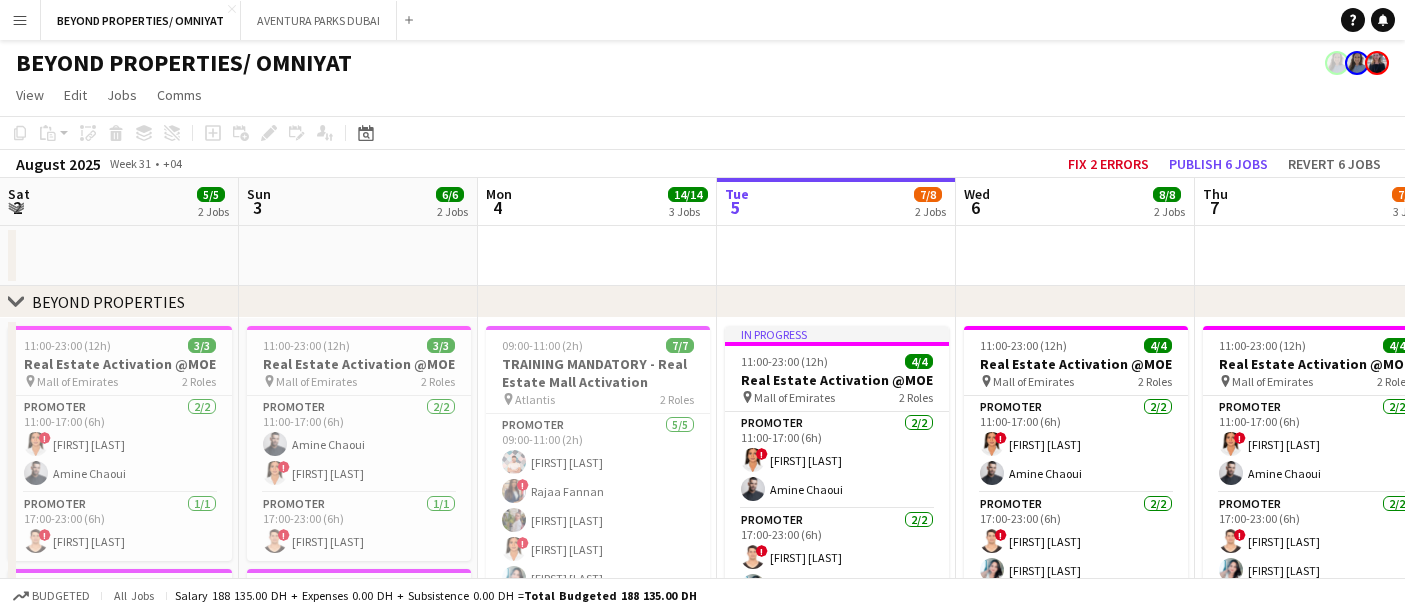 scroll, scrollTop: 0, scrollLeft: 0, axis: both 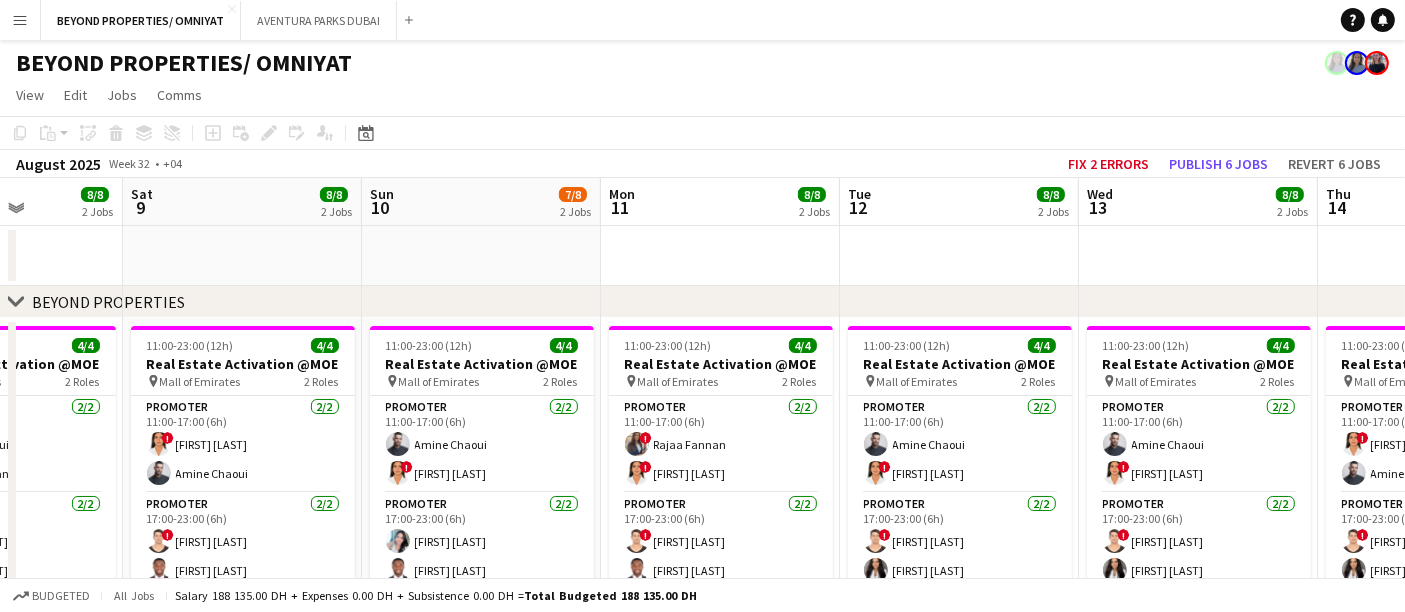 drag, startPoint x: 1311, startPoint y: 410, endPoint x: 0, endPoint y: 411, distance: 1311.0004 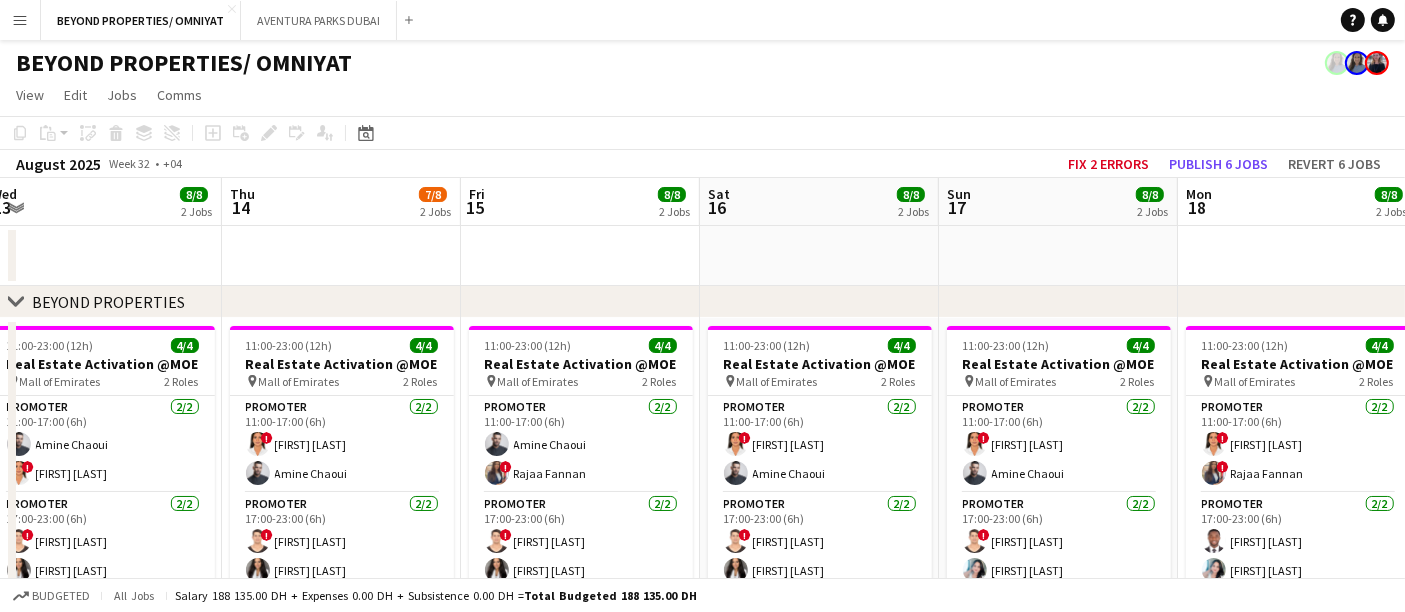 drag, startPoint x: 1319, startPoint y: 406, endPoint x: 214, endPoint y: 420, distance: 1105.0887 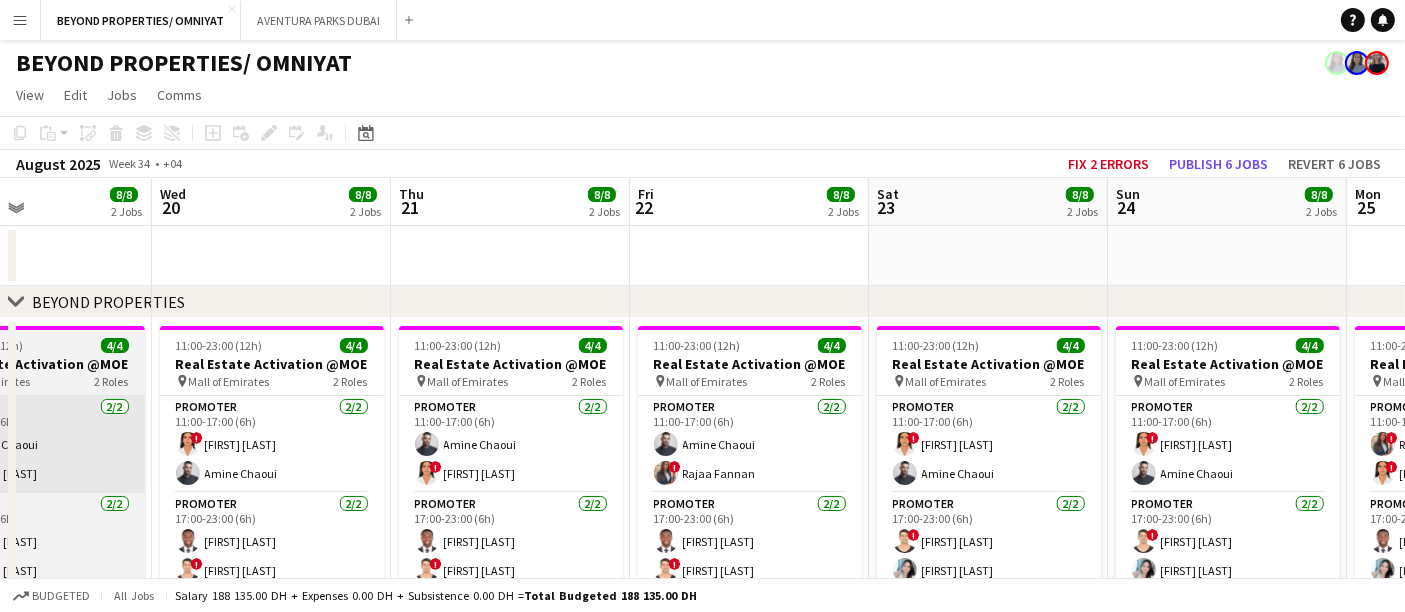 drag, startPoint x: 1384, startPoint y: 415, endPoint x: 122, endPoint y: 418, distance: 1262.0035 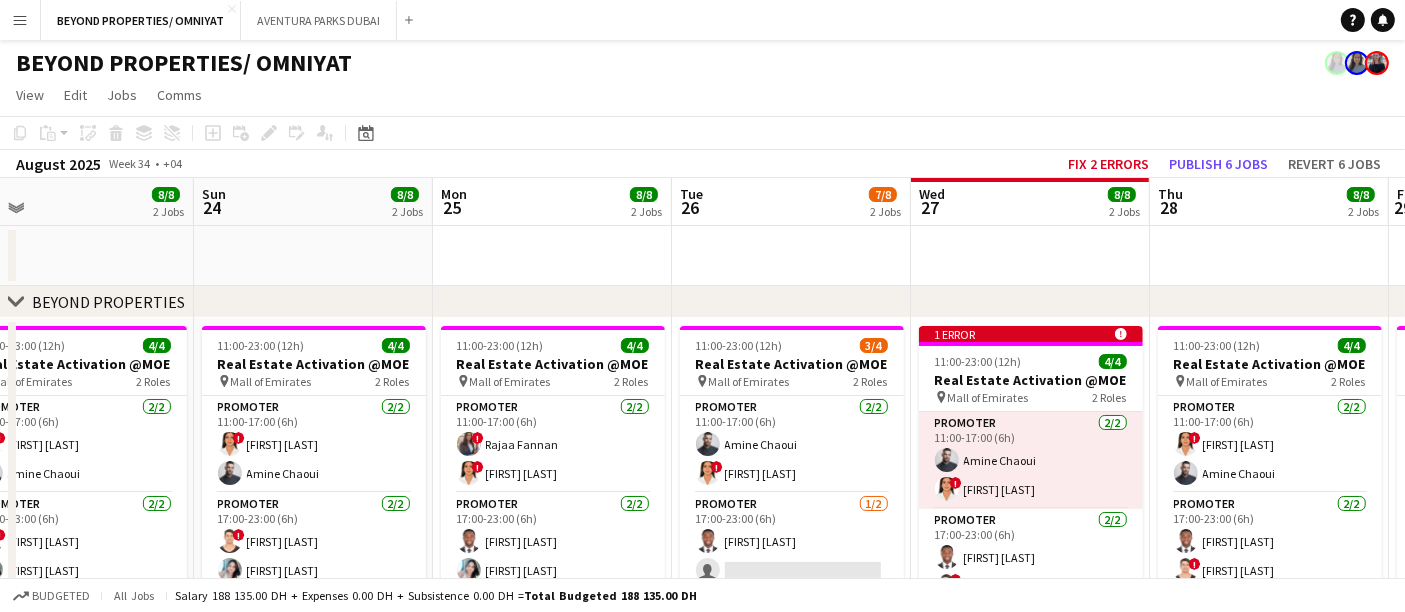drag, startPoint x: 1320, startPoint y: 415, endPoint x: 406, endPoint y: 432, distance: 914.1581 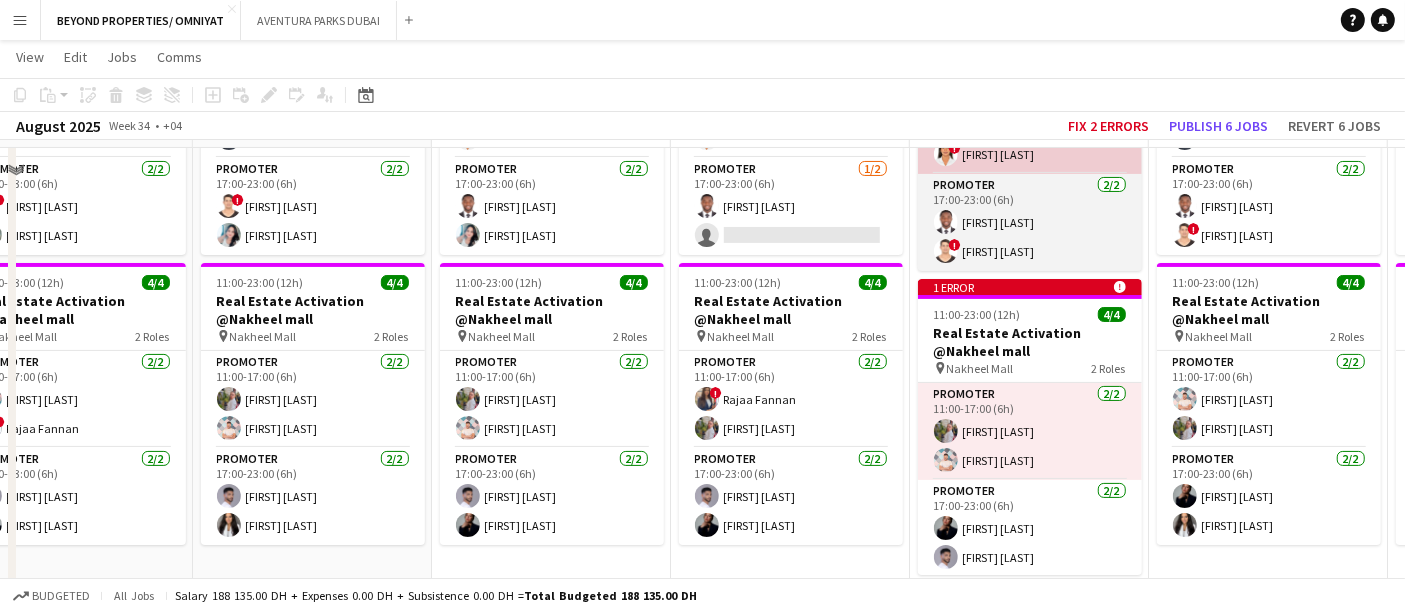 scroll, scrollTop: 0, scrollLeft: 0, axis: both 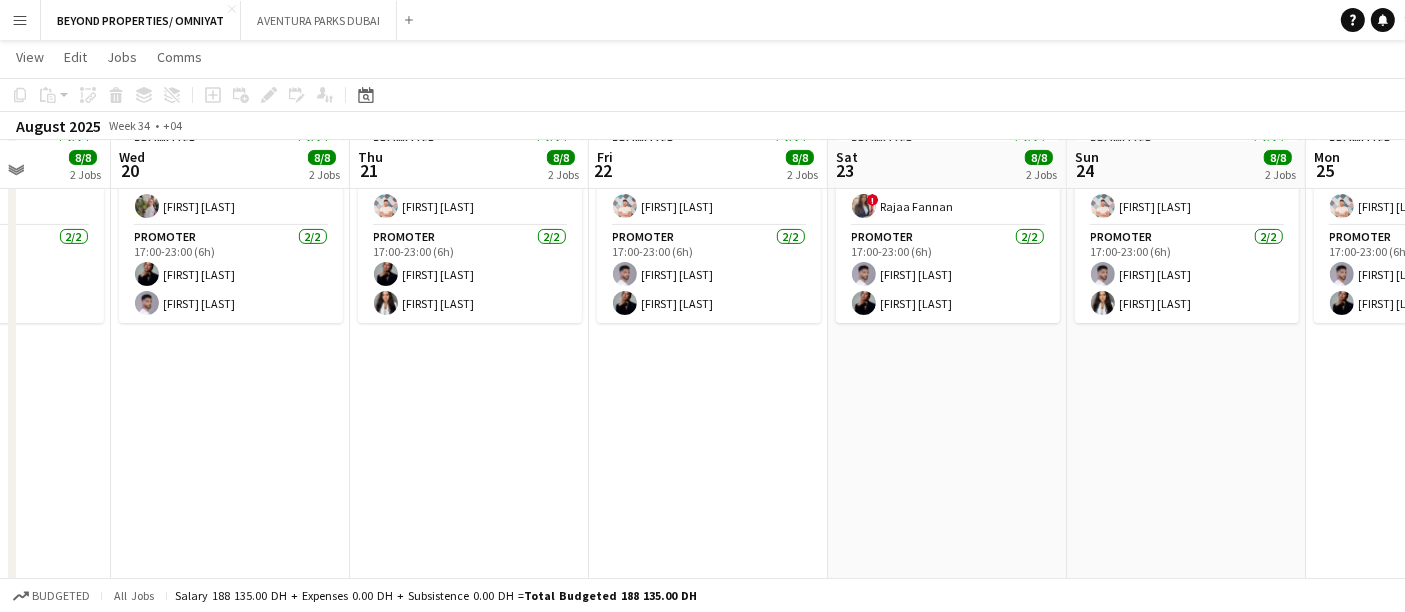 drag, startPoint x: 487, startPoint y: 467, endPoint x: 1361, endPoint y: 332, distance: 884.36475 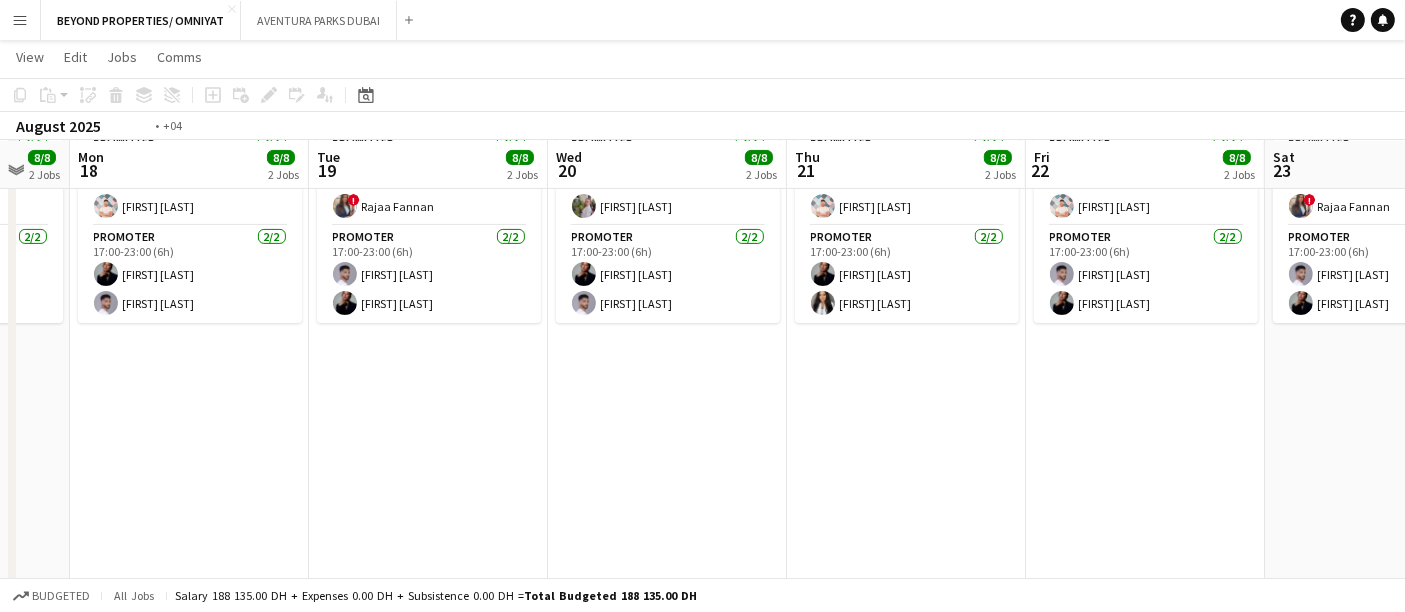 scroll, scrollTop: 0, scrollLeft: 511, axis: horizontal 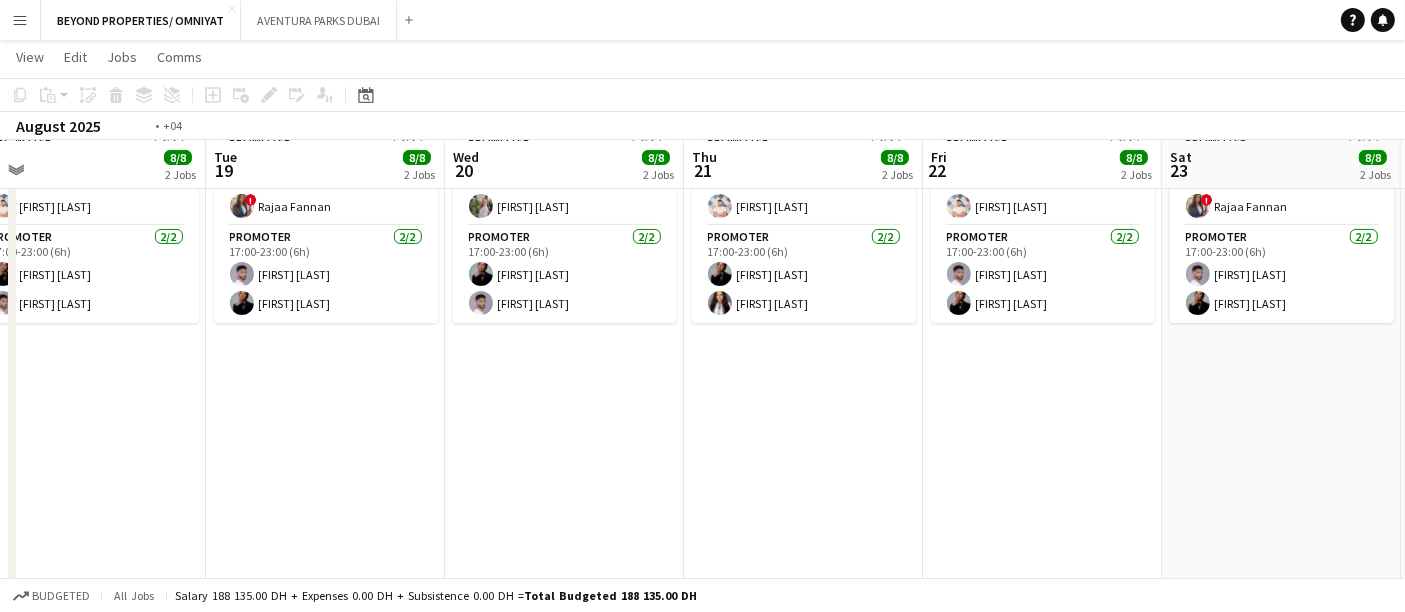 drag, startPoint x: 591, startPoint y: 367, endPoint x: 1164, endPoint y: 341, distance: 573.5896 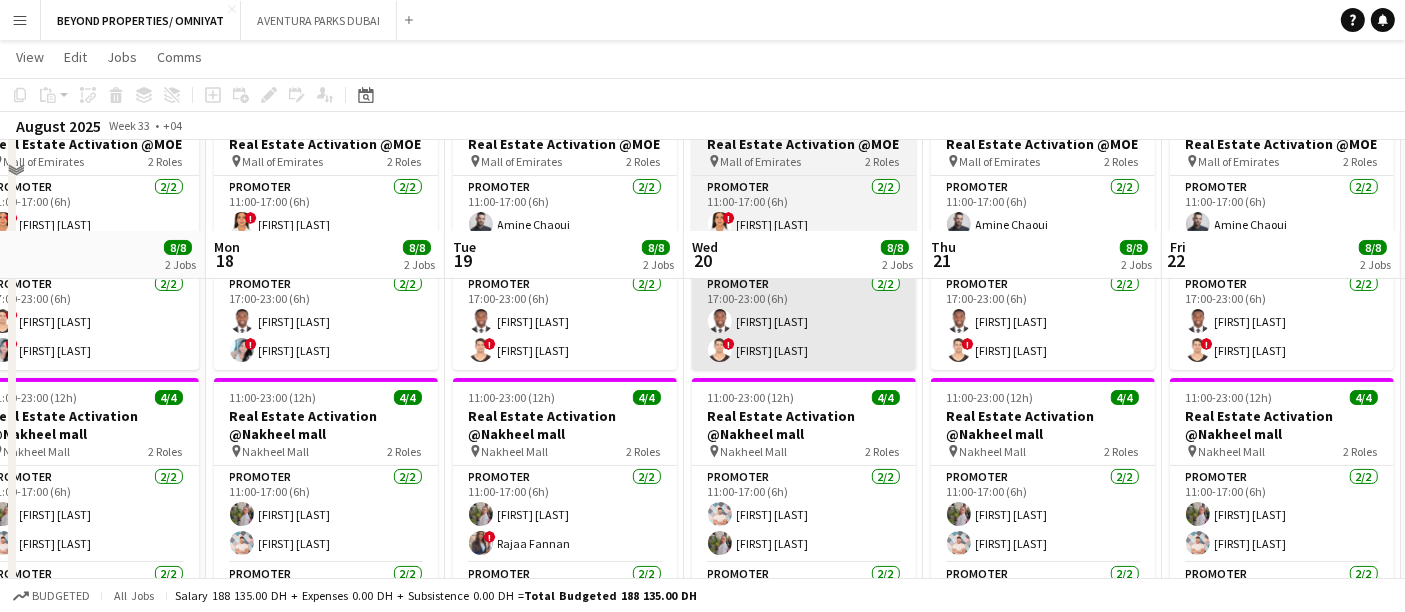 scroll, scrollTop: 0, scrollLeft: 0, axis: both 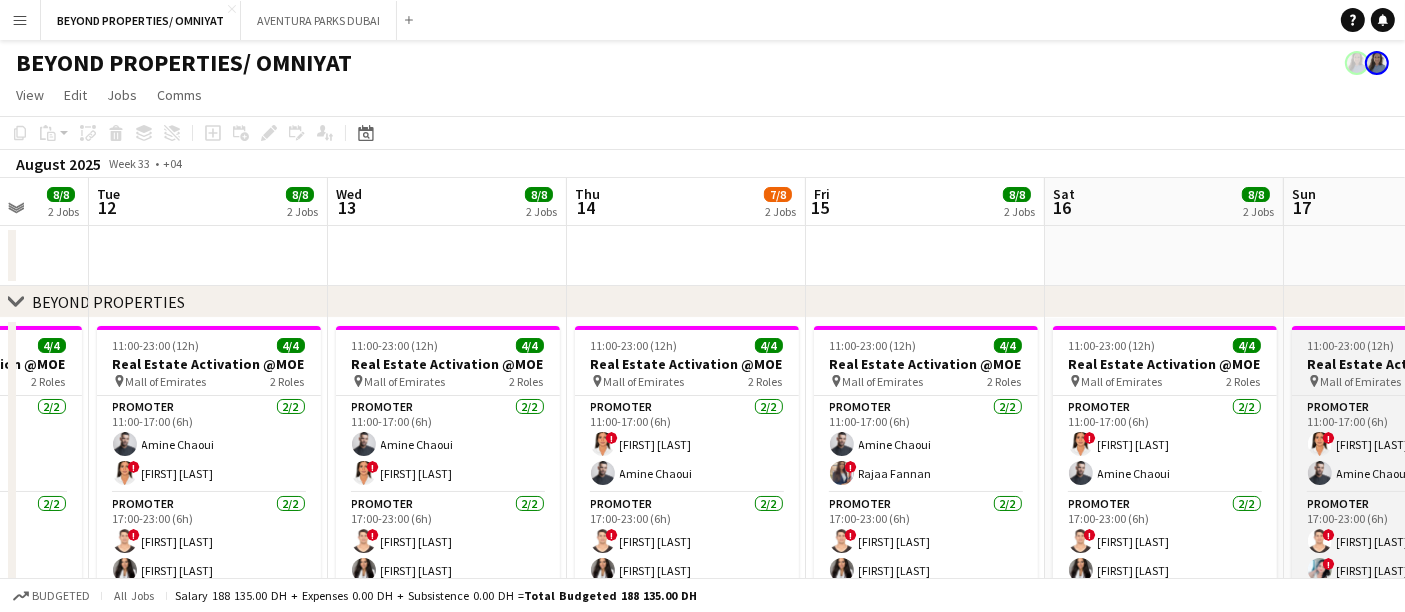 drag, startPoint x: 263, startPoint y: 445, endPoint x: 1177, endPoint y: 384, distance: 916.0333 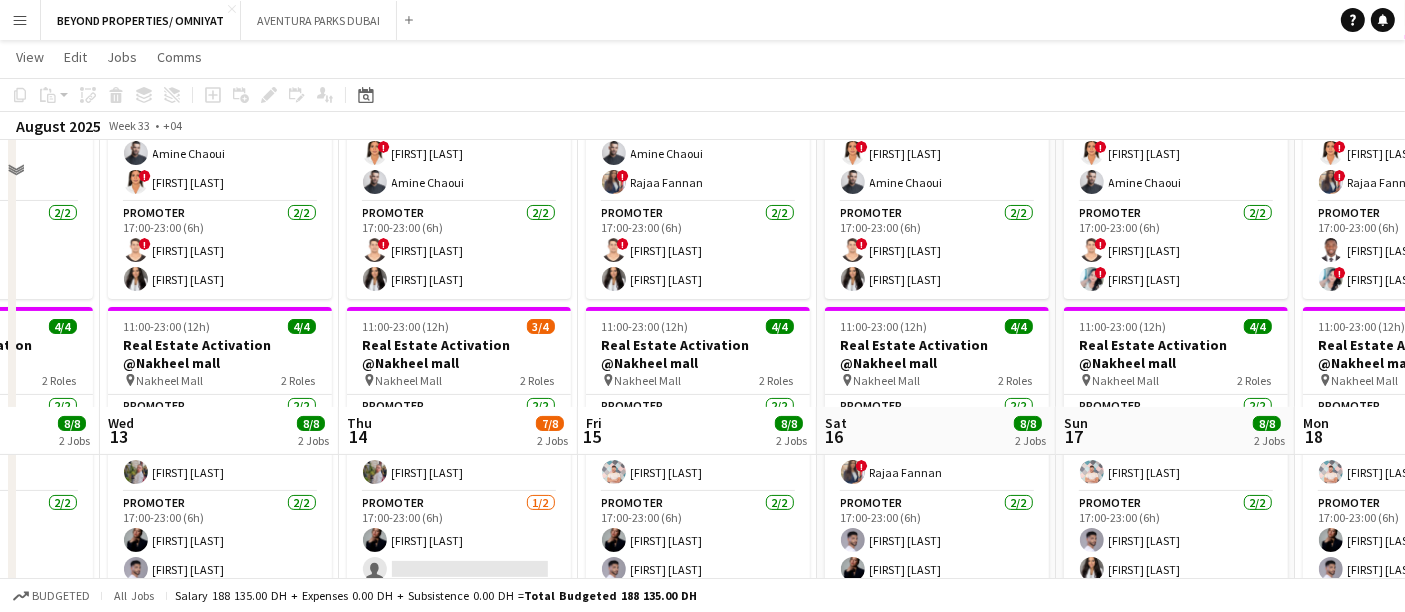 scroll, scrollTop: 555, scrollLeft: 0, axis: vertical 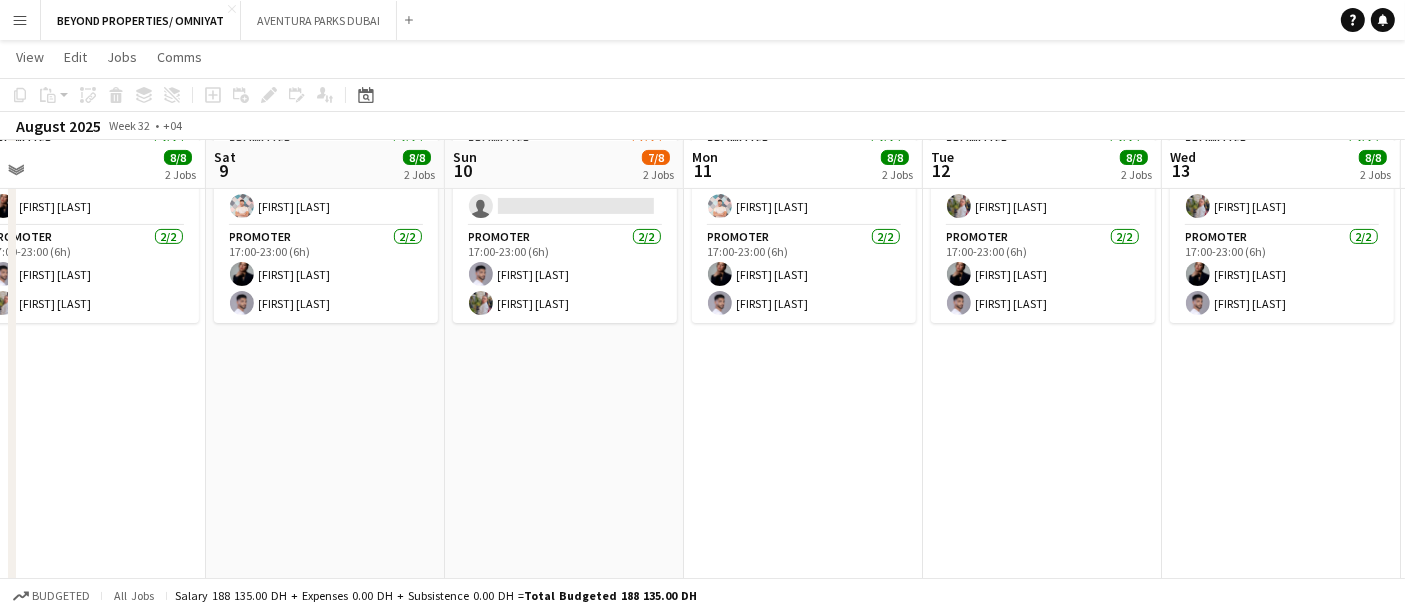 drag, startPoint x: 319, startPoint y: 500, endPoint x: 1421, endPoint y: 495, distance: 1102.0114 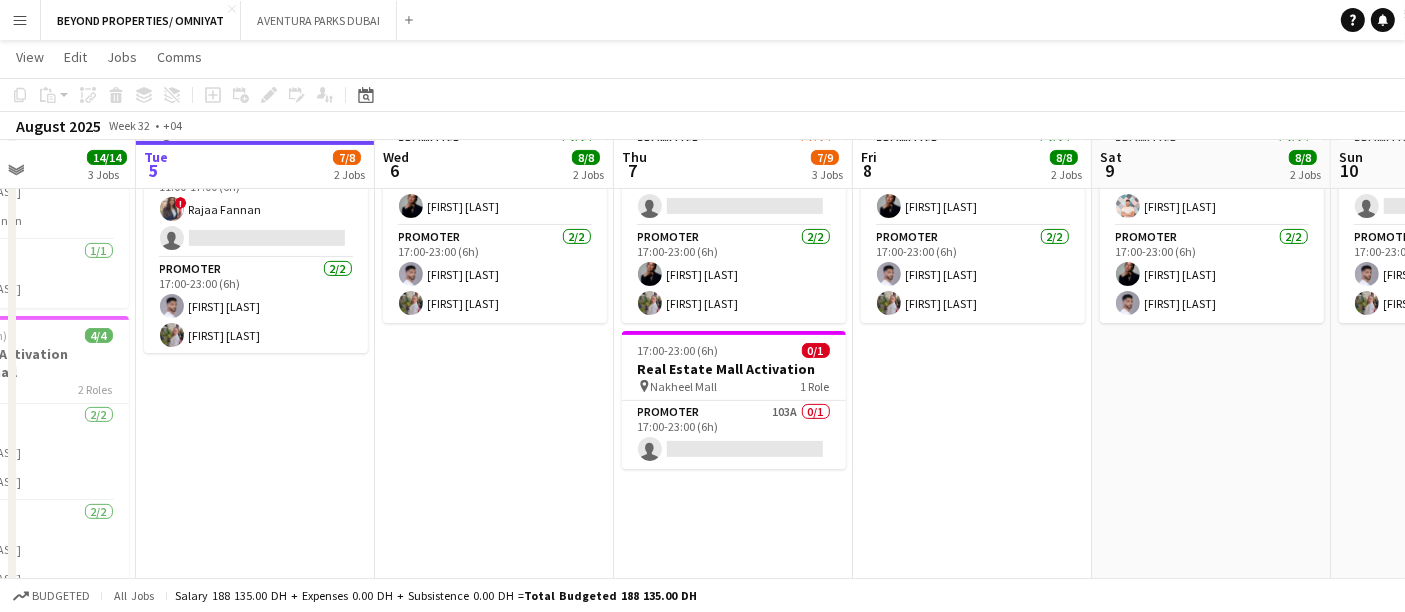 scroll, scrollTop: 0, scrollLeft: 562, axis: horizontal 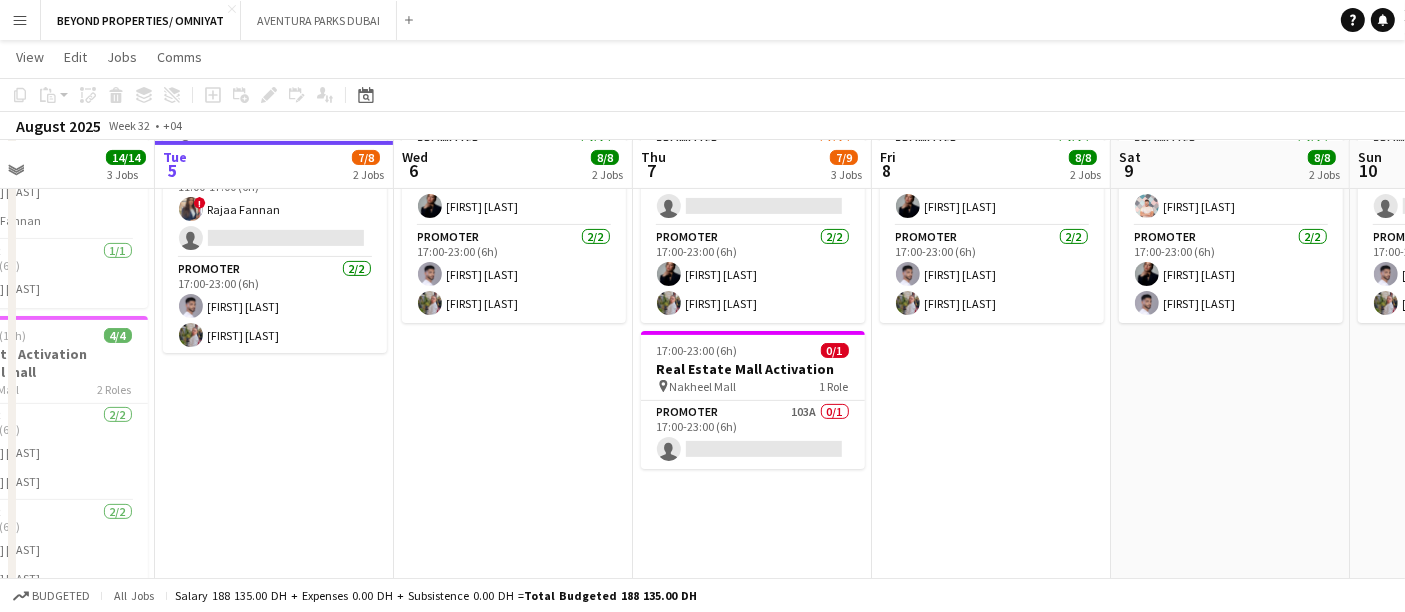 drag, startPoint x: 403, startPoint y: 434, endPoint x: 1216, endPoint y: 381, distance: 814.7257 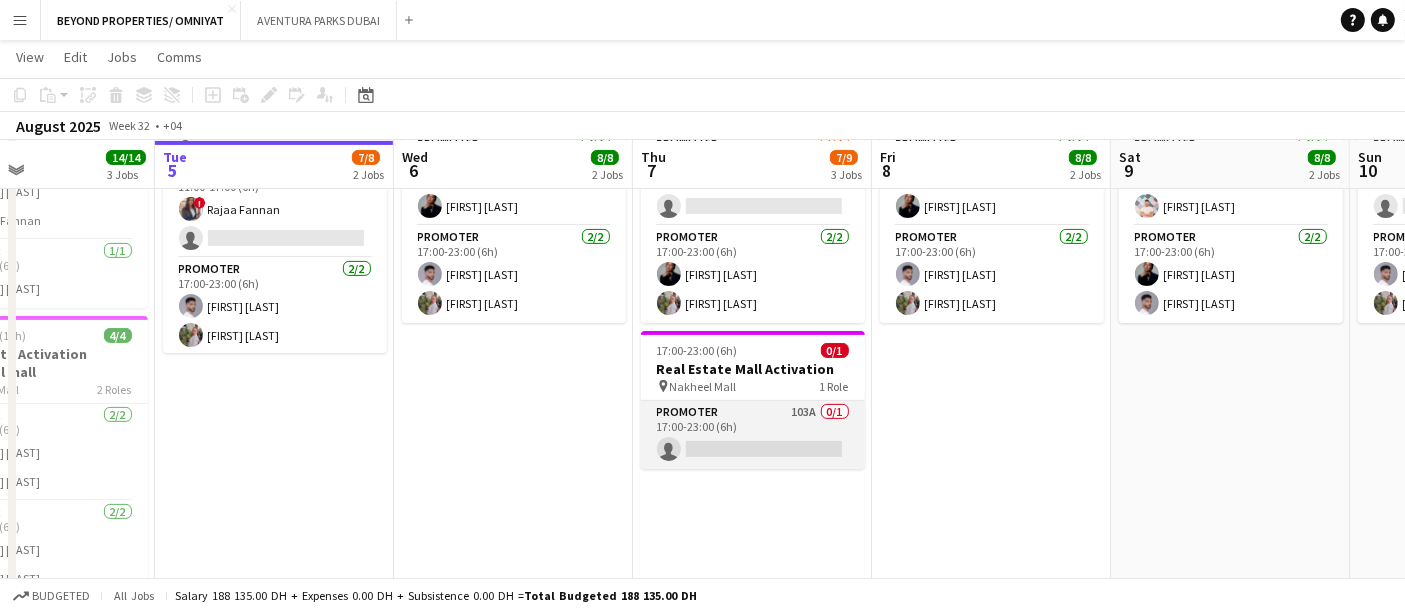 drag, startPoint x: 706, startPoint y: 435, endPoint x: 702, endPoint y: 420, distance: 15.524175 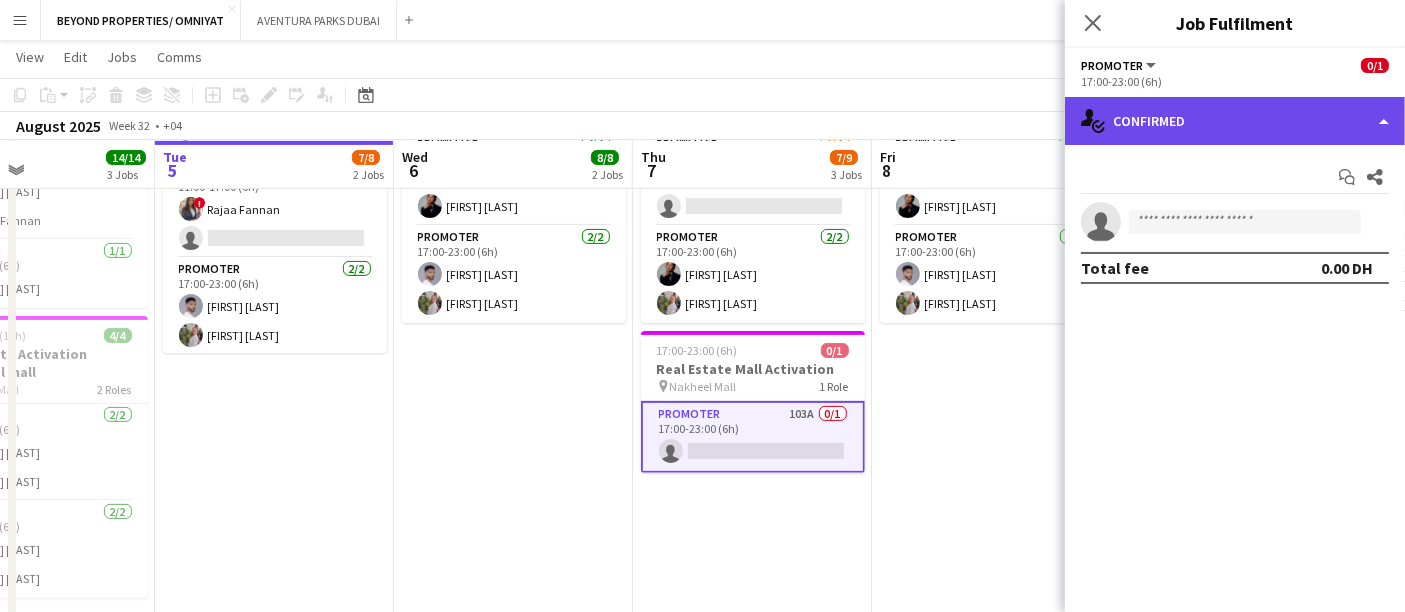 click on "single-neutral-actions-check-2
Confirmed" 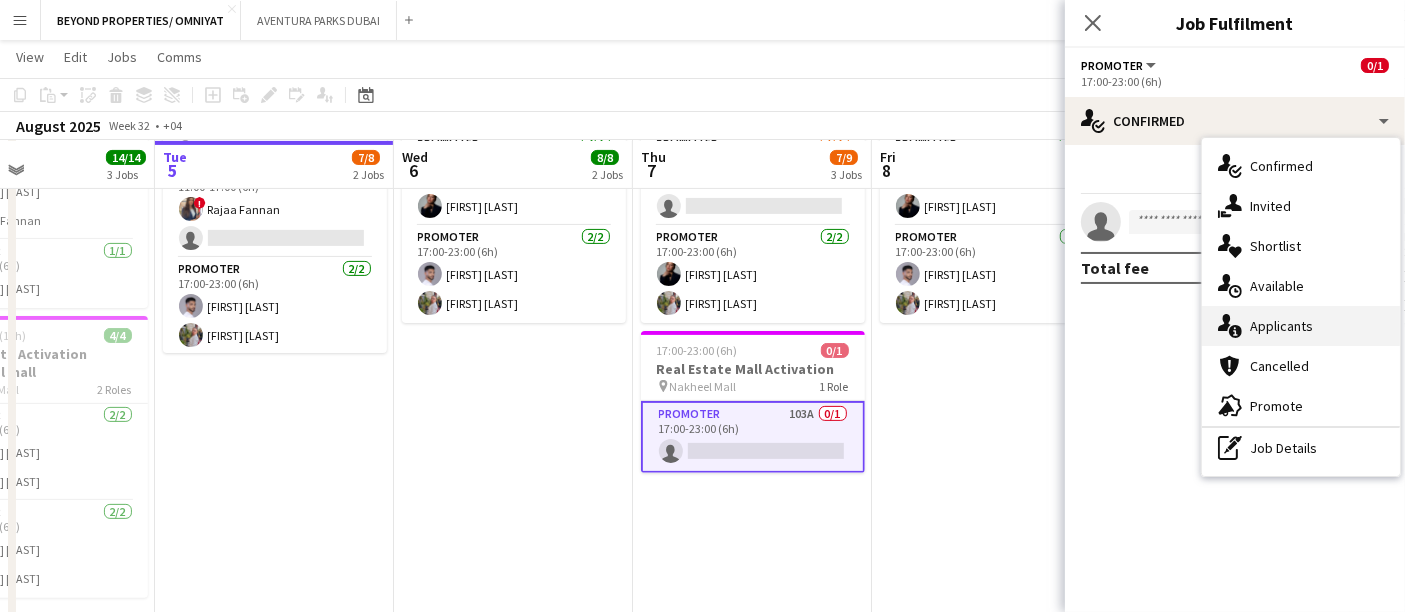 click on "single-neutral-actions-information
Applicants" at bounding box center [1301, 326] 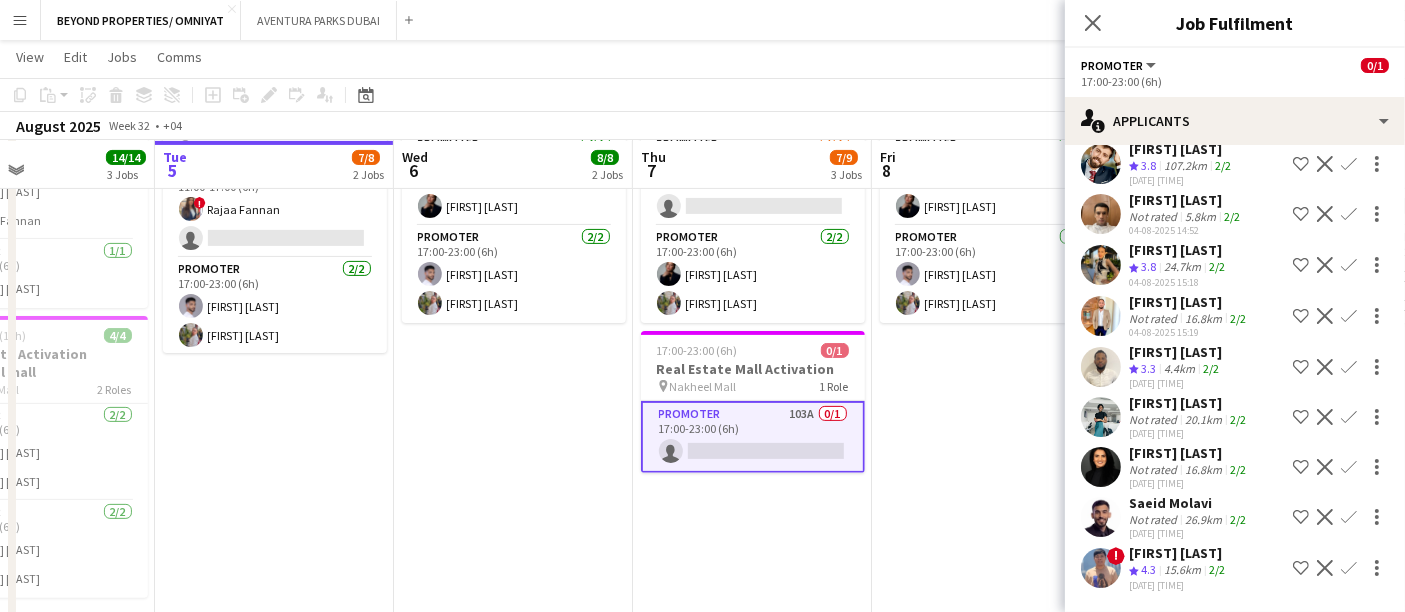 scroll, scrollTop: 4862, scrollLeft: 0, axis: vertical 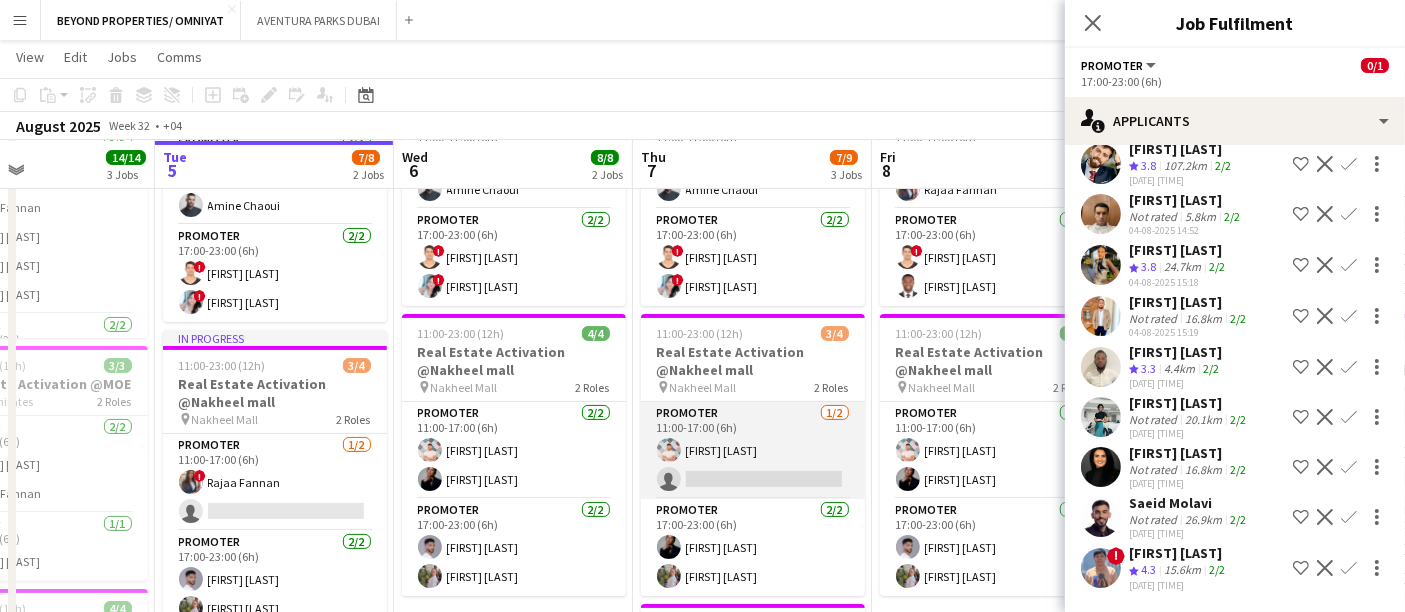 click on "Promoter   1/2   11:00-17:00 (6h)
[FIRST] [LAST]
single-neutral-actions" at bounding box center (753, 450) 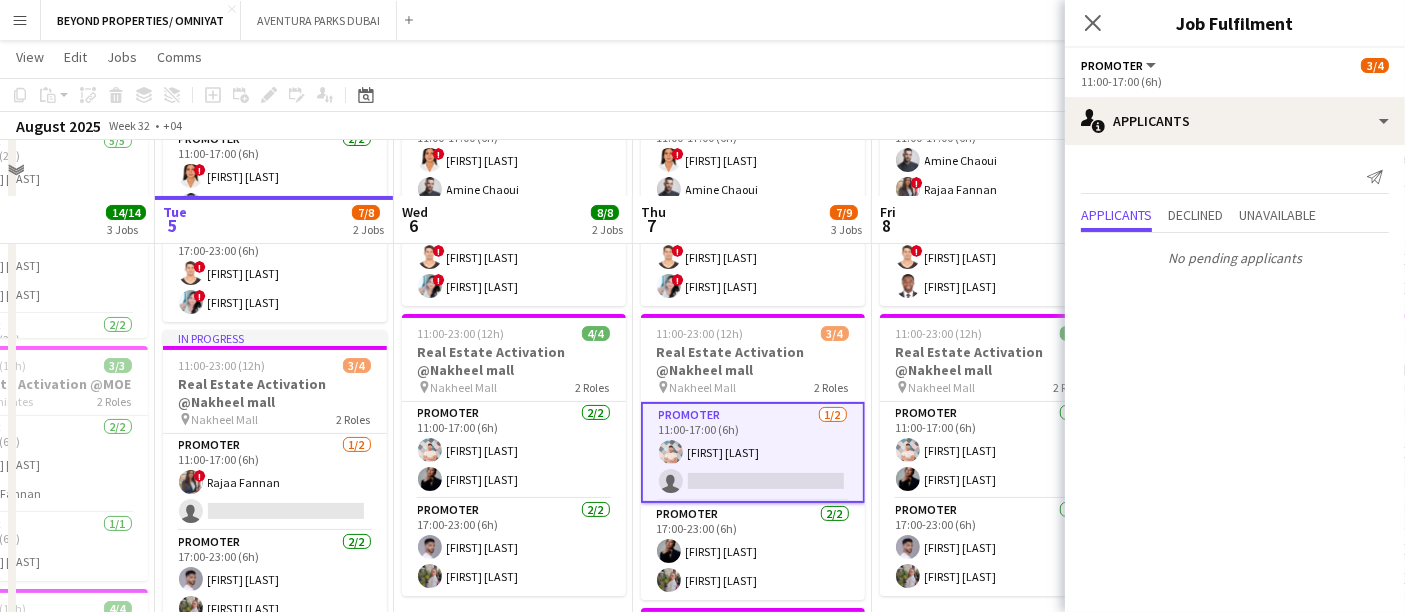 scroll, scrollTop: 505, scrollLeft: 0, axis: vertical 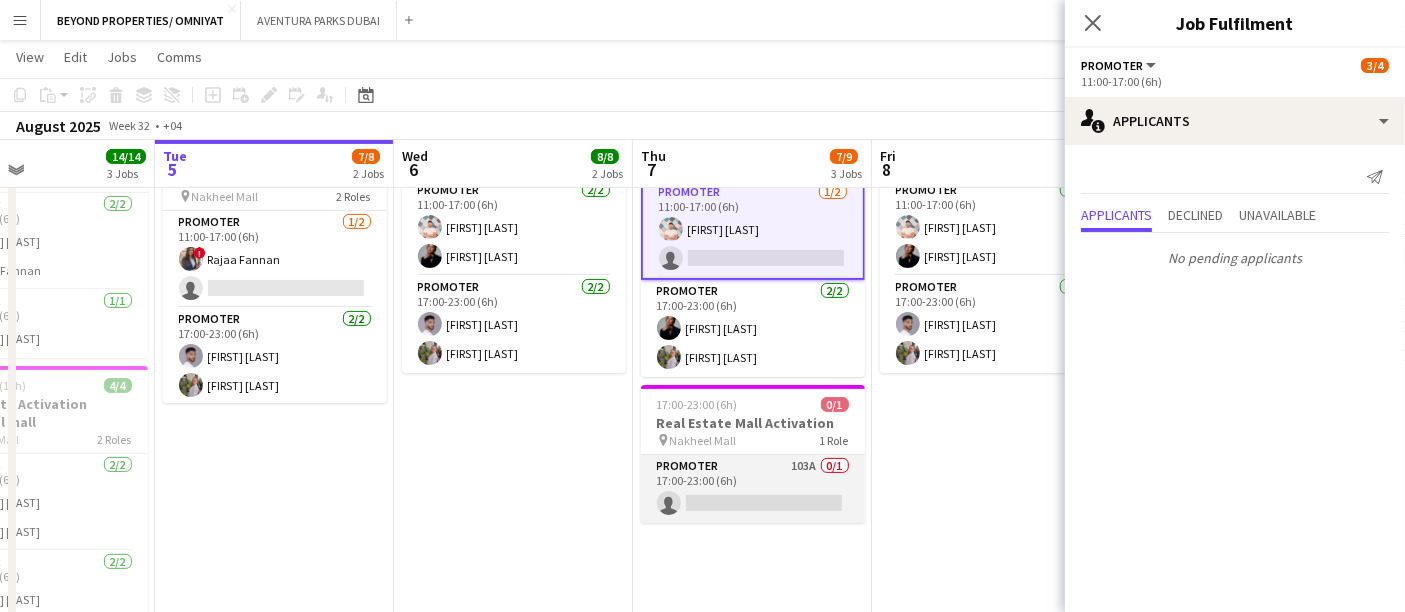 click on "Promoter   103A   0/1   17:00-23:00 (6h)
single-neutral-actions" at bounding box center [753, 489] 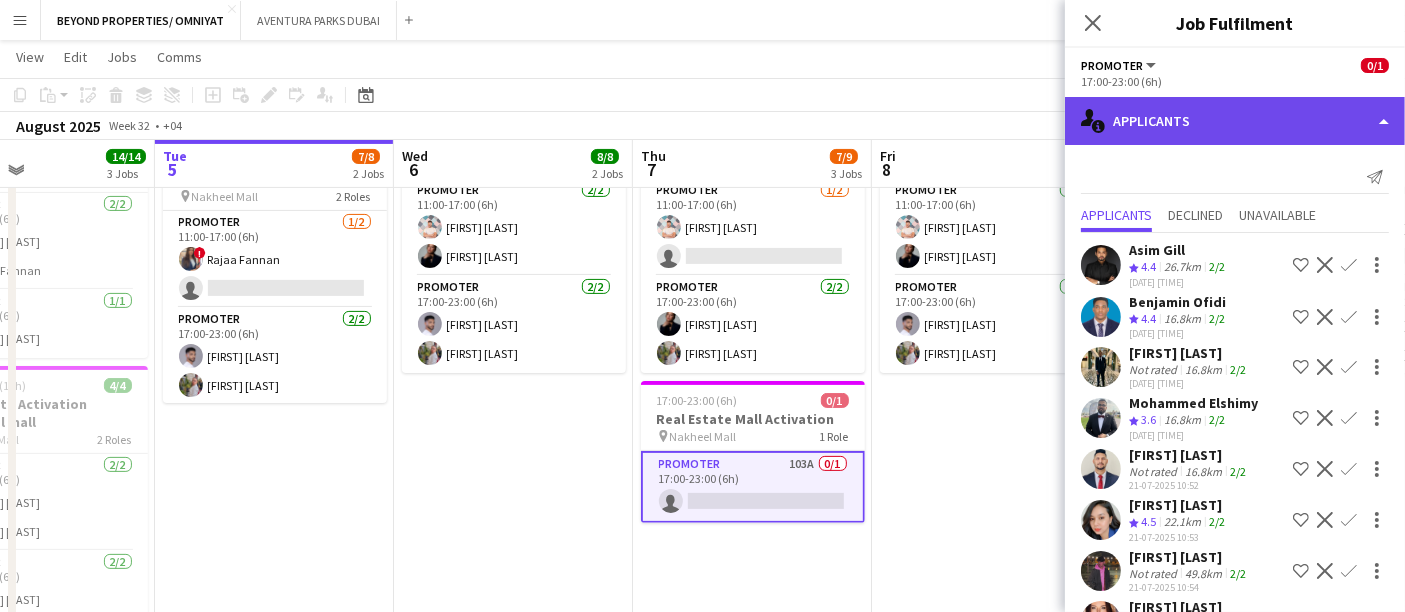 click on "single-neutral-actions-information
Applicants" 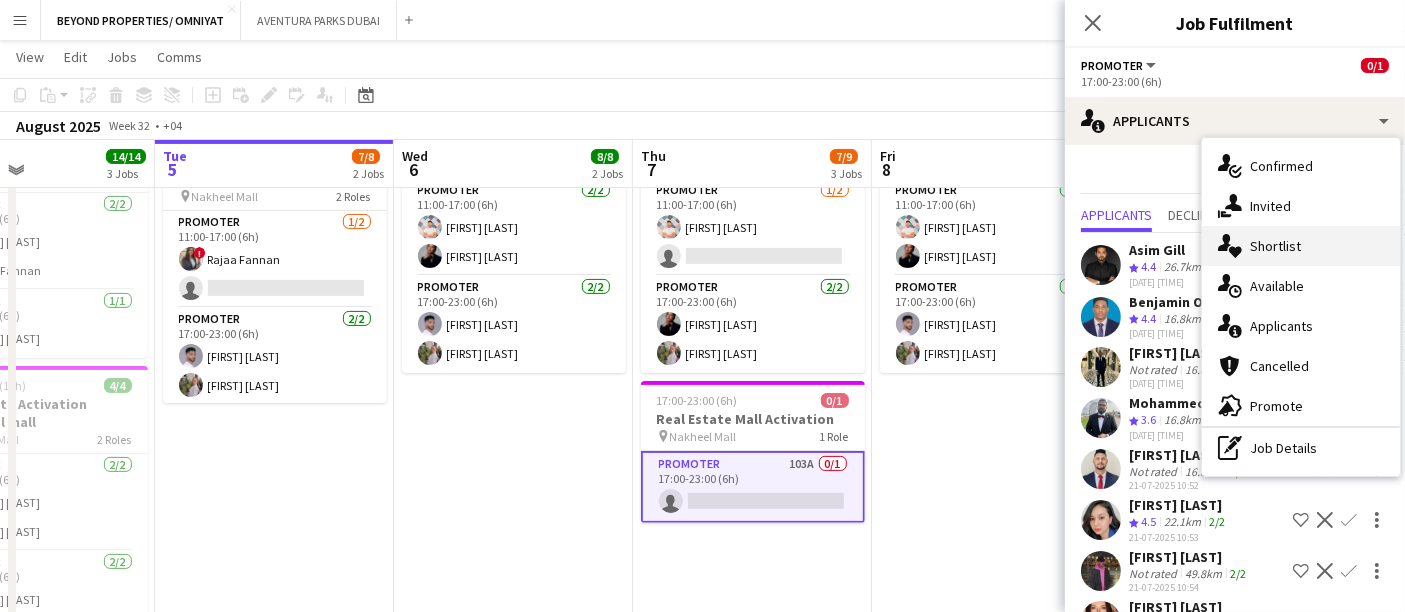 click on "single-neutral-actions-heart
Shortlist" at bounding box center [1301, 246] 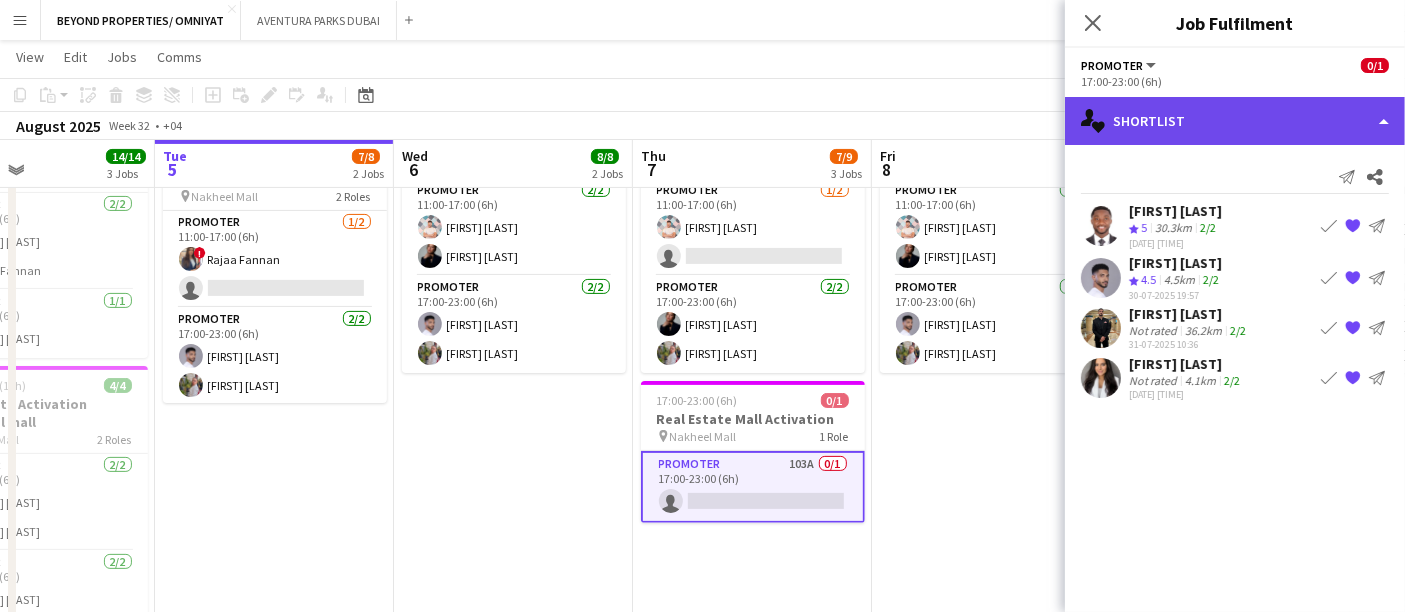 click on "single-neutral-actions-heart
Shortlist" 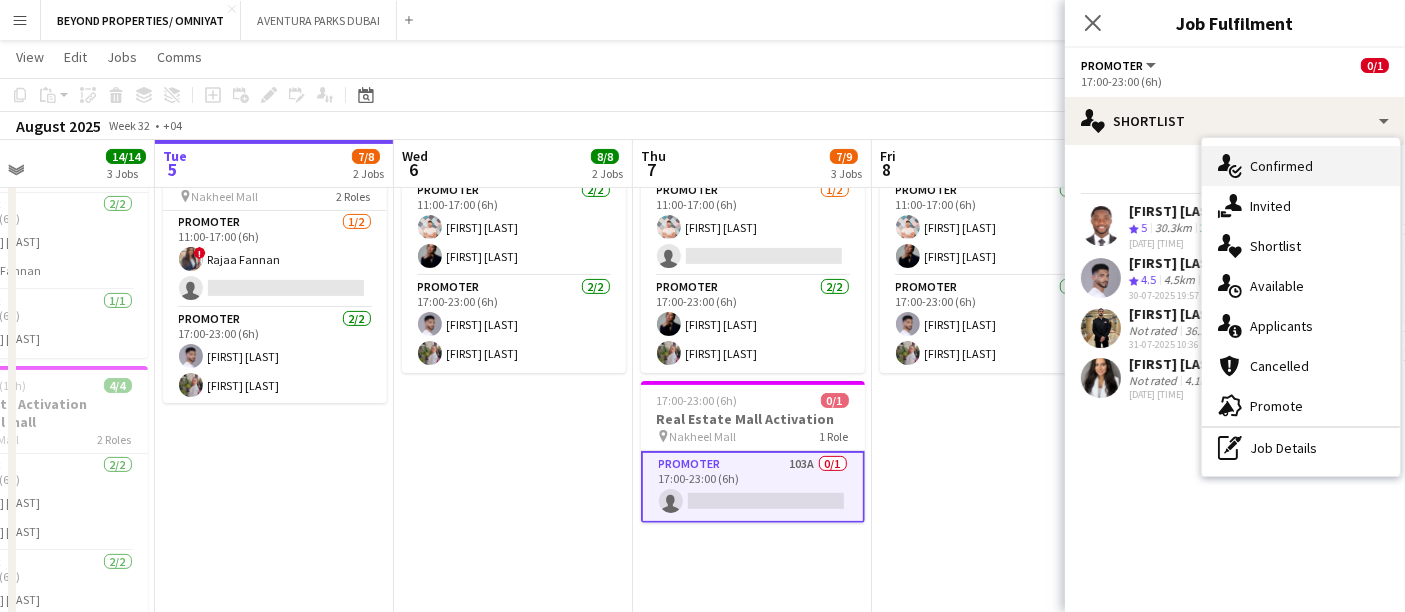 click on "single-neutral-actions-check-2
Confirmed" at bounding box center (1301, 166) 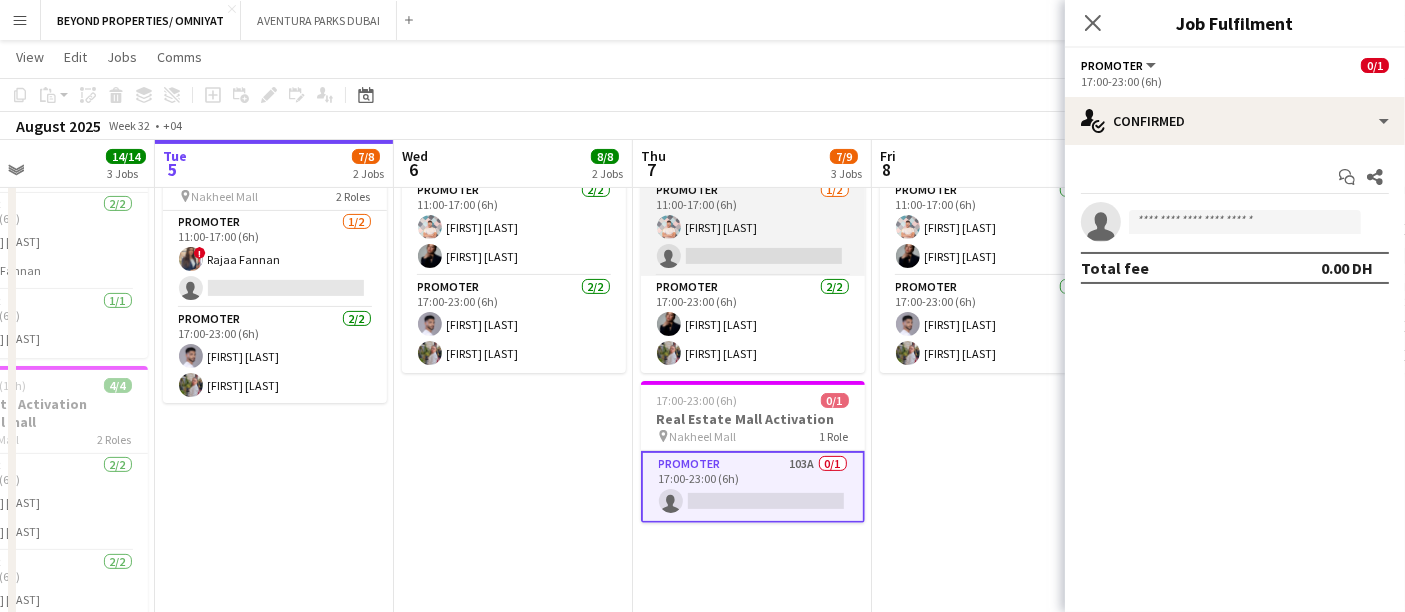 click on "Promoter   1/2   11:00-17:00 (6h)
[FIRST] [LAST]
single-neutral-actions" at bounding box center [753, 227] 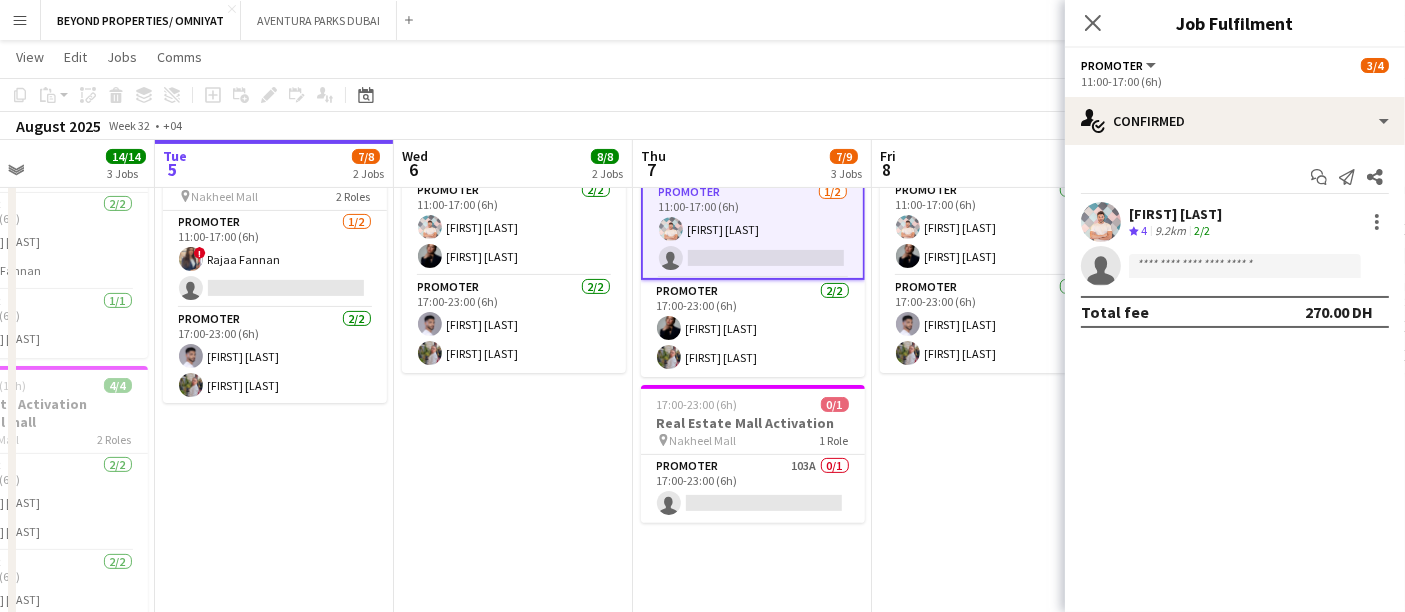 click on "[FIRST] [LAST]
Crew rating
4   9.2km  2/2" at bounding box center [1235, 222] 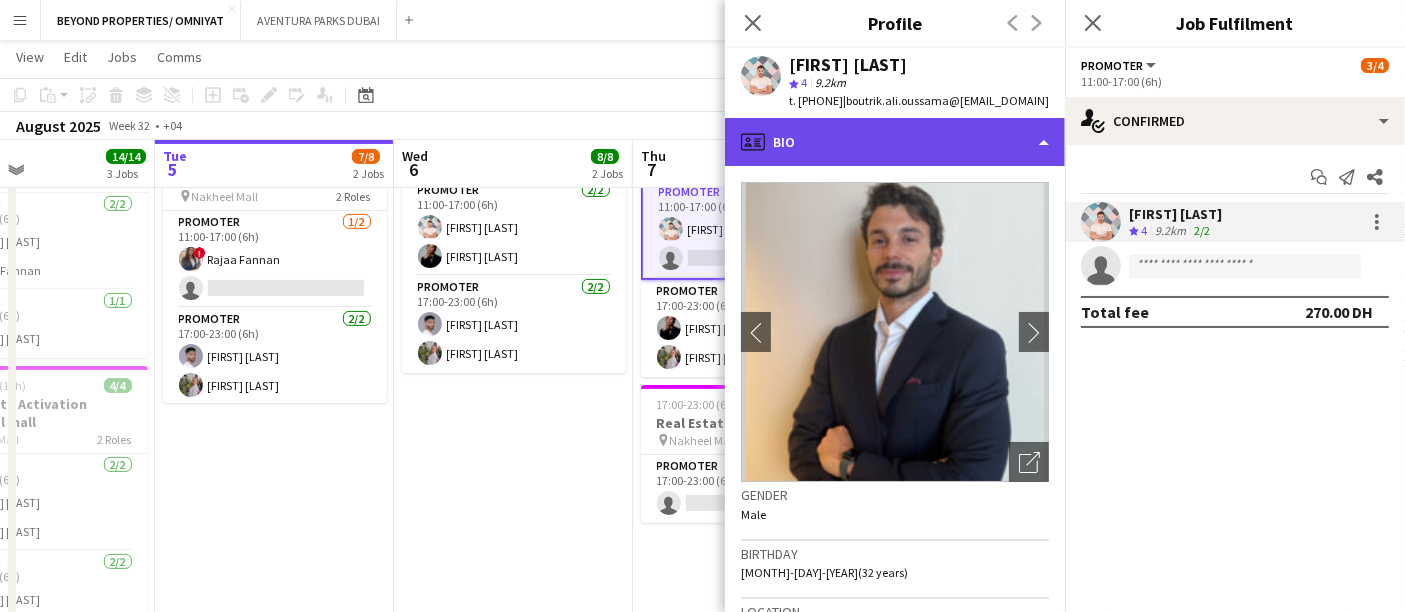 click on "profile
Bio" 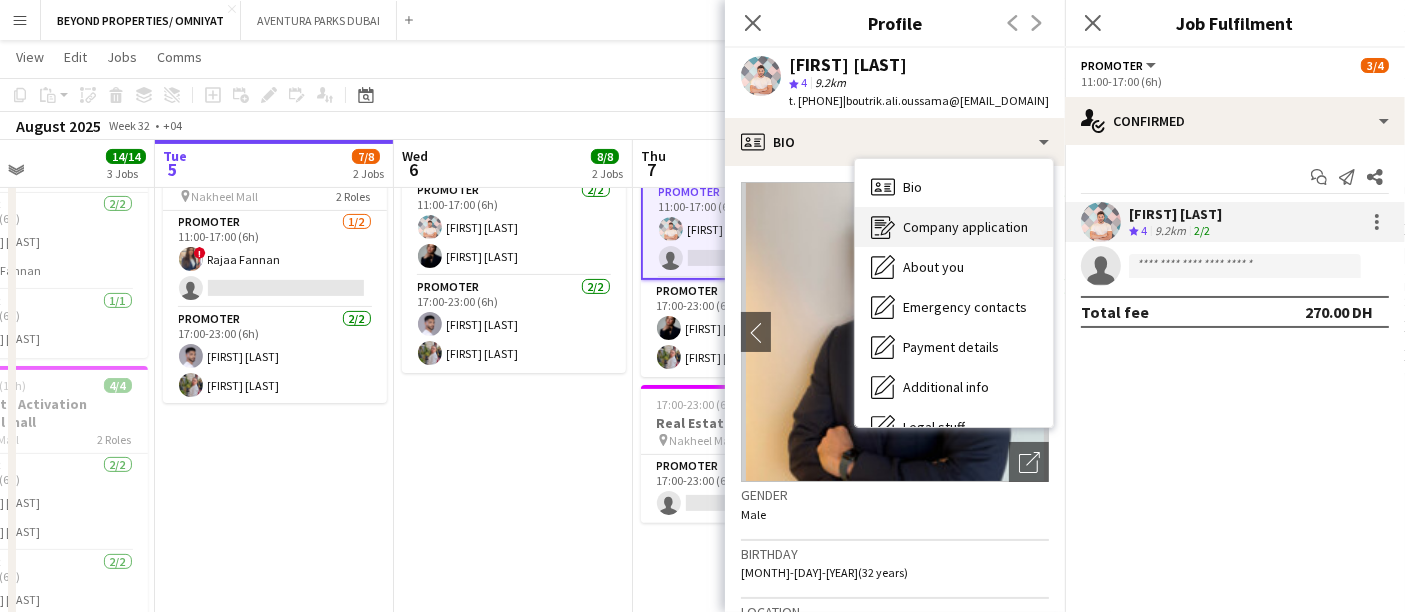 click on "Company application" at bounding box center [965, 227] 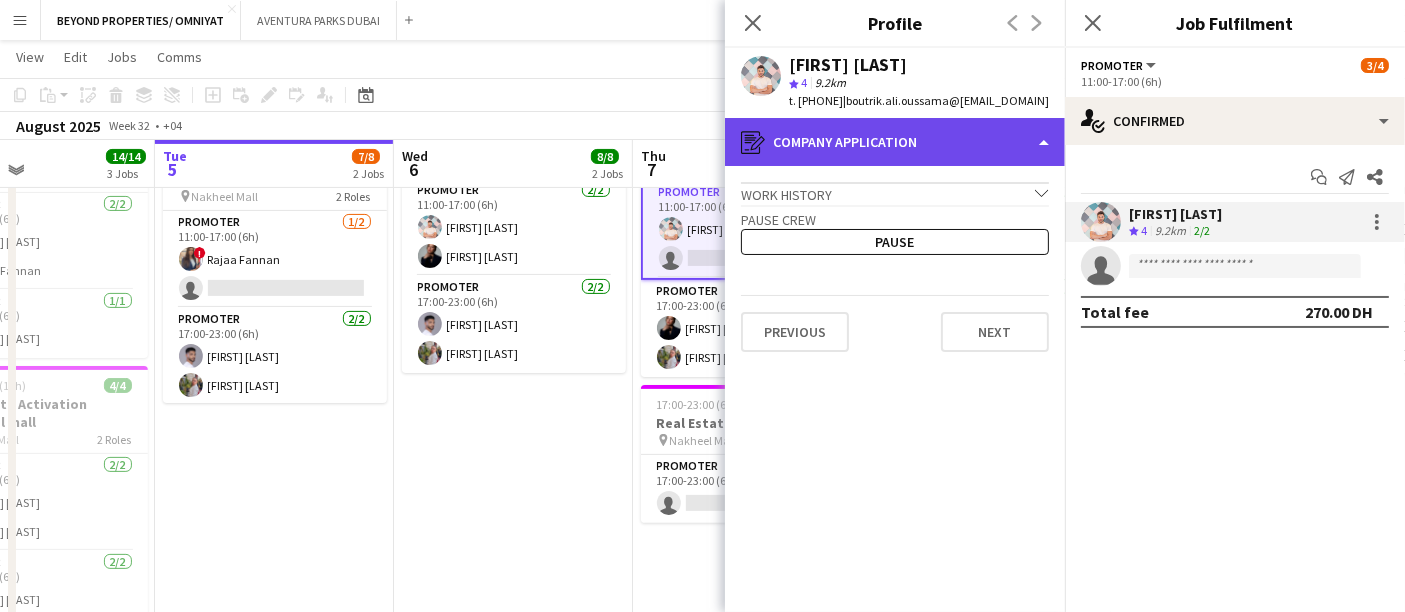 click on "register
Company application" 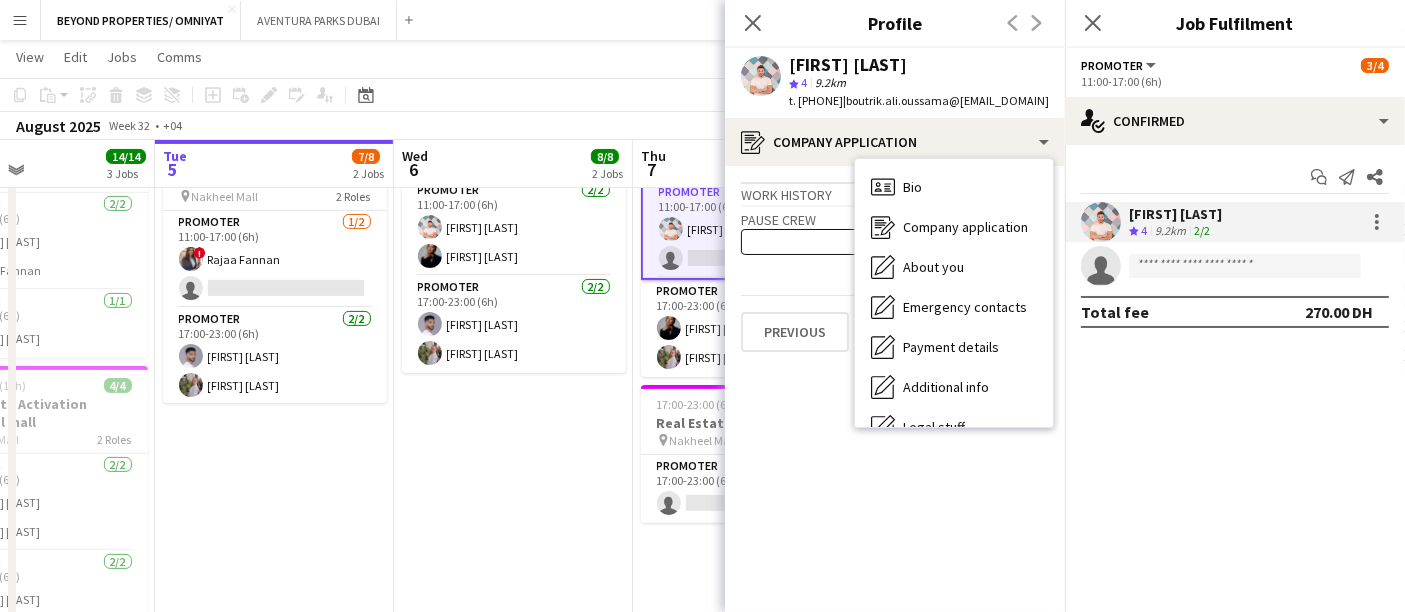 click on "11:00-23:00 (12h)    4/4   Real Estate Activation @MOE
pin
Mall of Emirates   2 Roles   Promoter   2/2   11:00-17:00 (6h)
! [FIRST] [LAST]  Promoter   2/2   17:00-23:00 (6h)
! [FIRST] [LAST]     11:00-23:00 (12h)    4/4   Real Estate Activation @Nakheel mall
pin
Nakheel Mall    2 Roles   Promoter   2/2   11:00-17:00 (6h)
[FIRST] [LAST] ! [FIRST] [LAST]  Promoter   2/2   17:00-23:00 (6h)
[FIRST] [LAST] [FIRST] [LAST]" at bounding box center (513, 260) 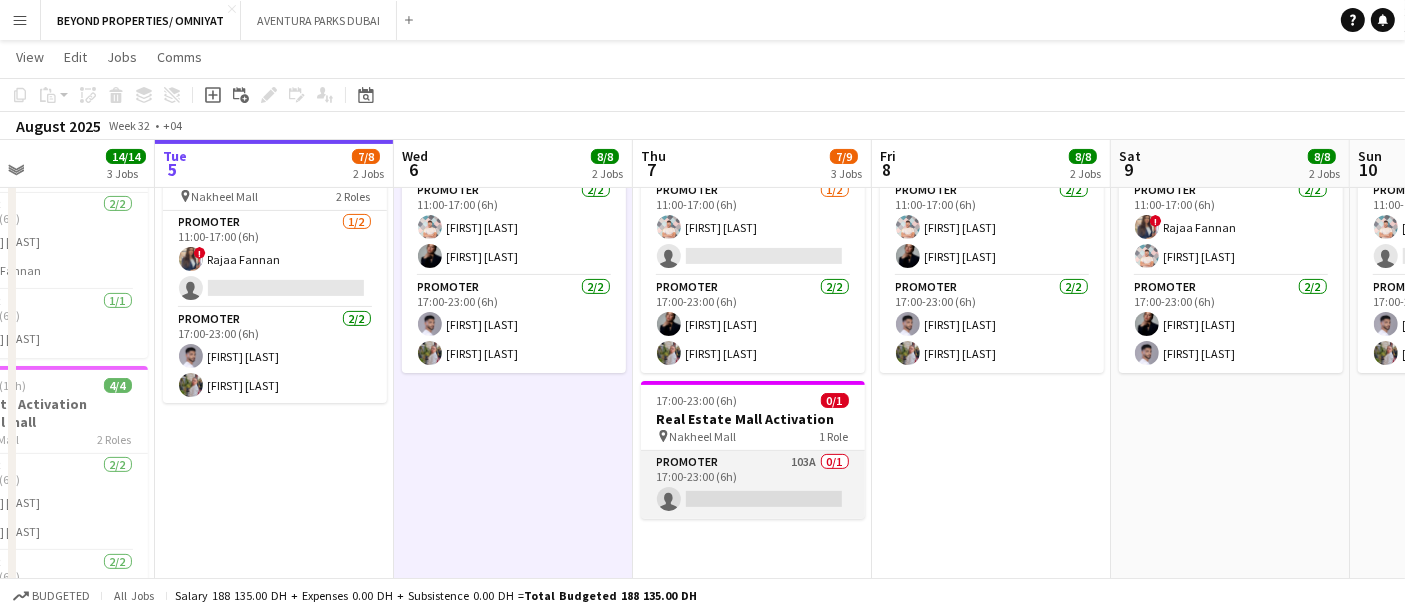 click on "Promoter   103A   0/1   17:00-23:00 (6h)
single-neutral-actions" at bounding box center (753, 485) 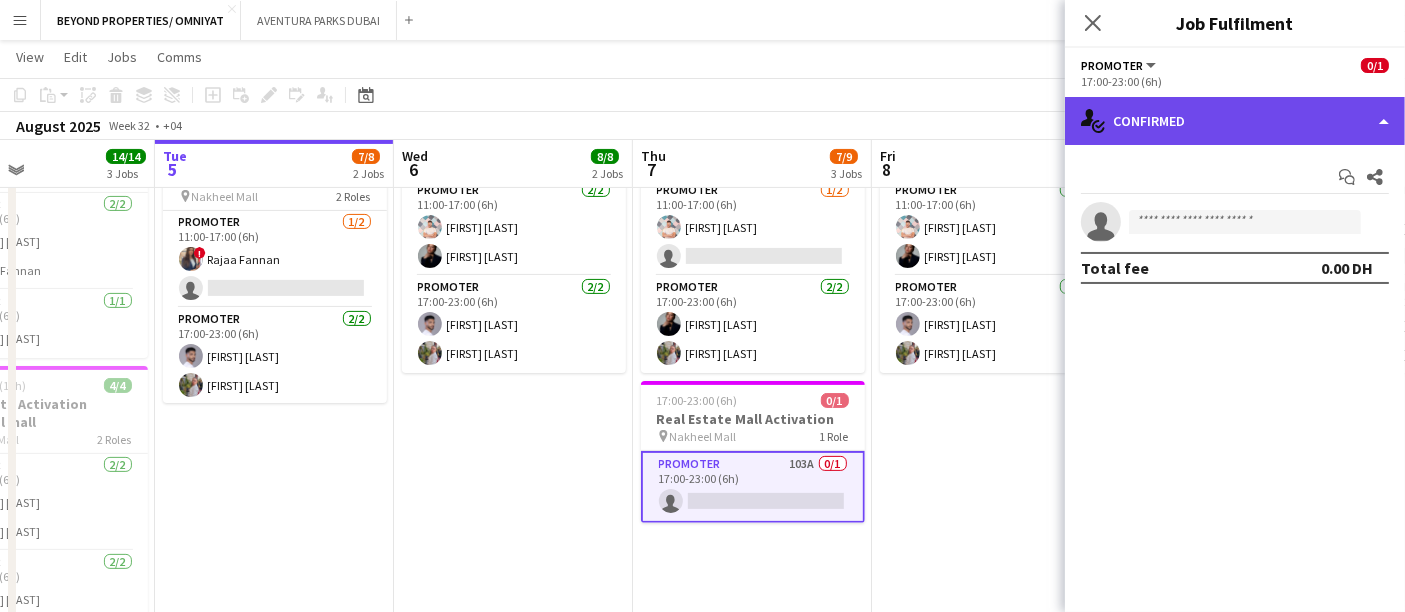 click on "single-neutral-actions-check-2
Confirmed" 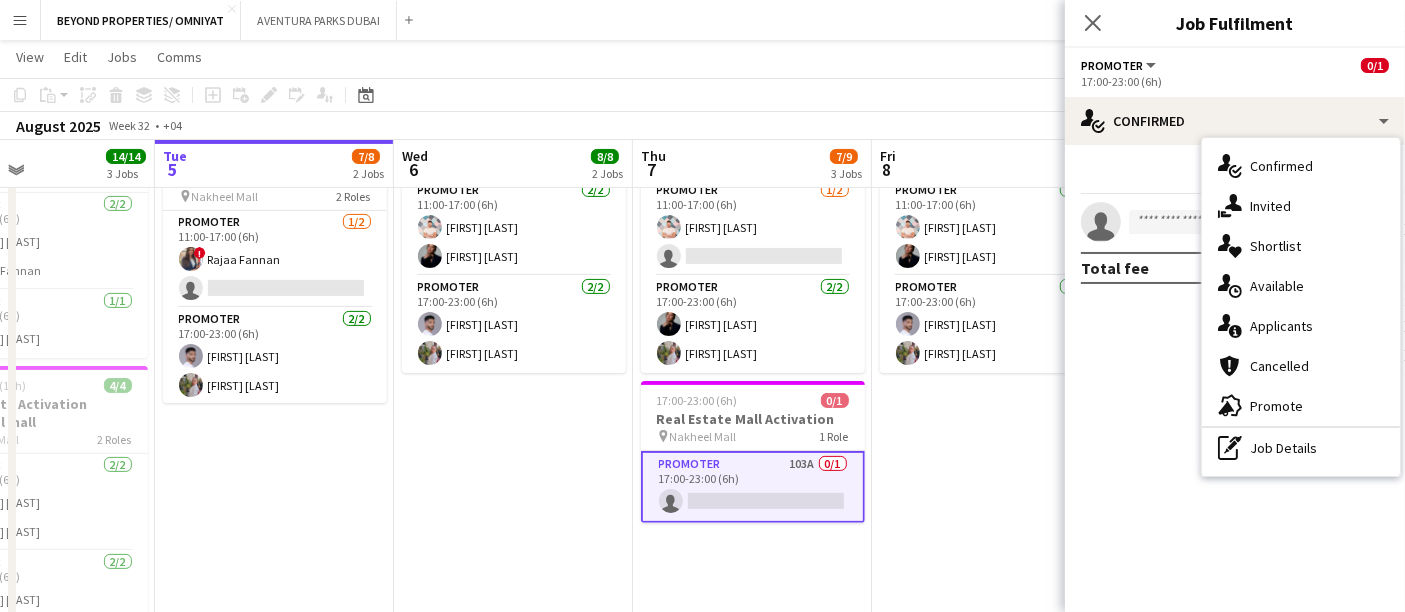 click on "single-neutral-actions-information
Applicants" at bounding box center (1301, 326) 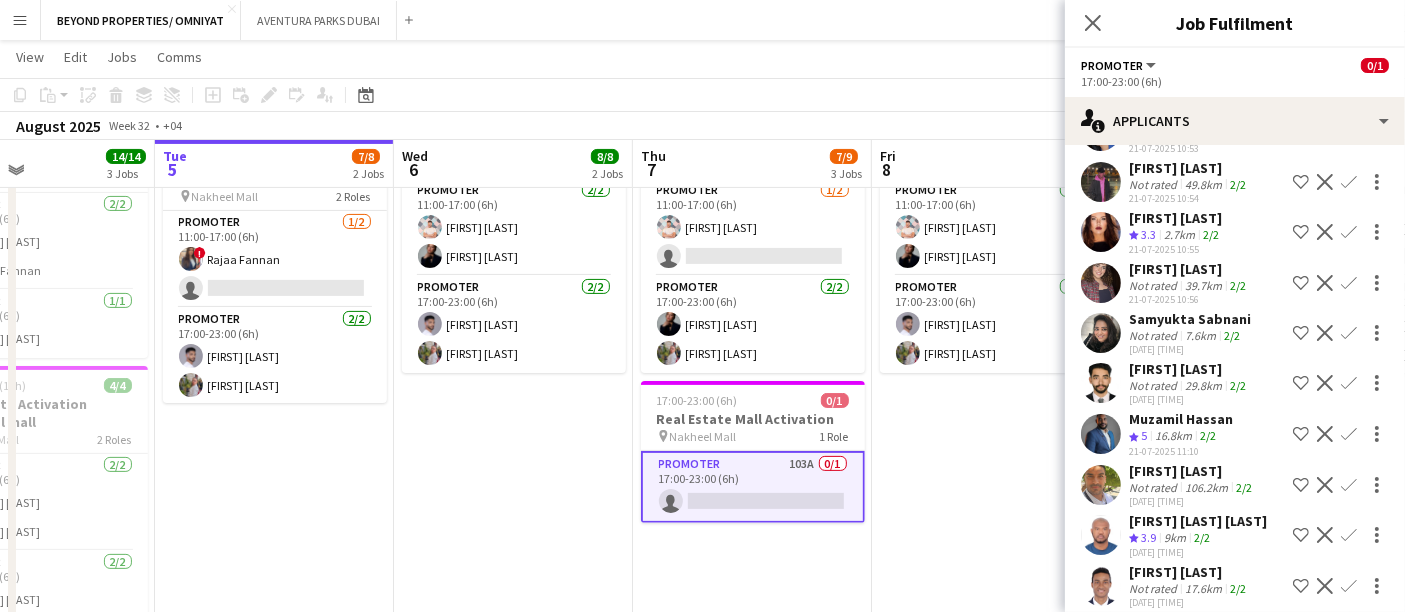 scroll, scrollTop: 666, scrollLeft: 0, axis: vertical 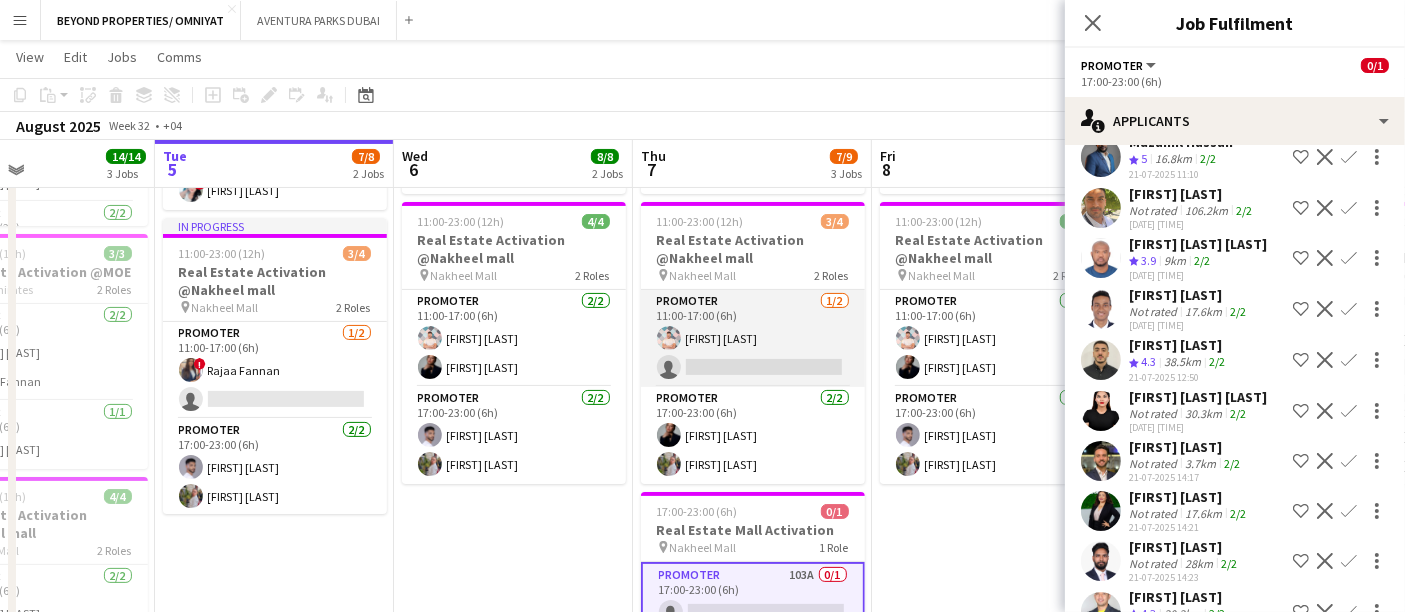 click on "Promoter   1/2   11:00-17:00 (6h)
[FIRST] [LAST]
single-neutral-actions" at bounding box center [753, 338] 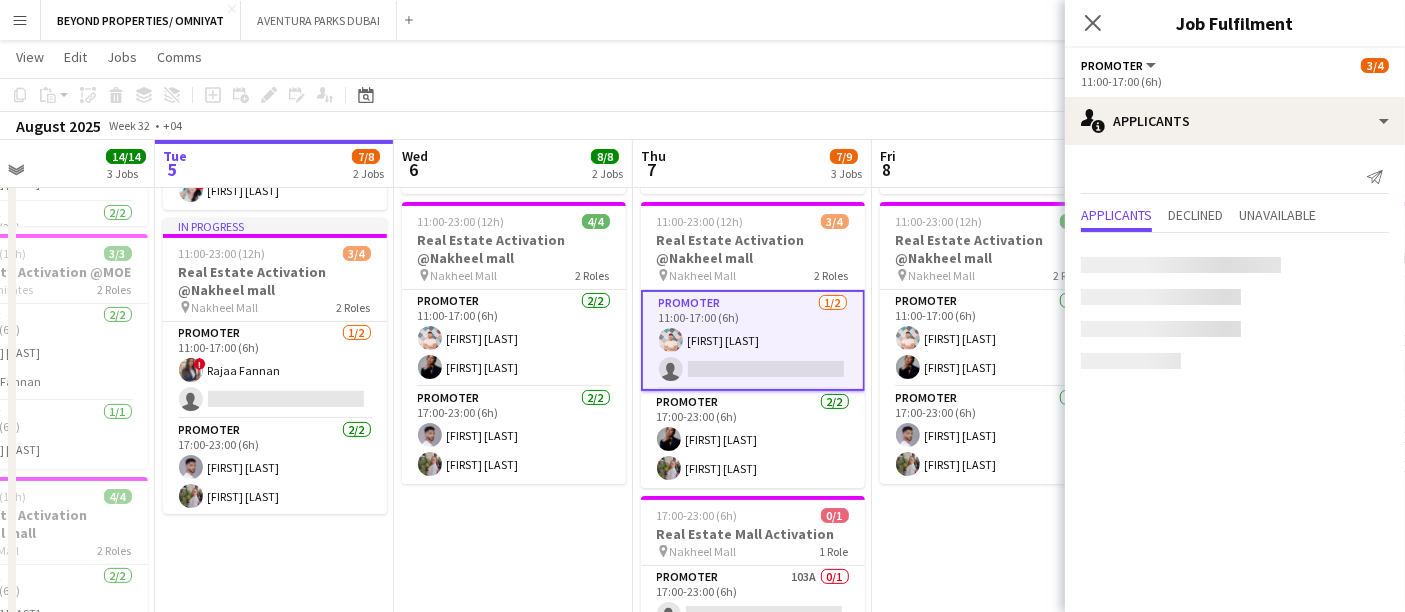 scroll, scrollTop: 0, scrollLeft: 0, axis: both 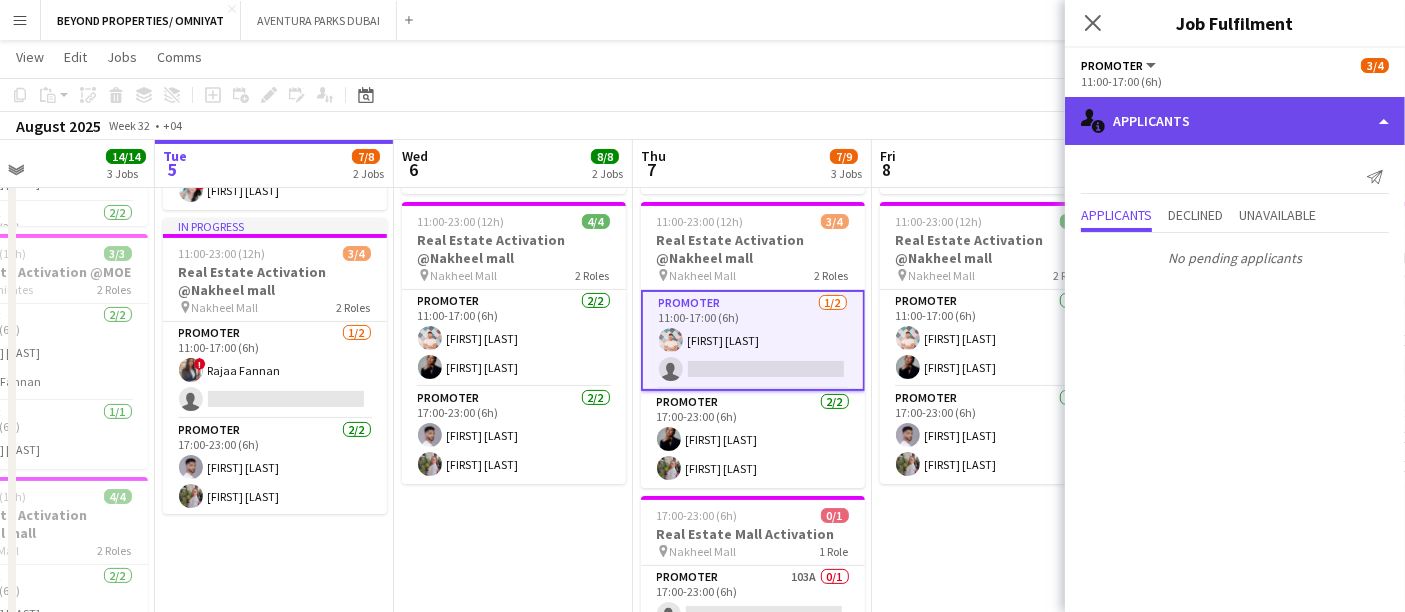 click on "single-neutral-actions-information
Applicants" 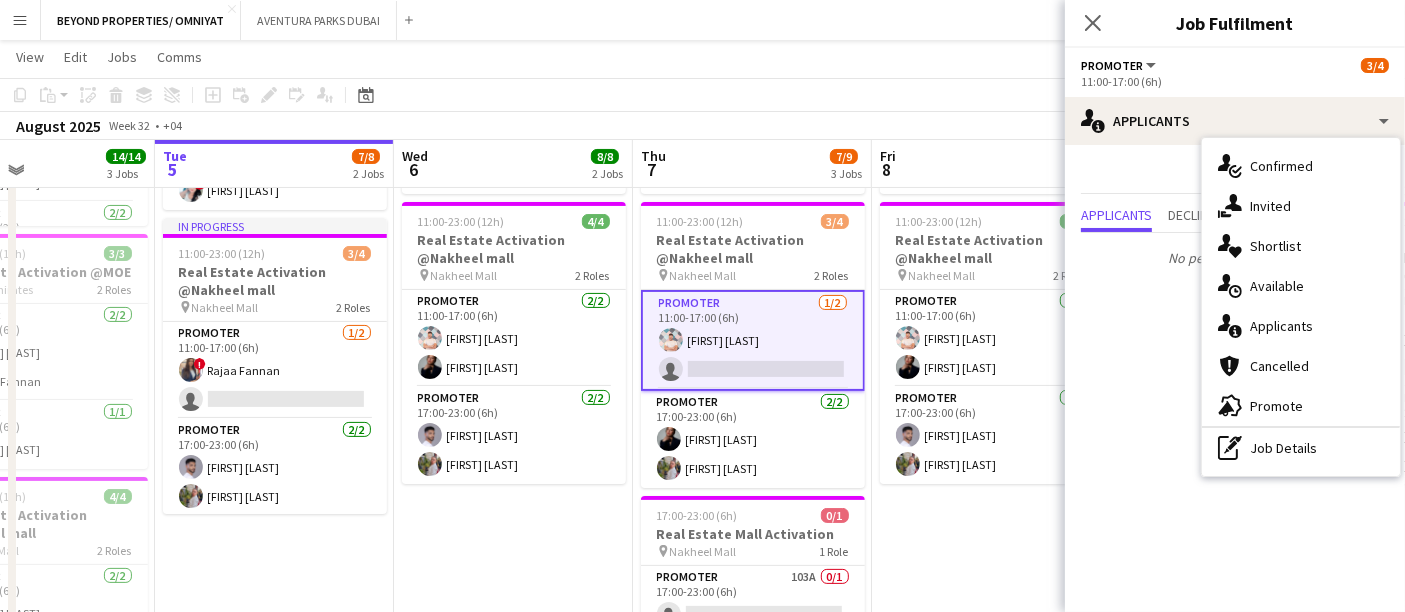 click on "Promoter   1/2   11:00-17:00 (6h)
[FIRST] [LAST]
single-neutral-actions" at bounding box center [753, 340] 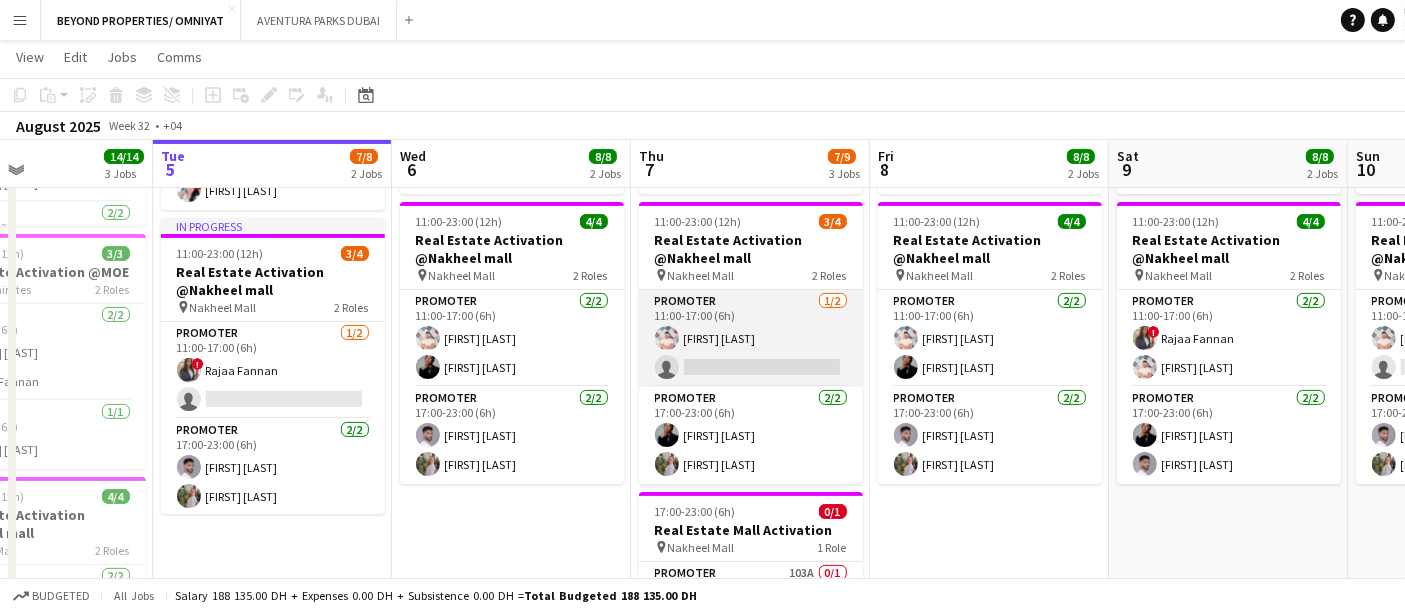 click on "Promoter   1/2   11:00-17:00 (6h)
[FIRST] [LAST]
single-neutral-actions" at bounding box center (751, 338) 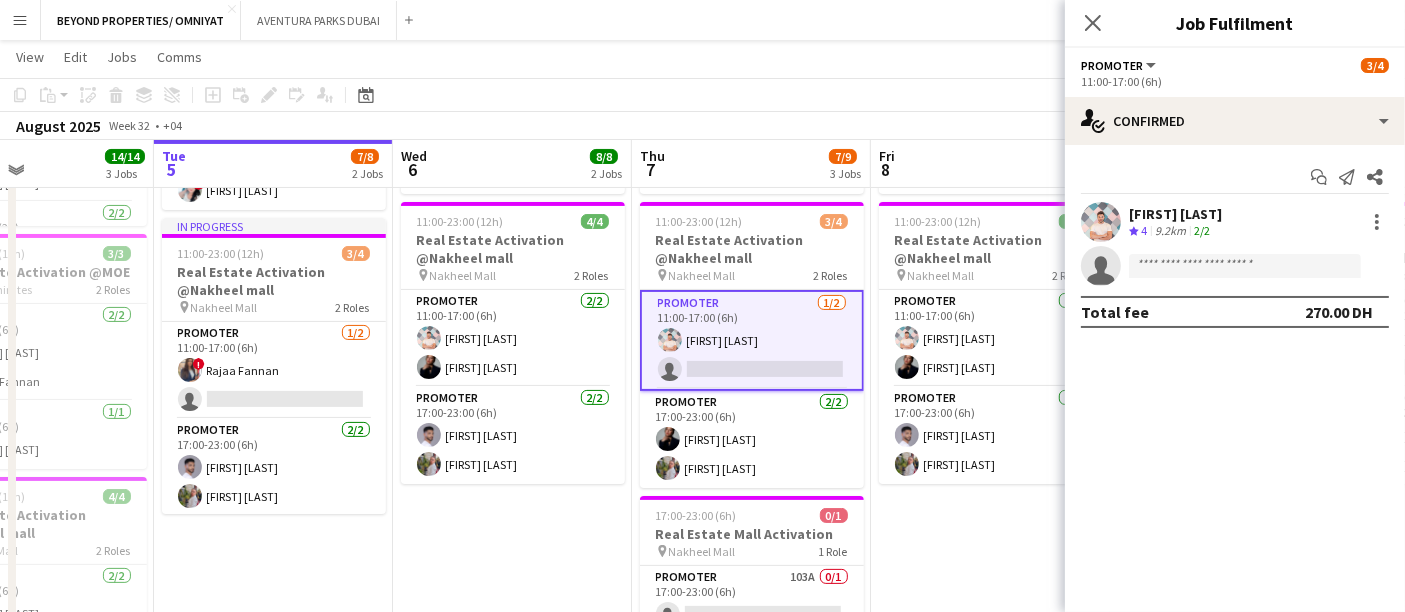 click on "2/2" at bounding box center [1202, 230] 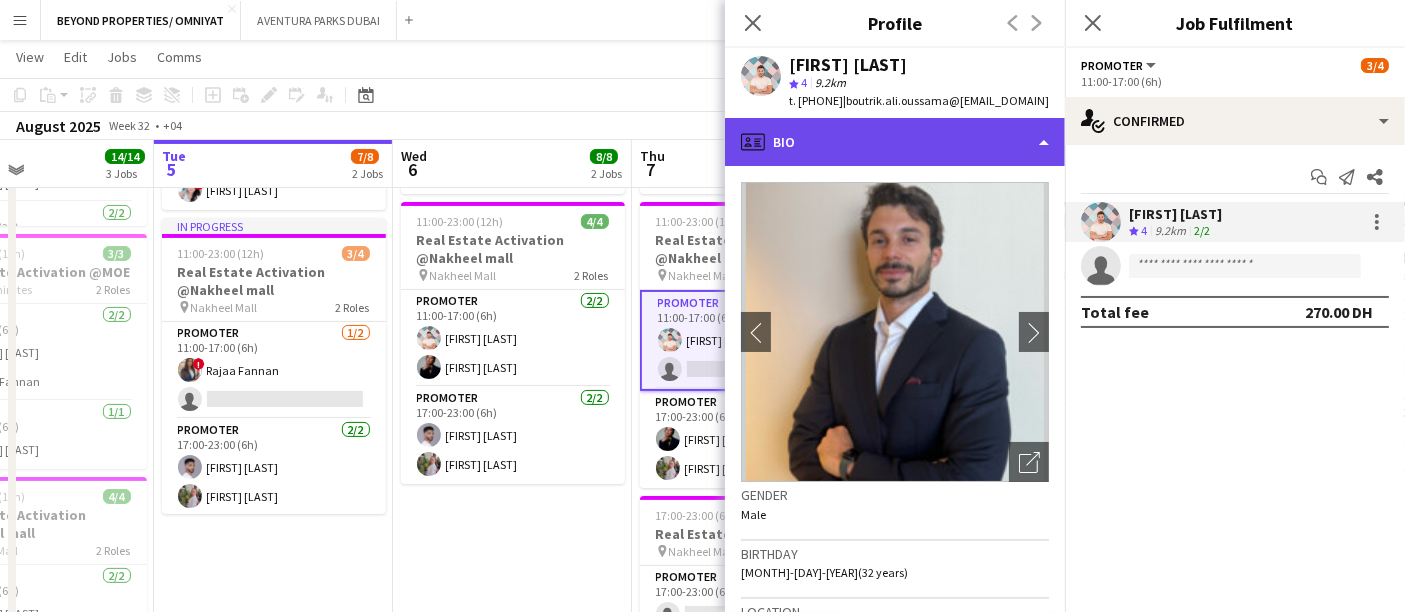 click on "profile
Bio" 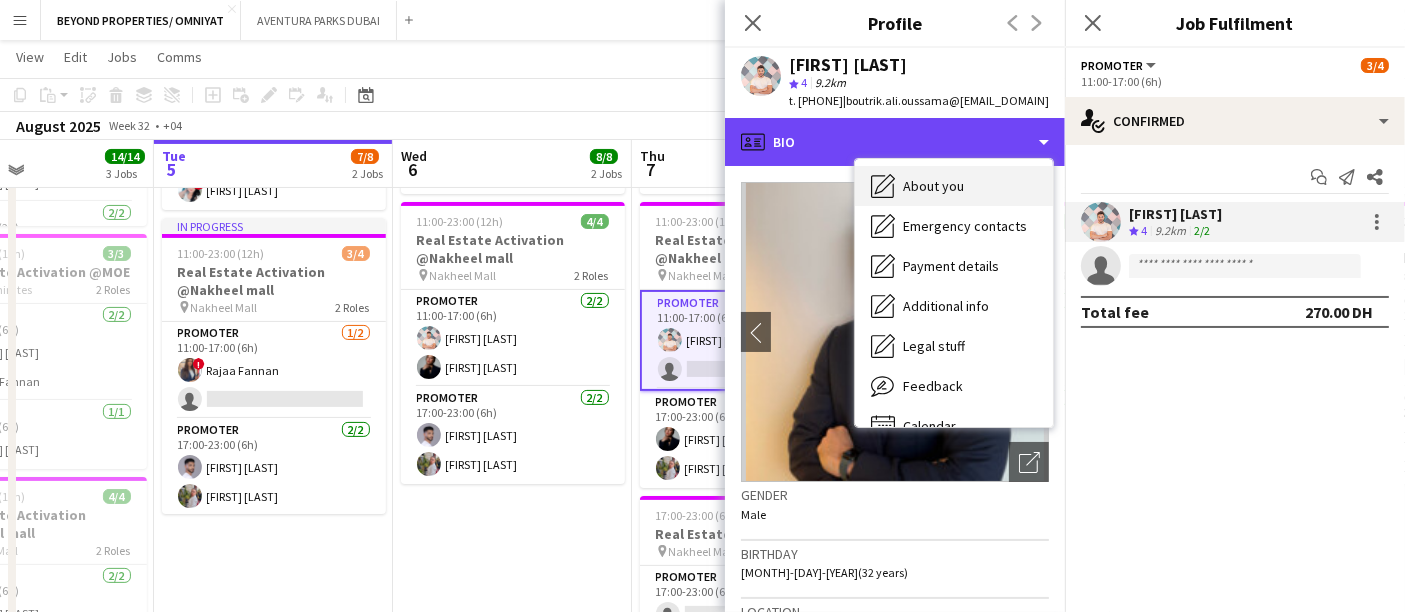 scroll, scrollTop: 107, scrollLeft: 0, axis: vertical 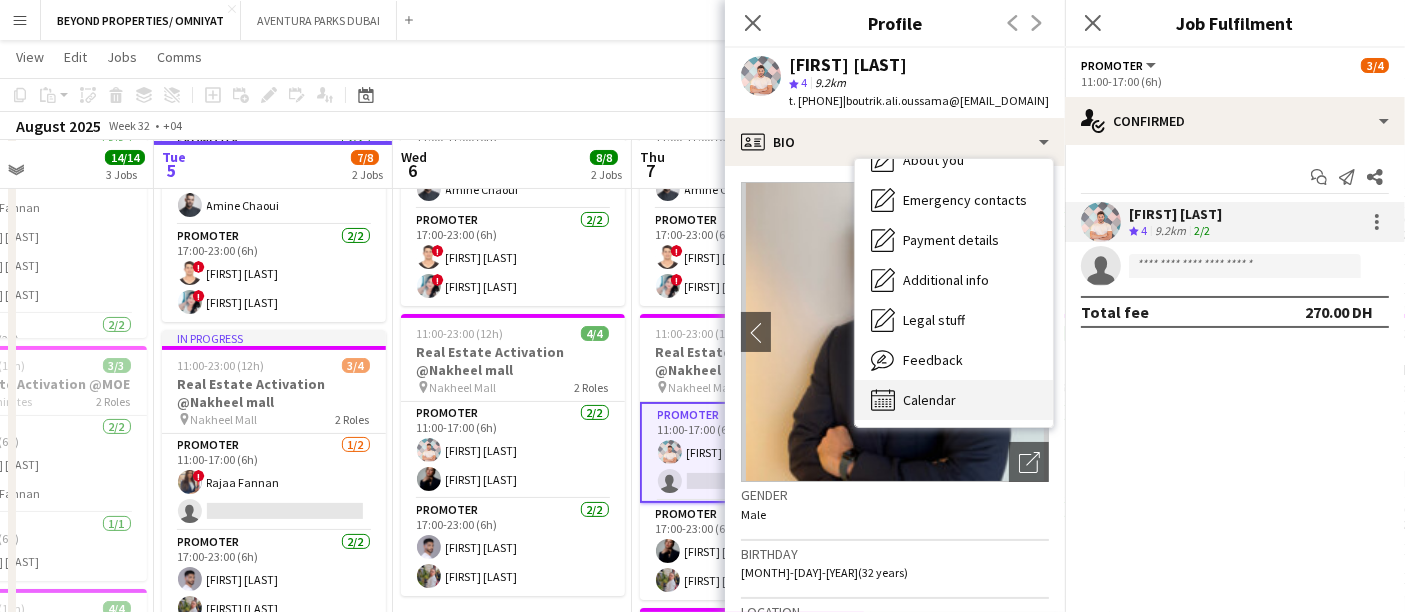 click on "Calendar
Calendar" at bounding box center [954, 400] 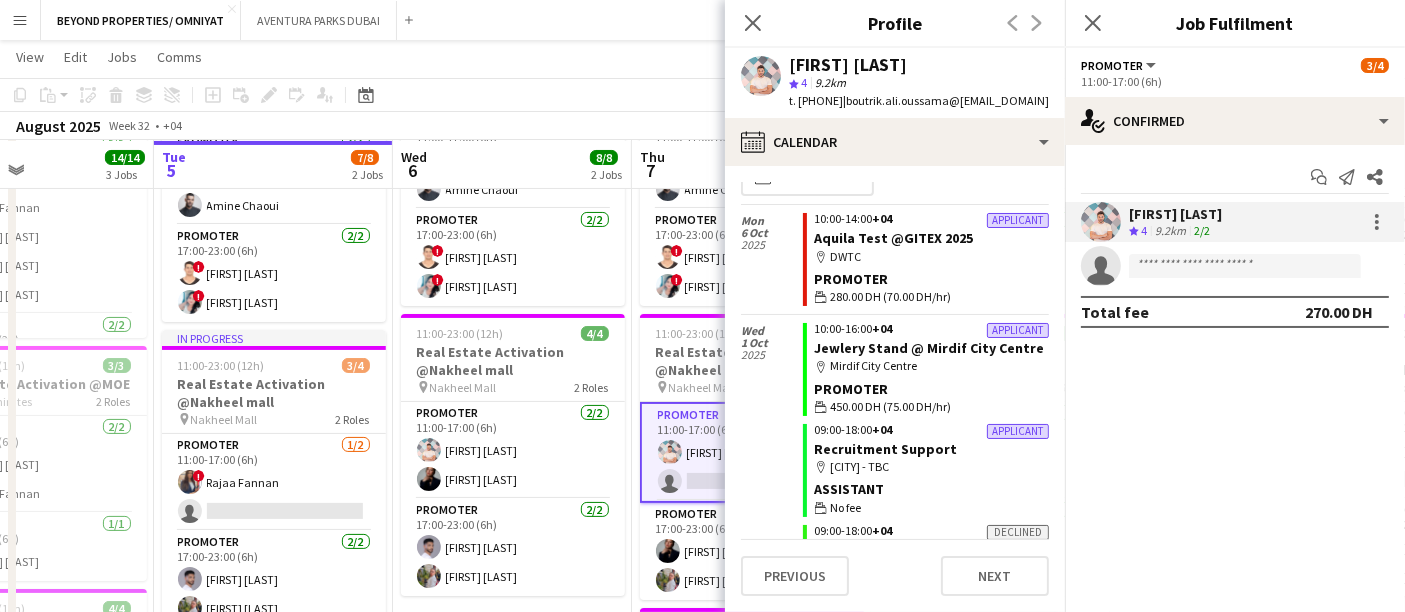 scroll, scrollTop: 0, scrollLeft: 0, axis: both 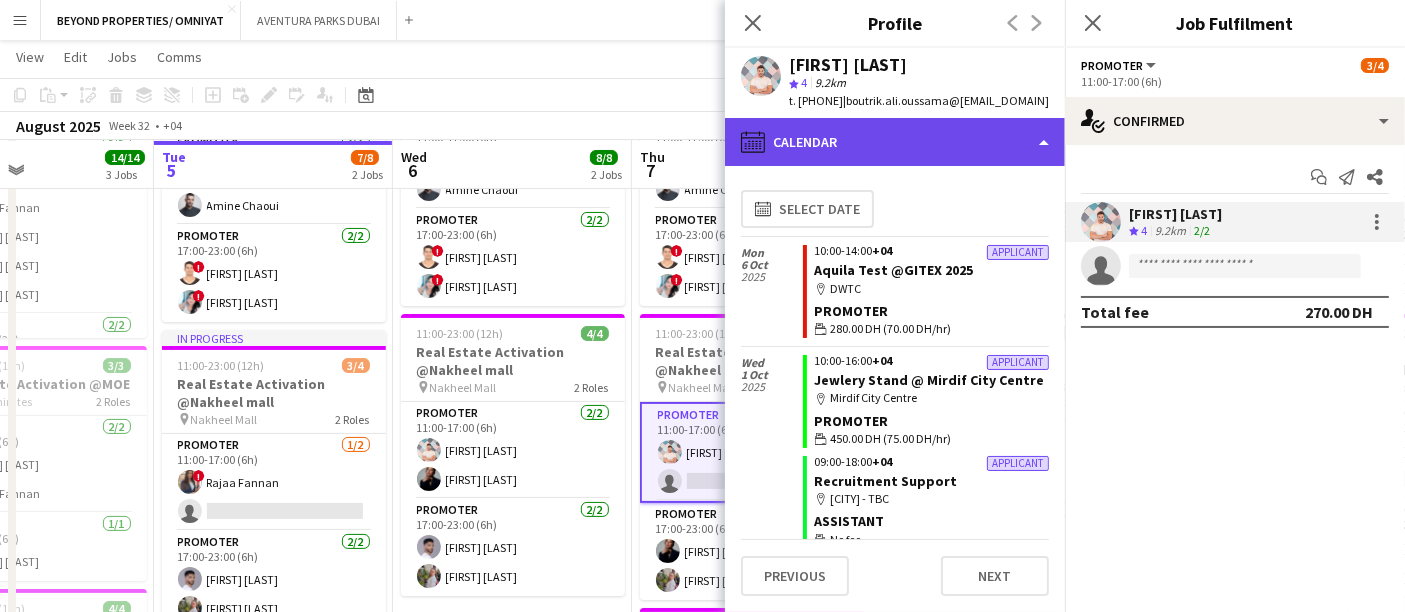 click on "calendar-full
Calendar" 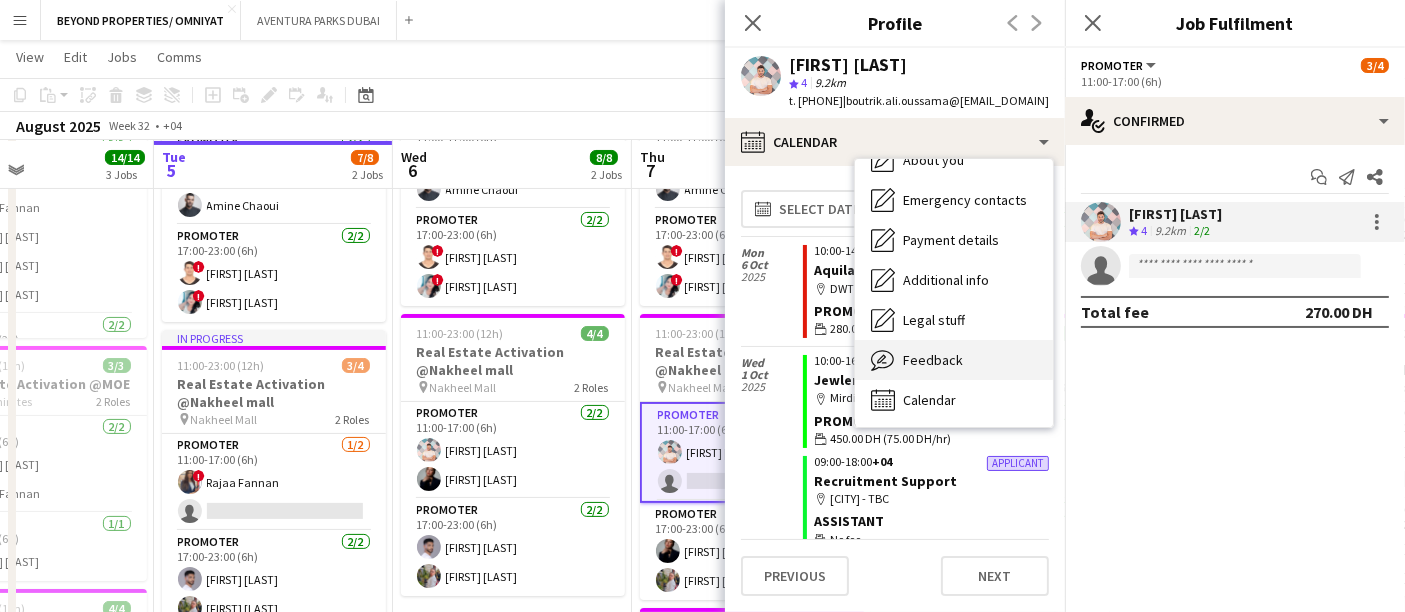 click on "Feedback
Feedback" at bounding box center [954, 360] 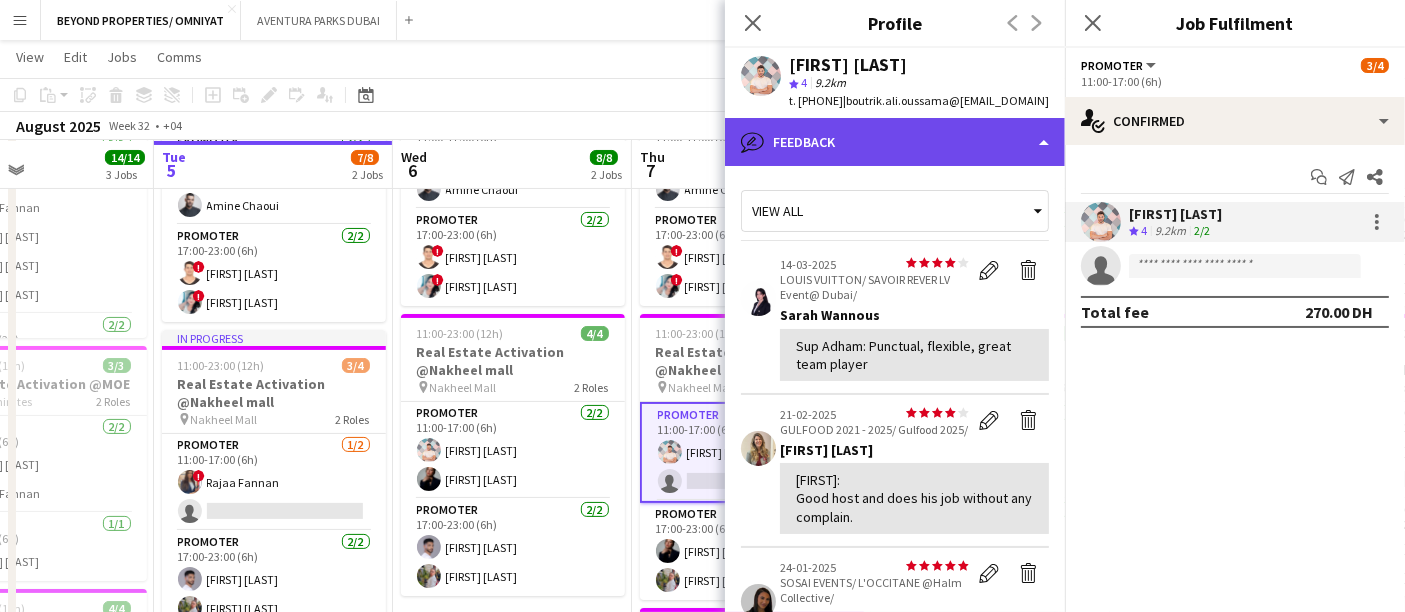 click on "bubble-pencil
Feedback" 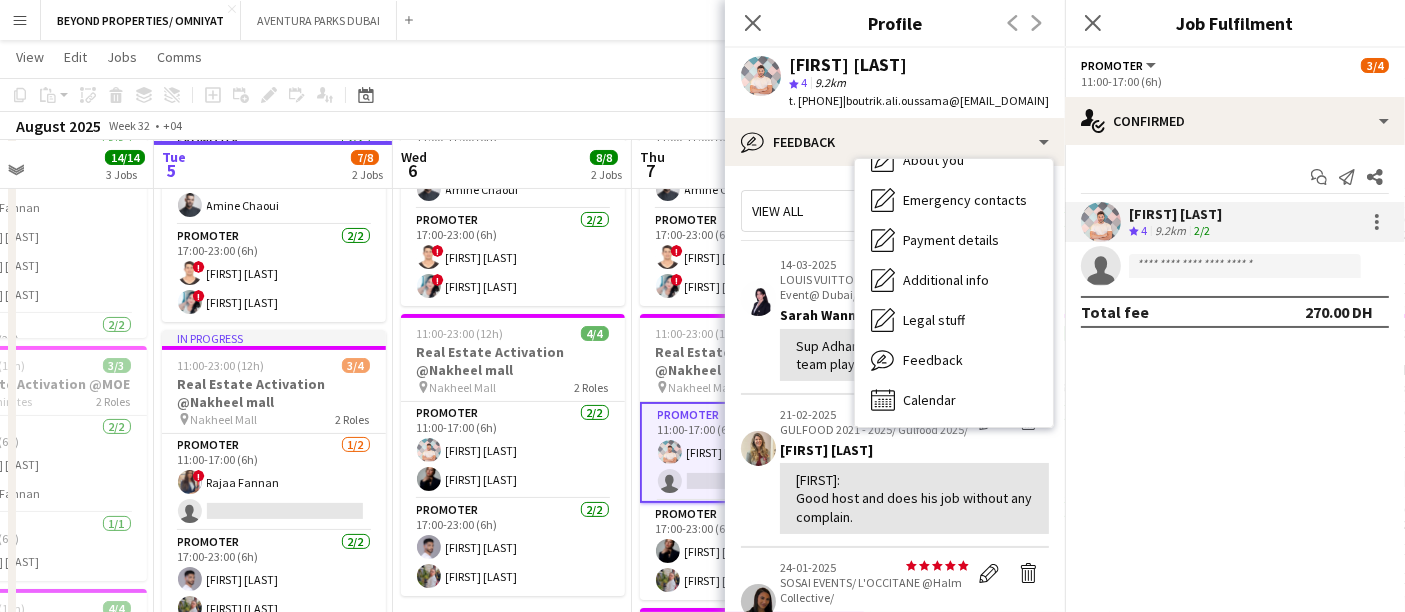 click on "Sup Adham: Punctual, flexible, great team player" 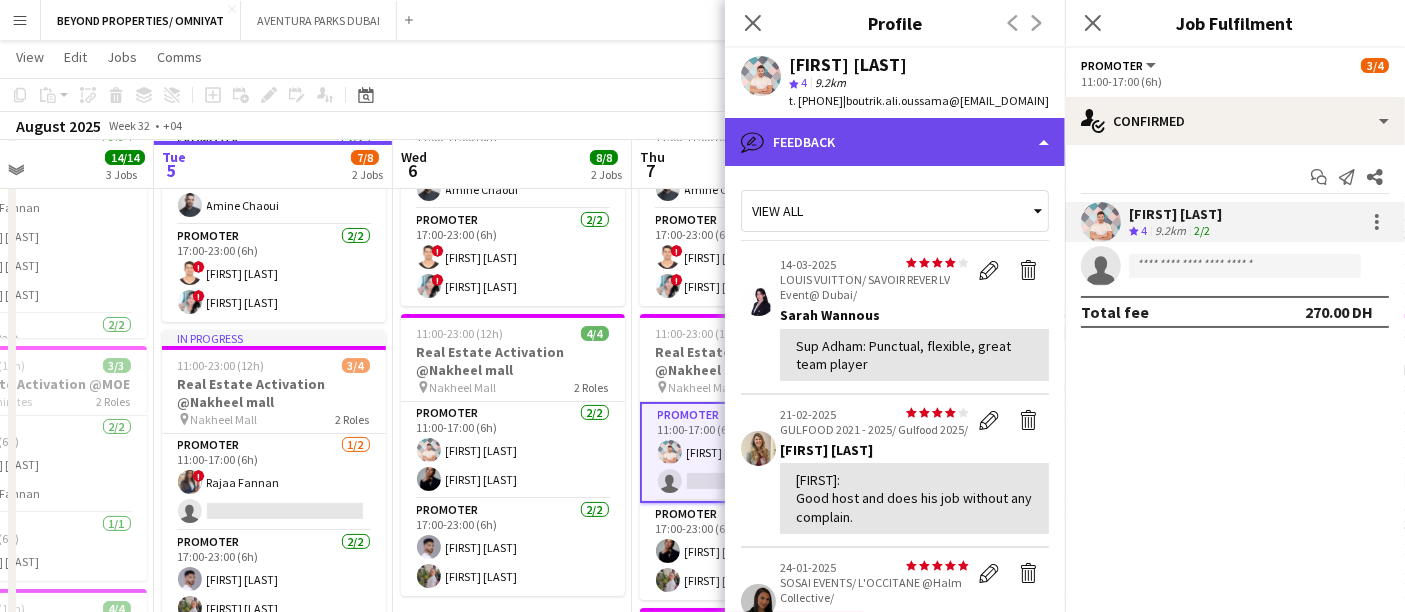 click on "bubble-pencil
Feedback" 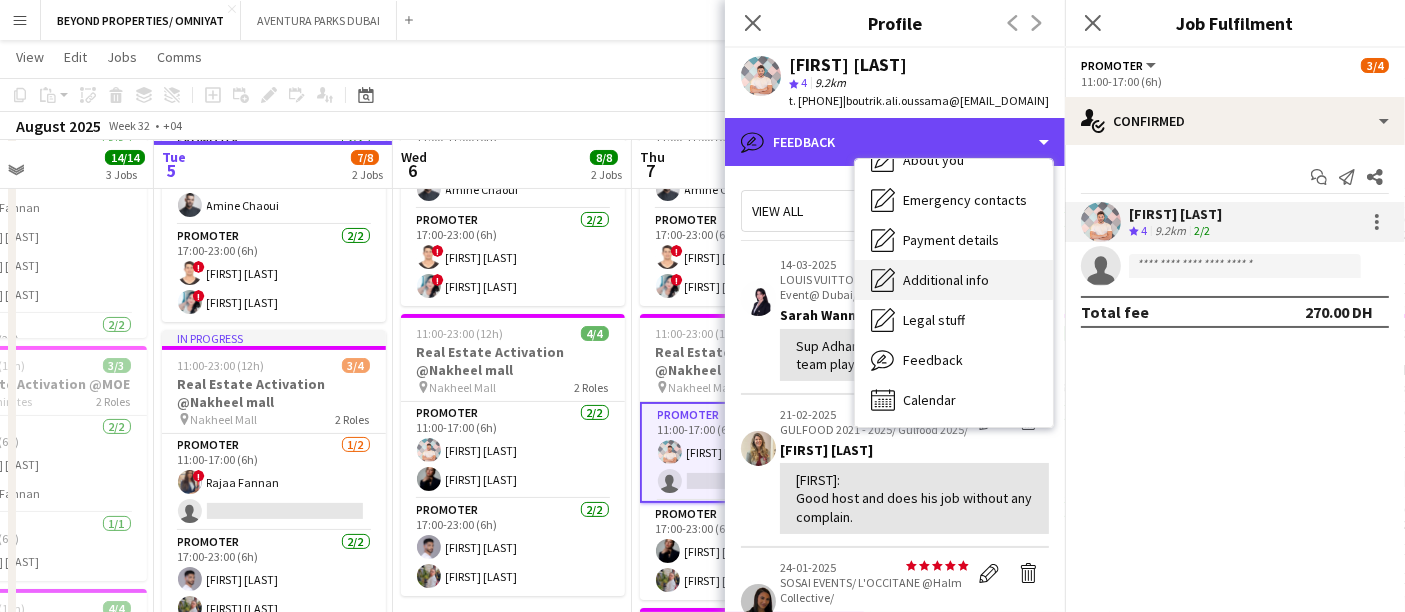 scroll, scrollTop: 0, scrollLeft: 0, axis: both 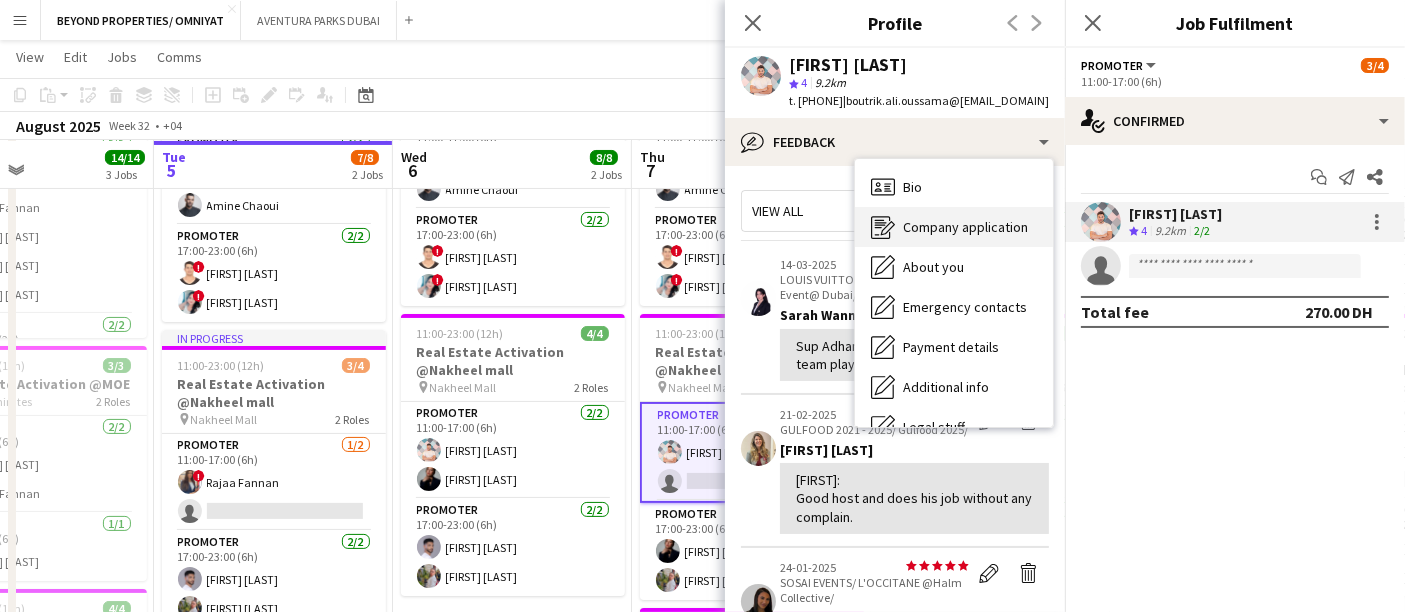 click on "Company application" at bounding box center [965, 227] 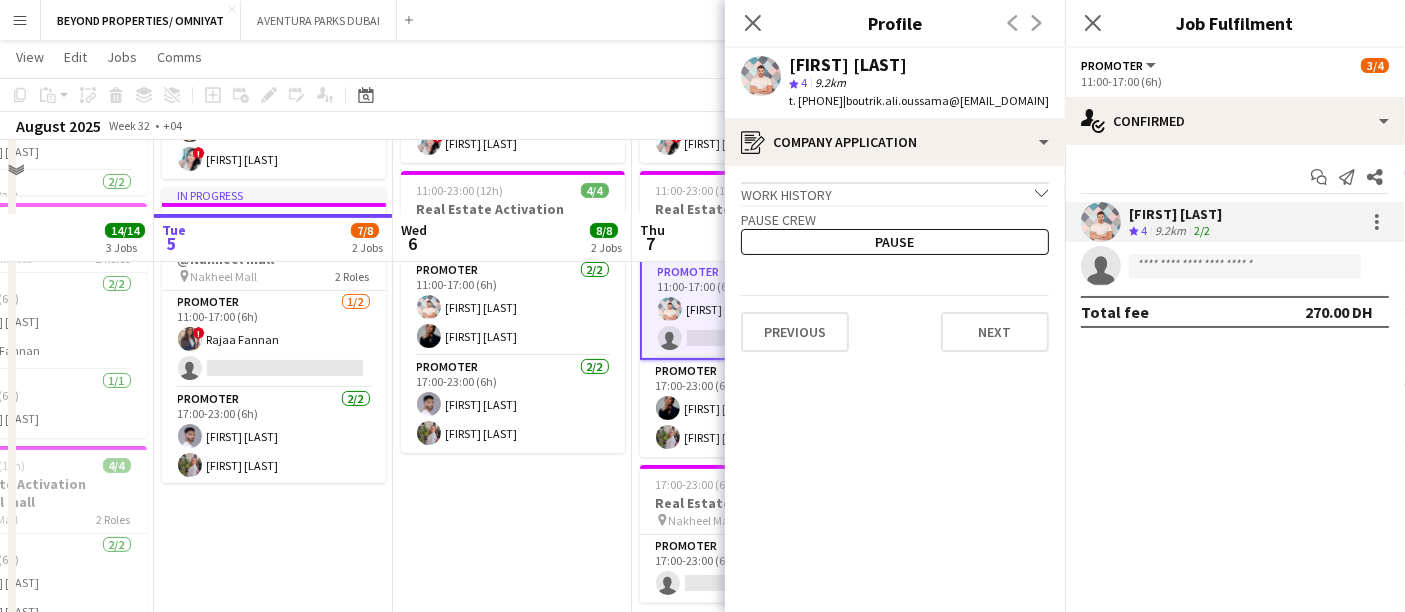 scroll, scrollTop: 505, scrollLeft: 0, axis: vertical 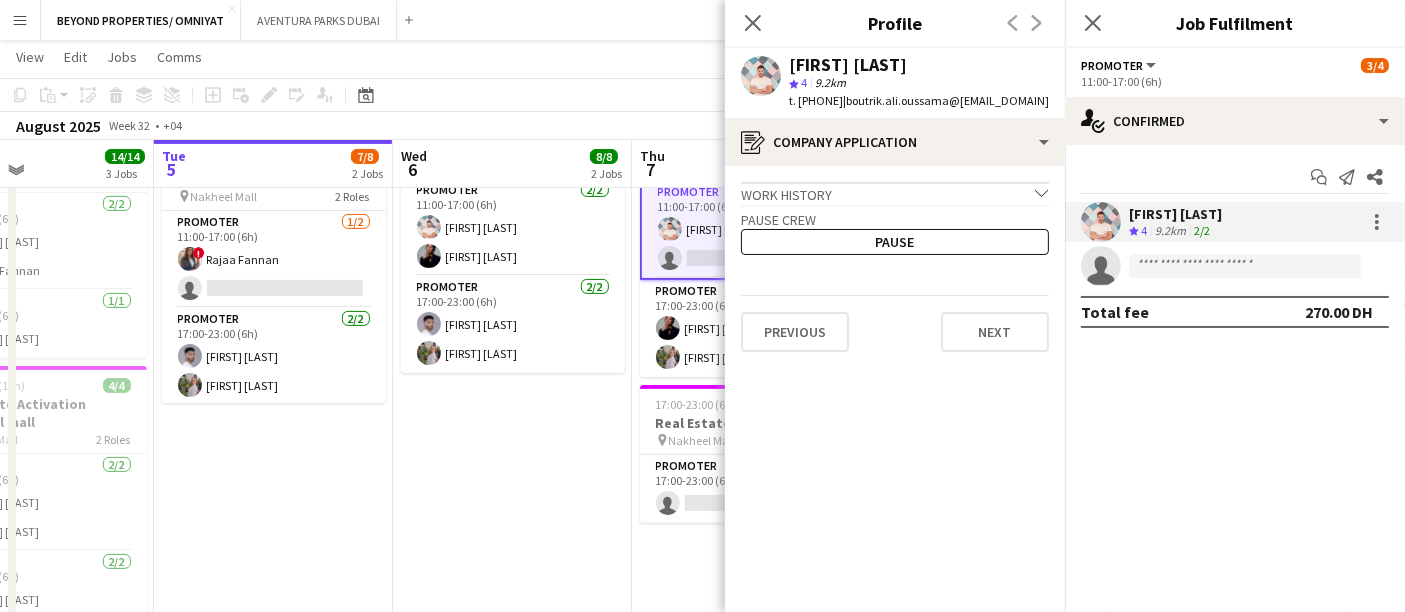 drag, startPoint x: 646, startPoint y: 480, endPoint x: 858, endPoint y: 447, distance: 214.55302 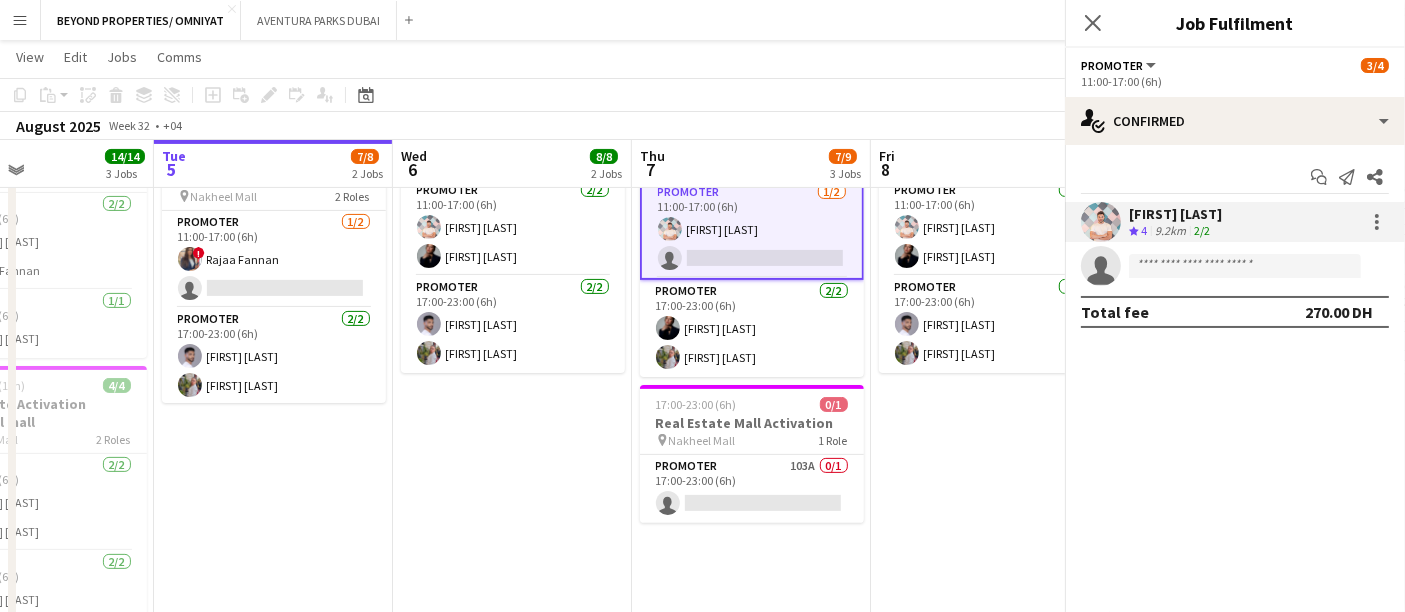 scroll, scrollTop: 0, scrollLeft: 561, axis: horizontal 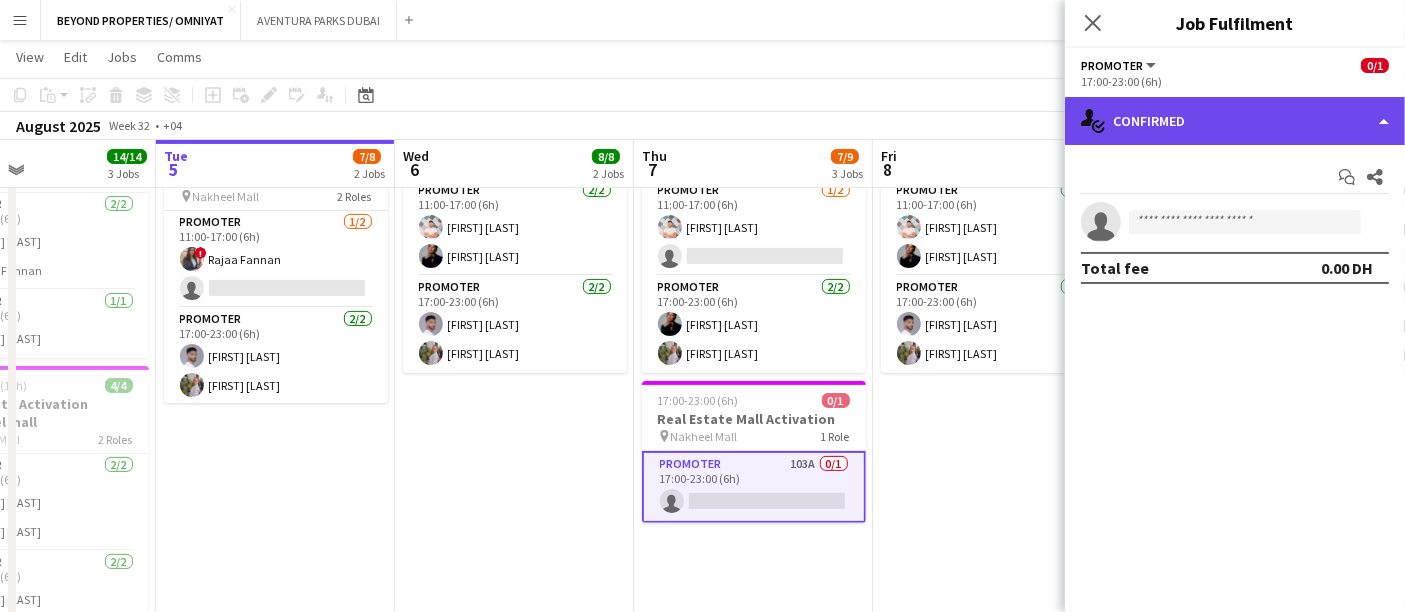 click on "single-neutral-actions-check-2
Confirmed" 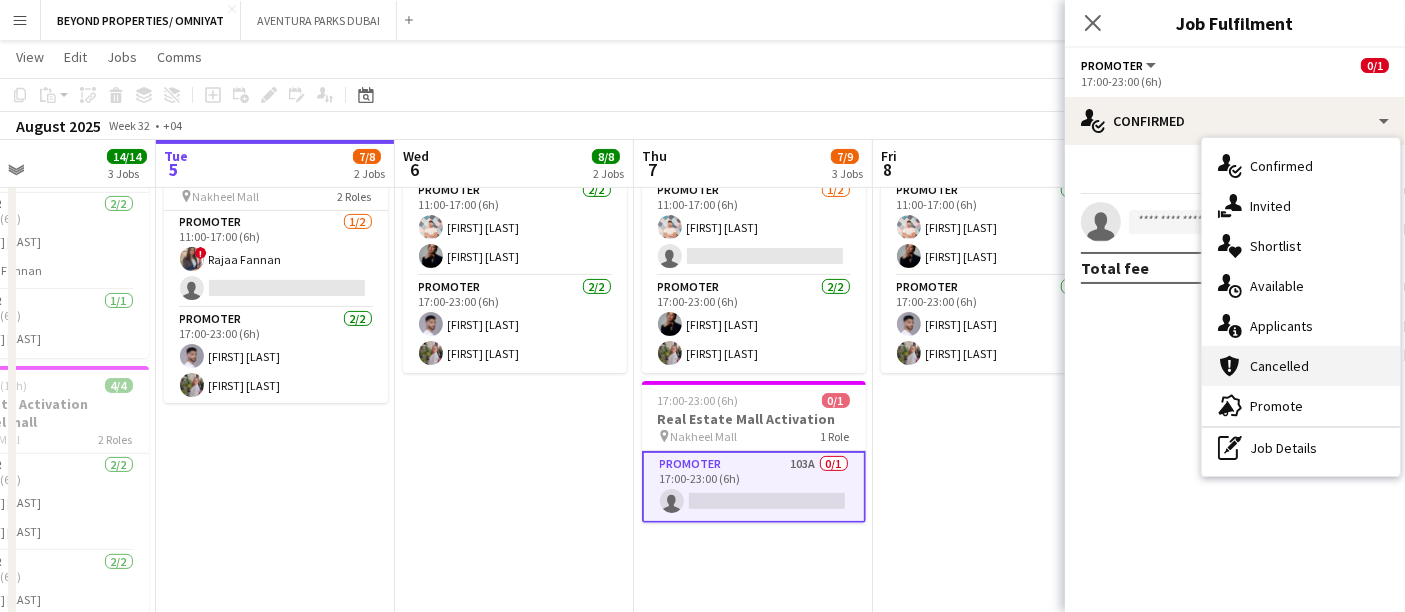 click on "cancellation
Cancelled" at bounding box center [1301, 366] 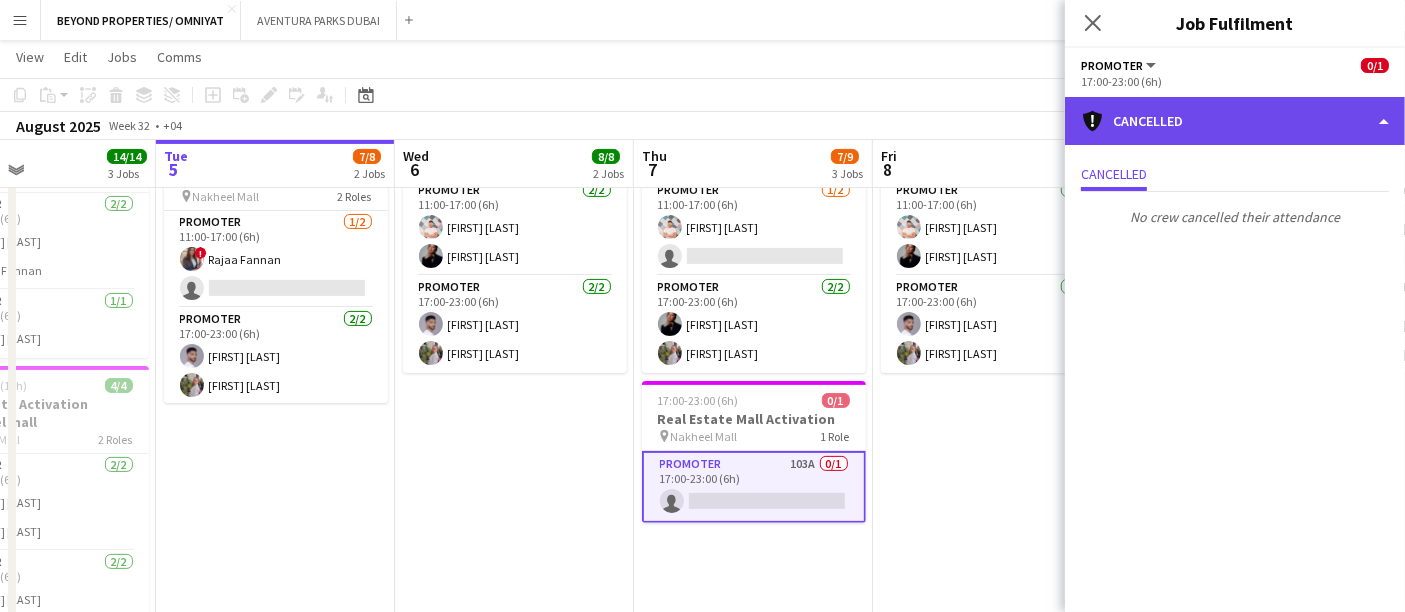 click on "cancellation
Cancelled" 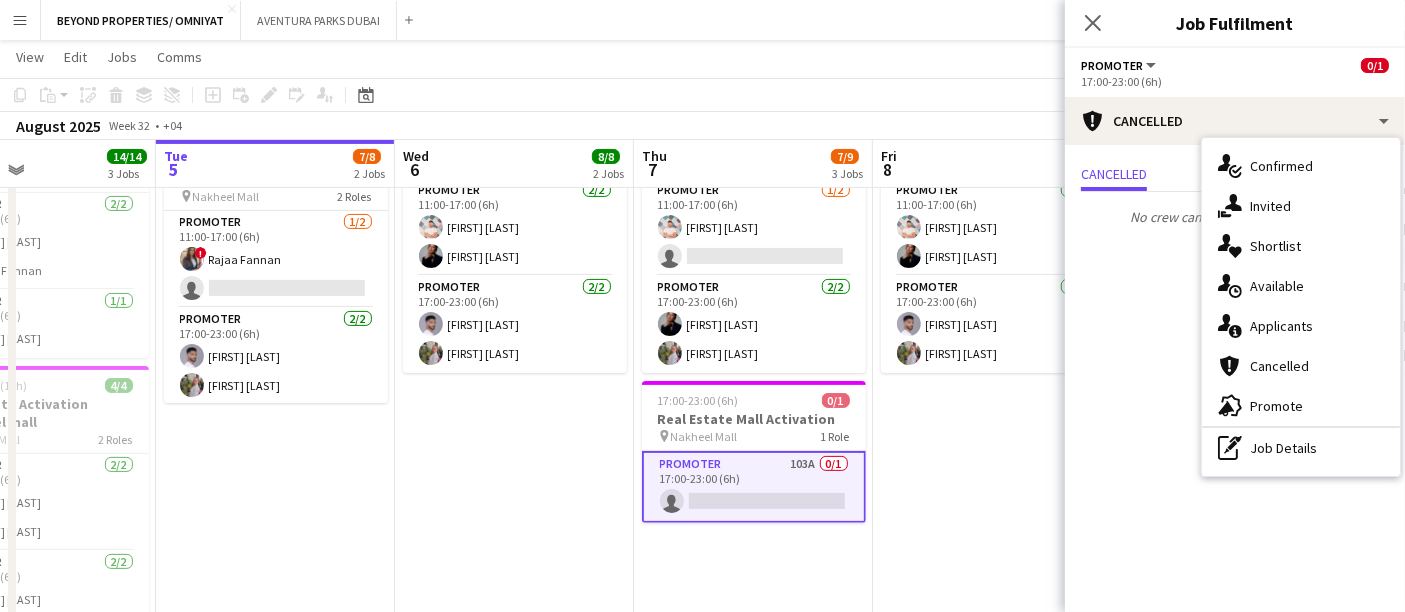 click on "single-neutral-actions-information
Applicants" at bounding box center (1301, 326) 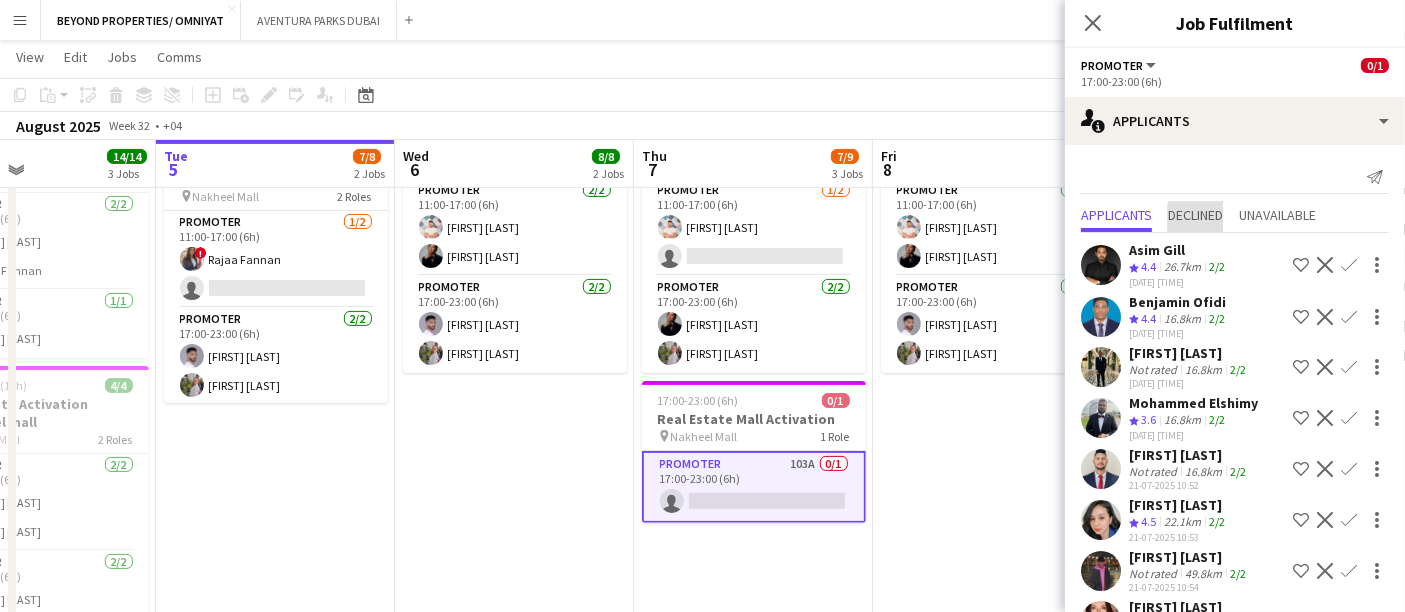click on "Declined" at bounding box center (1195, 215) 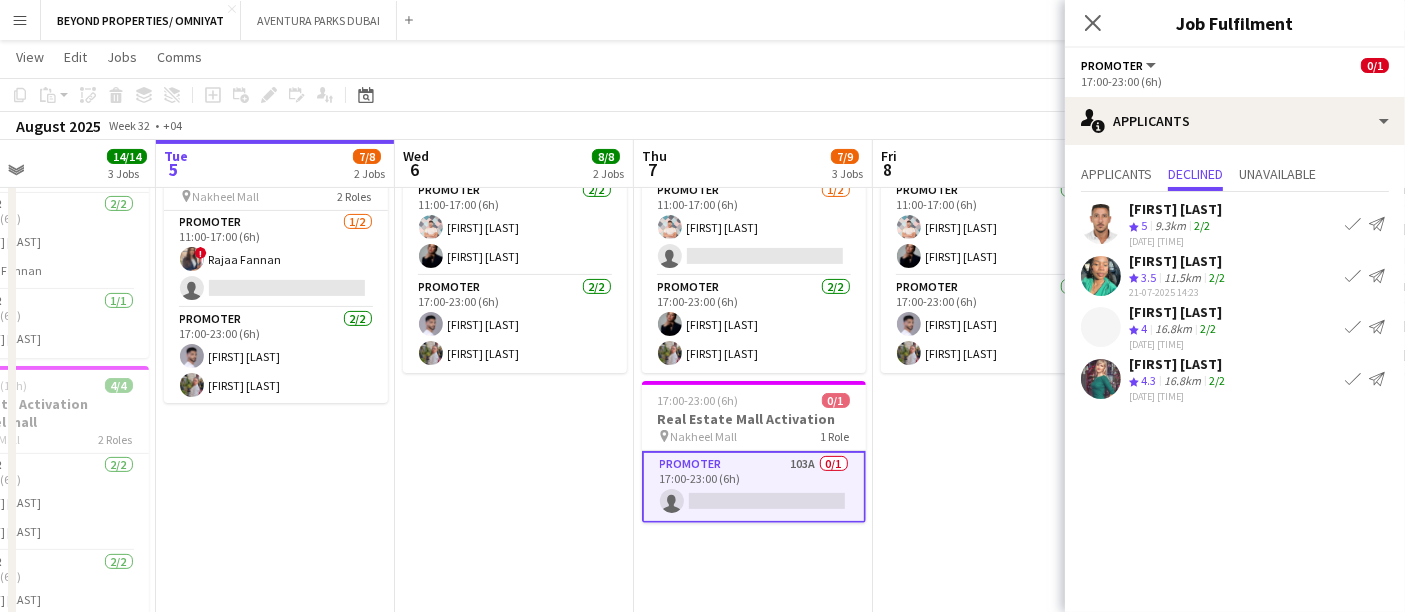 click on "Crew rating
5   9.3km  2/2" 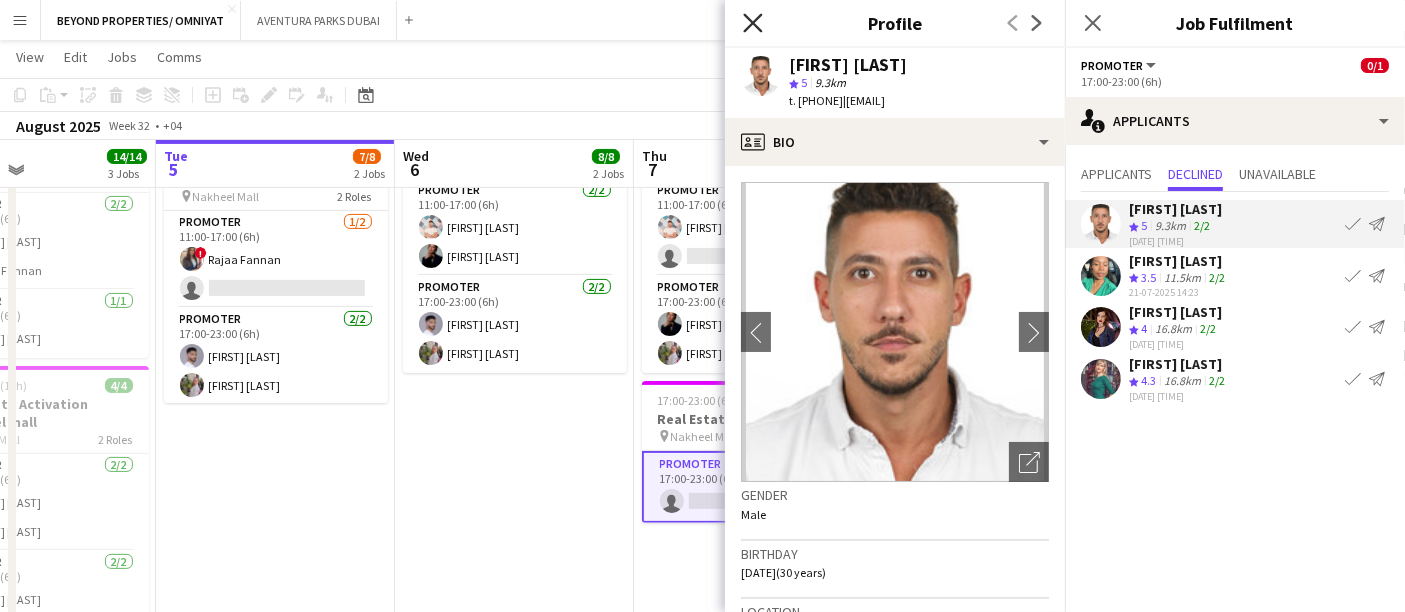 click 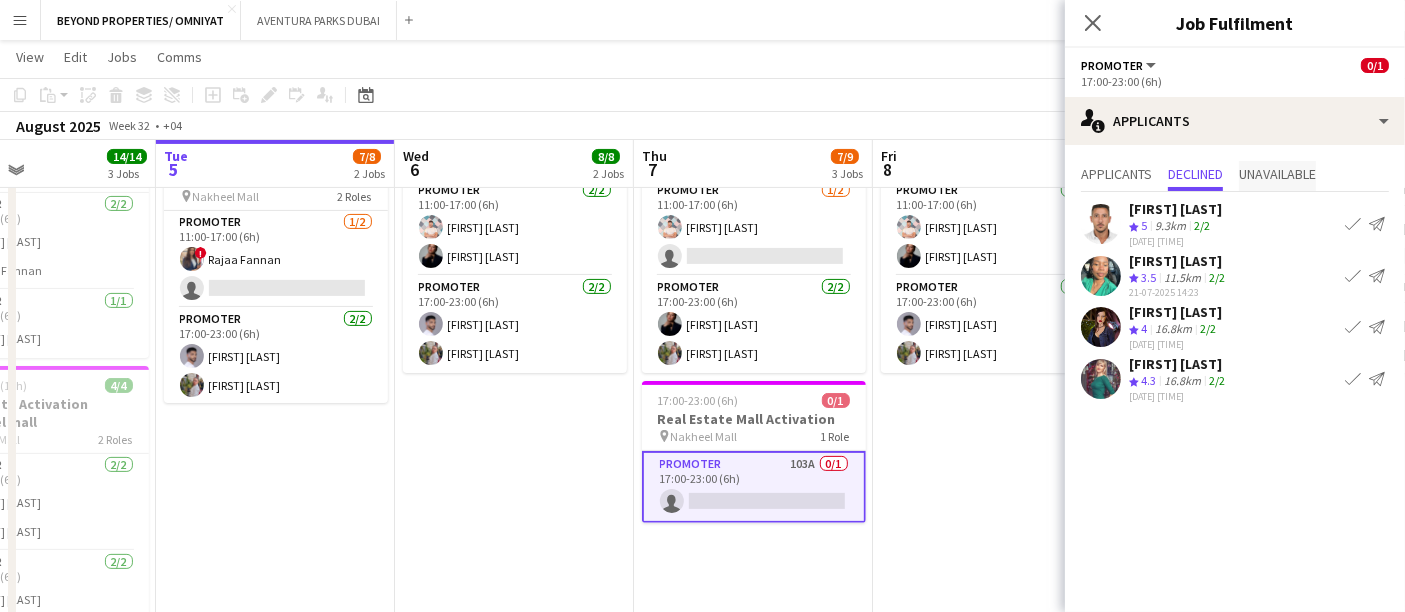 click on "Unavailable" at bounding box center [1277, 174] 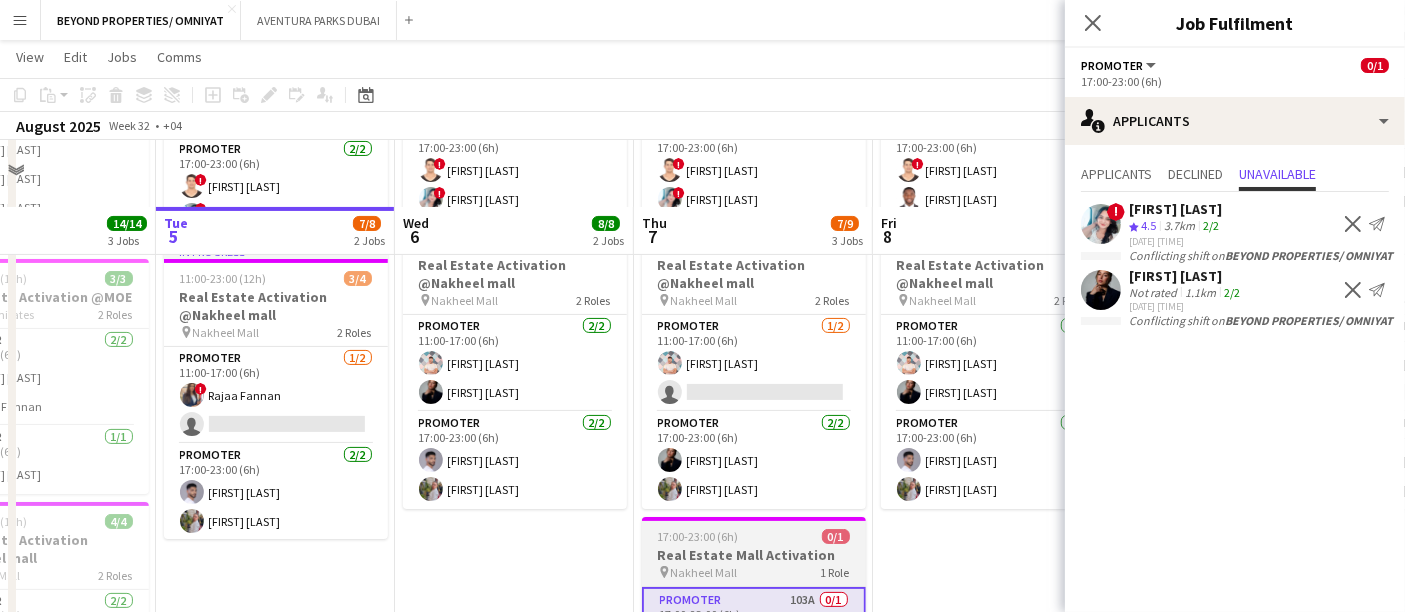 scroll, scrollTop: 444, scrollLeft: 0, axis: vertical 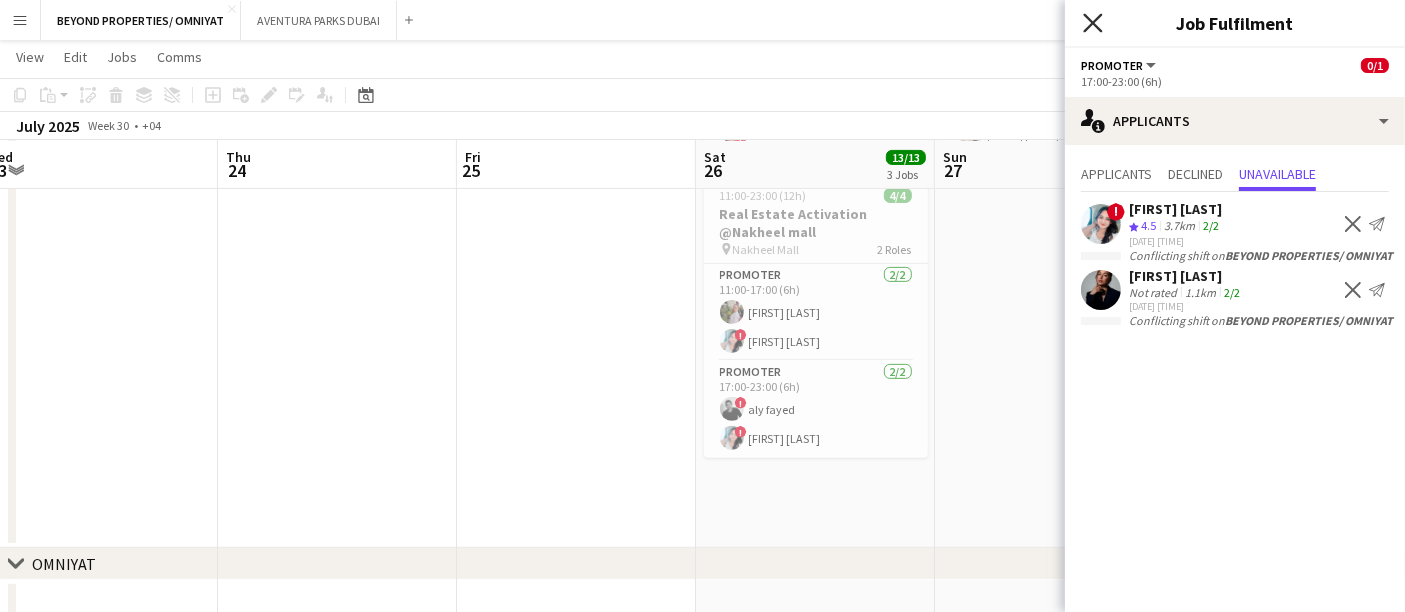 click on "Close pop-in" 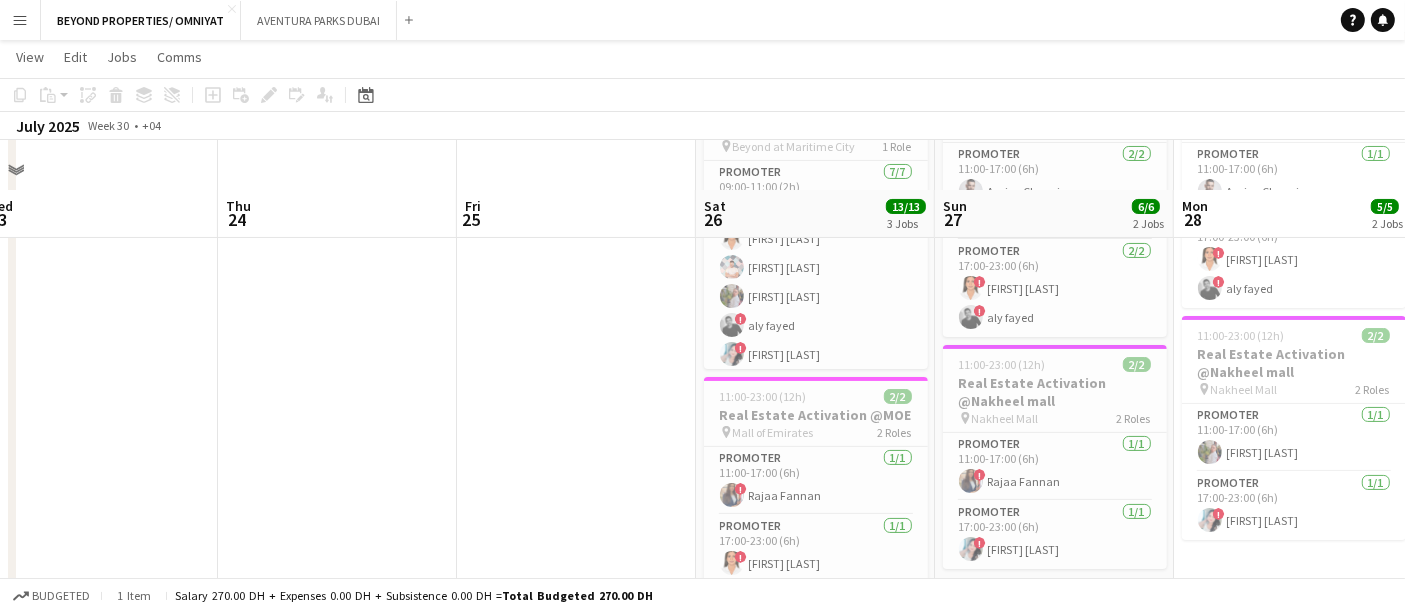 scroll, scrollTop: 222, scrollLeft: 0, axis: vertical 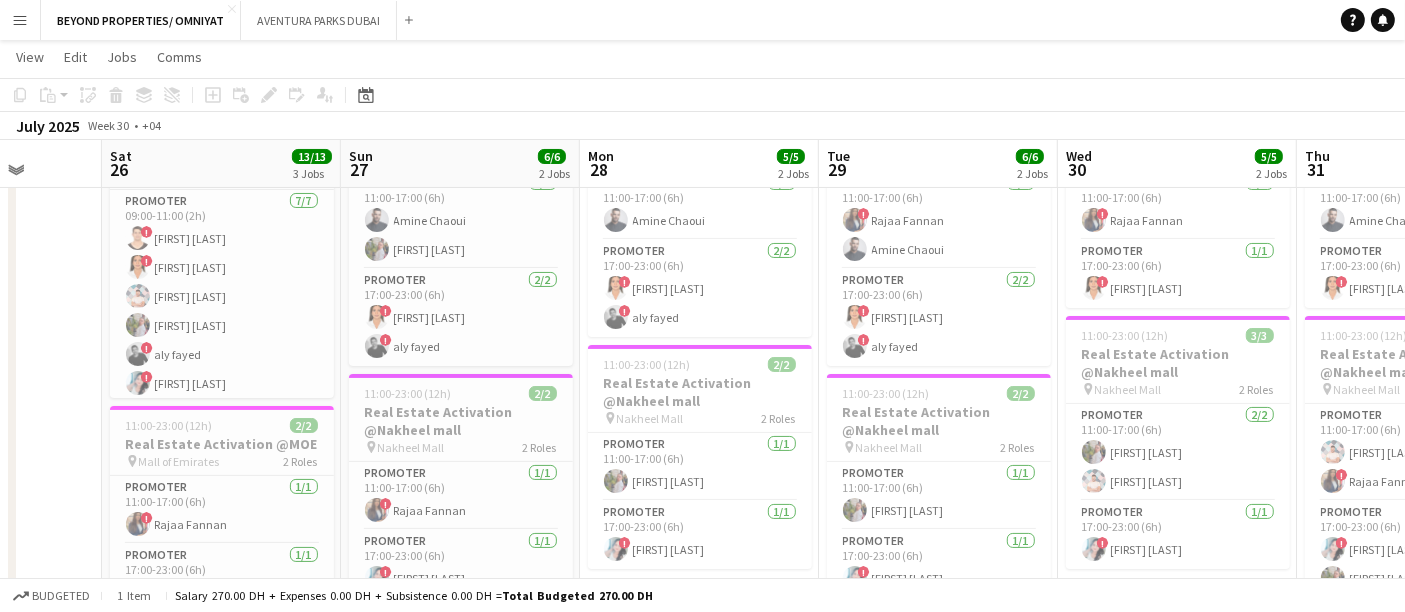 drag, startPoint x: 934, startPoint y: 318, endPoint x: 339, endPoint y: 327, distance: 595.06805 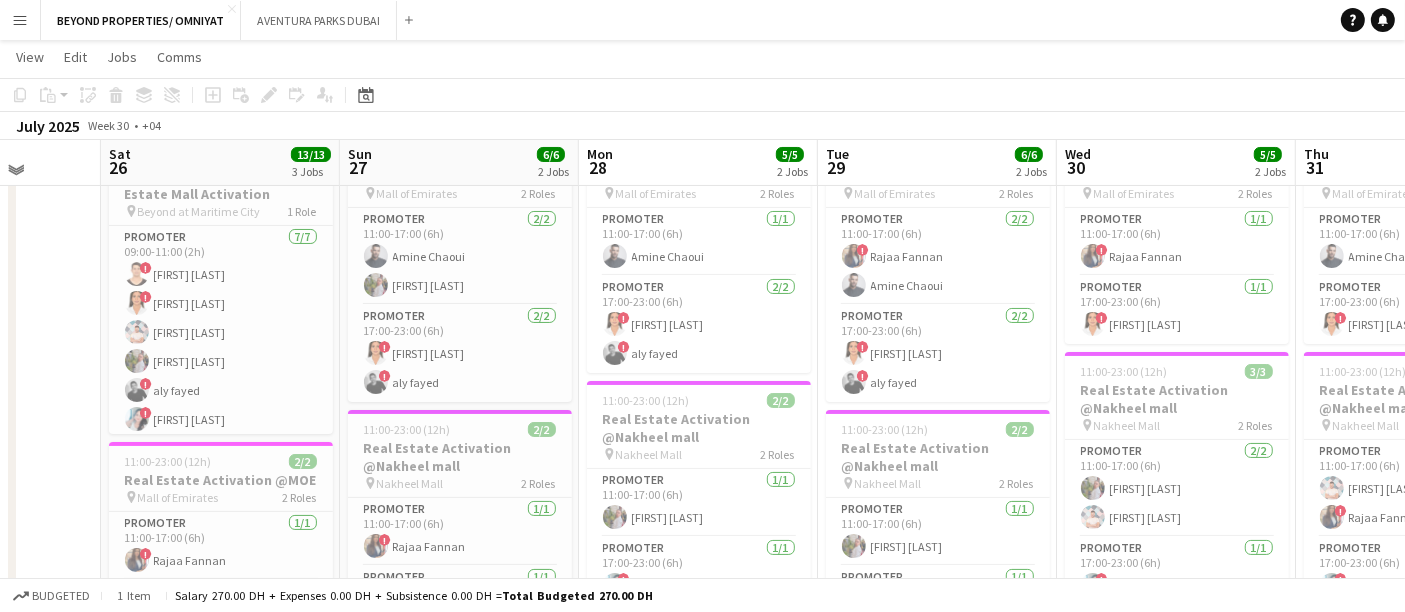 scroll, scrollTop: 184, scrollLeft: 0, axis: vertical 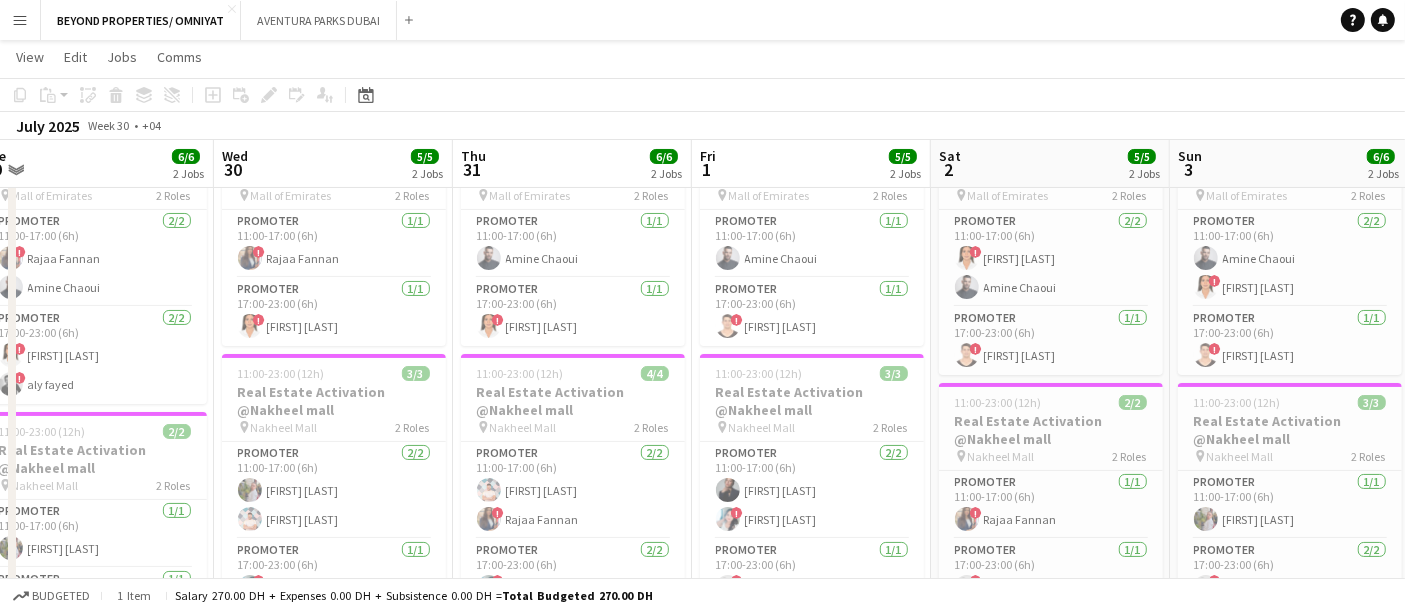 drag, startPoint x: 1114, startPoint y: 325, endPoint x: 256, endPoint y: 442, distance: 865.94055 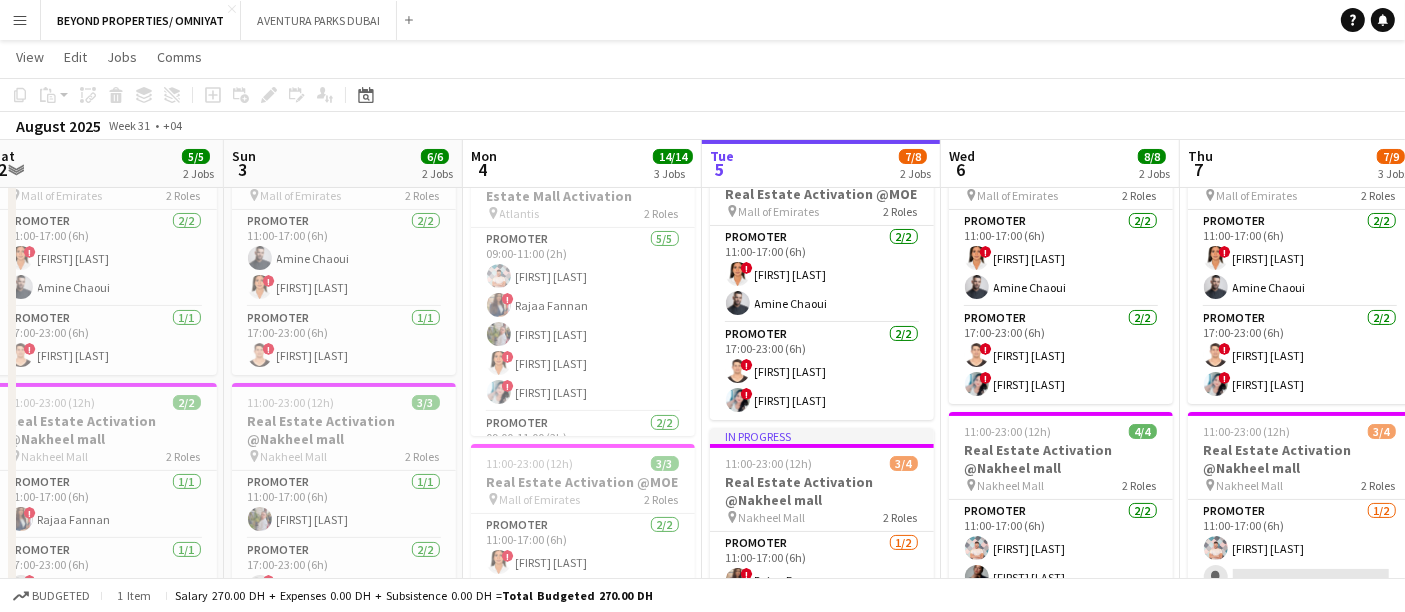 drag, startPoint x: 1149, startPoint y: 276, endPoint x: 216, endPoint y: 341, distance: 935.2615 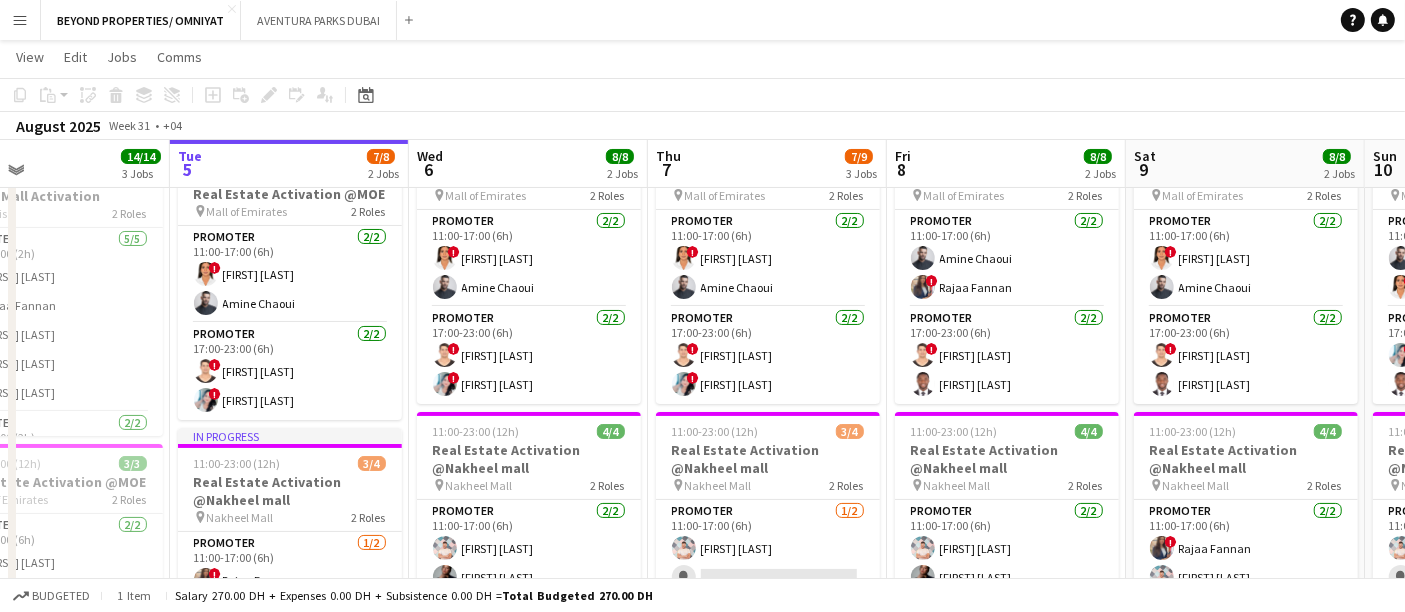 drag, startPoint x: 785, startPoint y: 287, endPoint x: 314, endPoint y: 344, distance: 474.4365 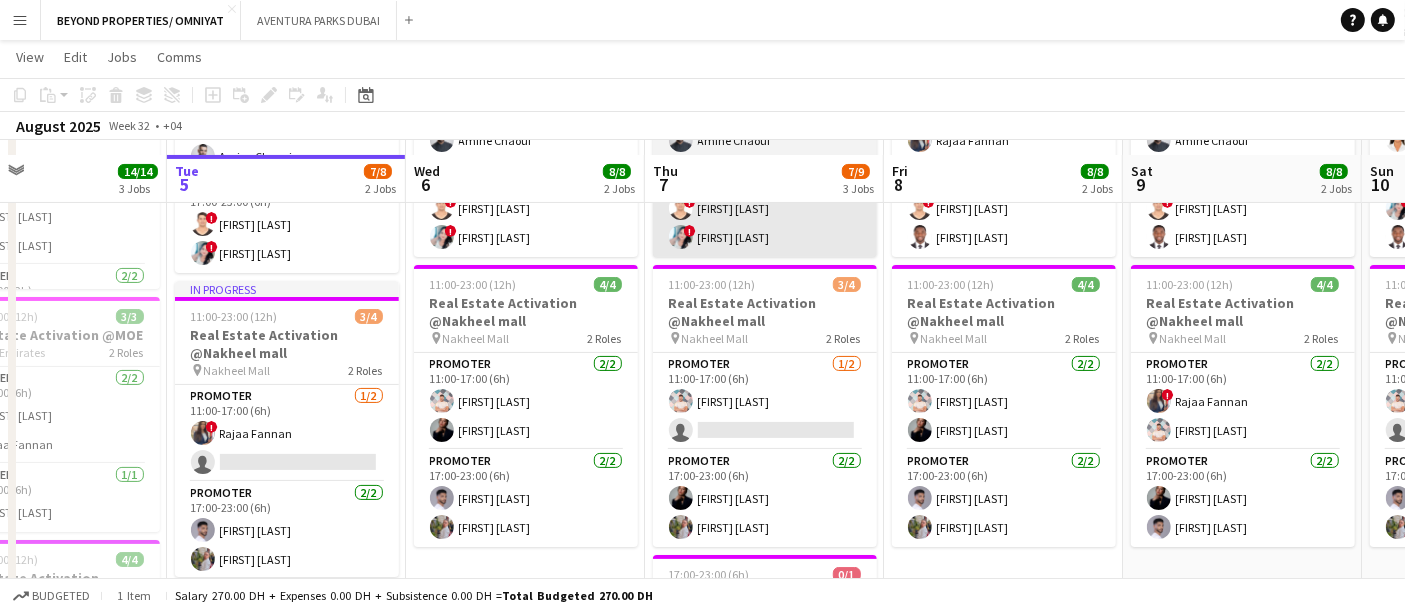 scroll, scrollTop: 313, scrollLeft: 0, axis: vertical 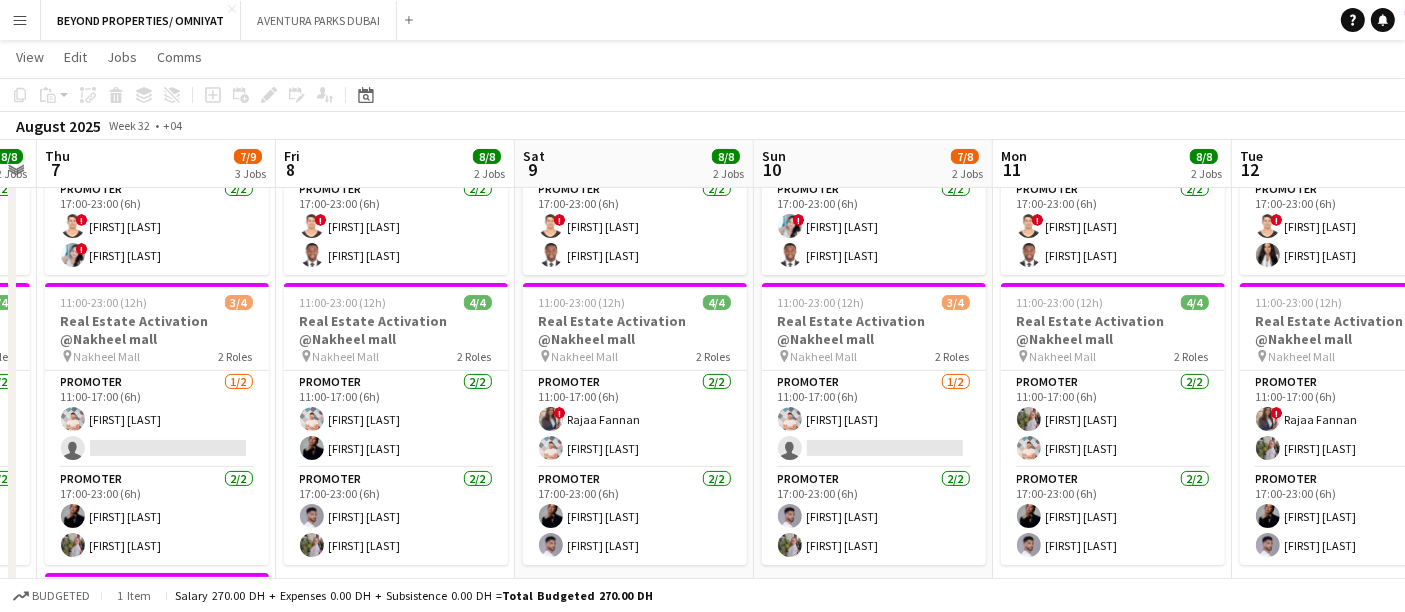 drag, startPoint x: 1020, startPoint y: 364, endPoint x: 340, endPoint y: 461, distance: 686.88354 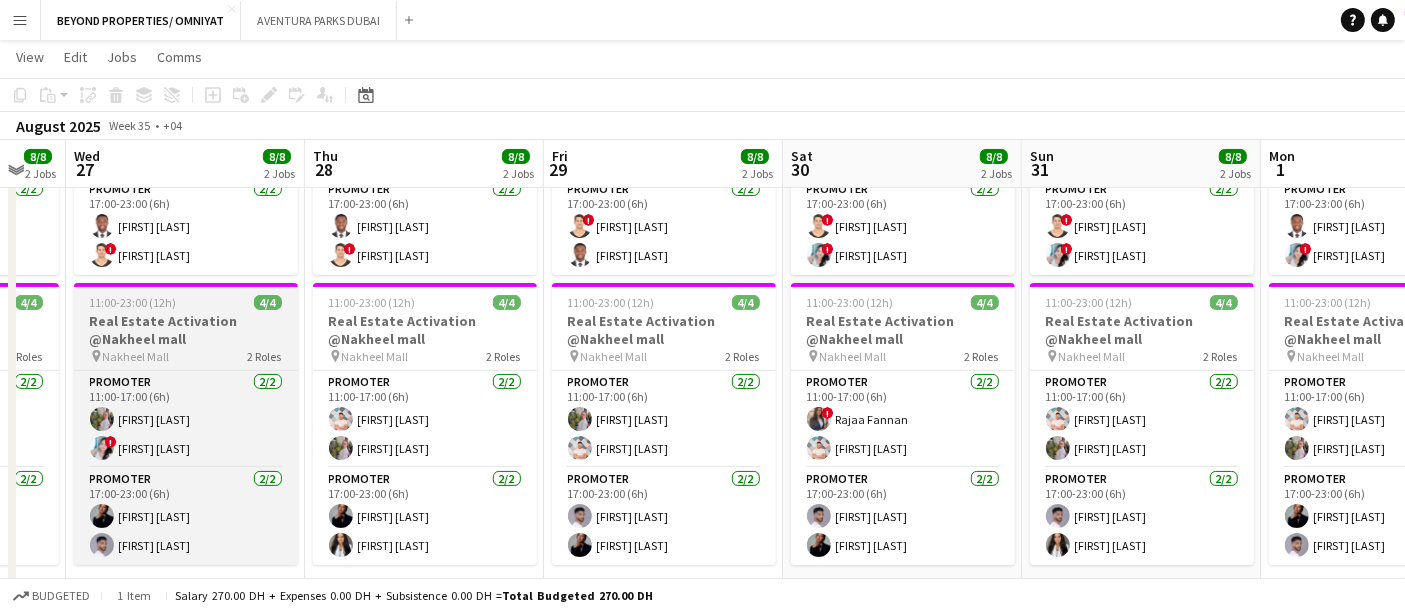 scroll, scrollTop: 0, scrollLeft: 662, axis: horizontal 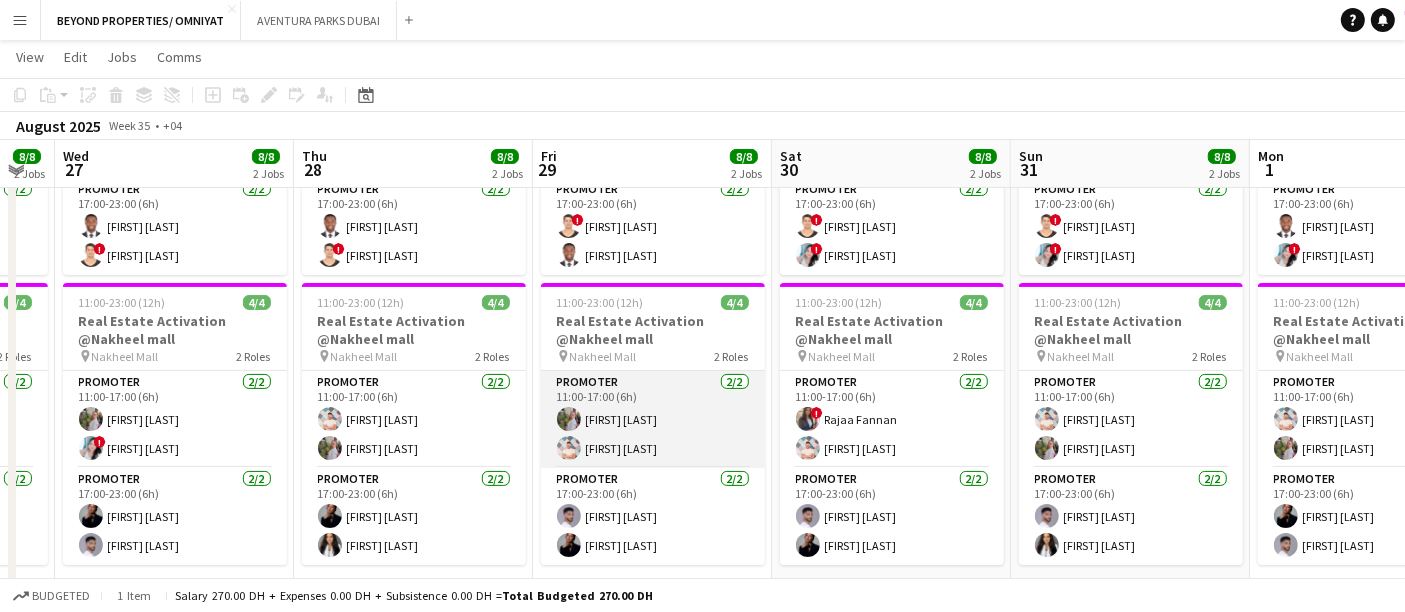 click on "Promoter   2/2   11:00-17:00 (6h)
Yulia Morozova Ali oussama Boutrik" at bounding box center [653, 419] 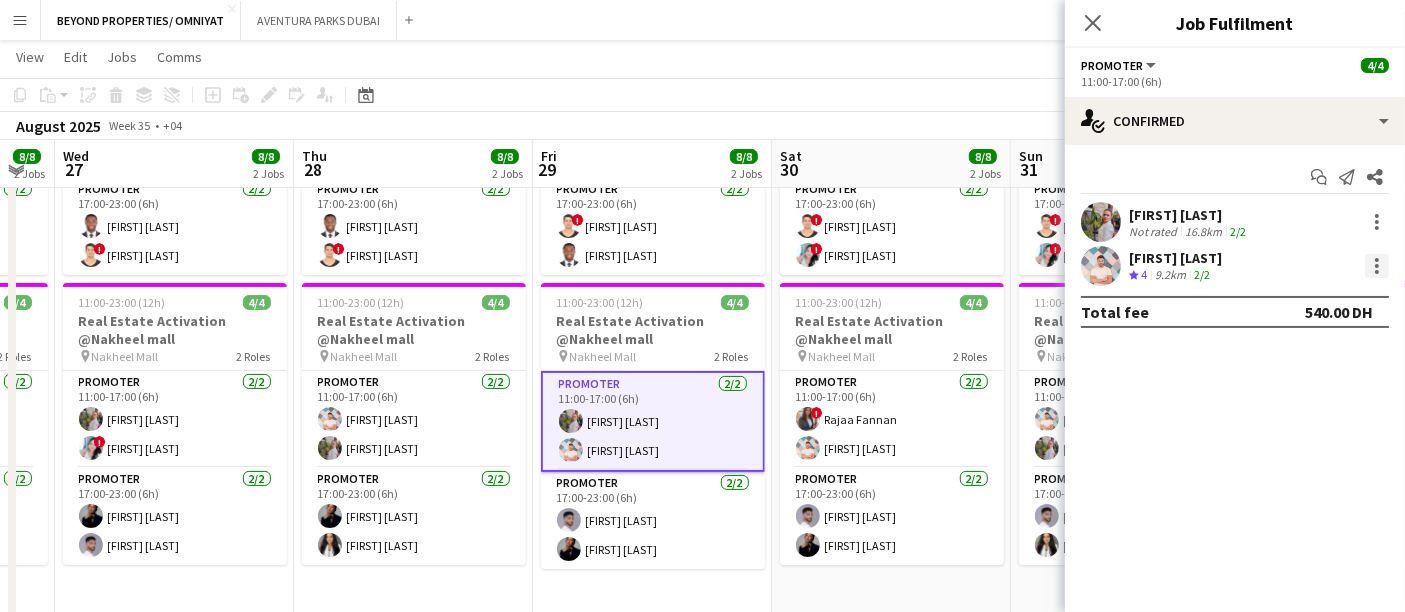 click at bounding box center (1377, 266) 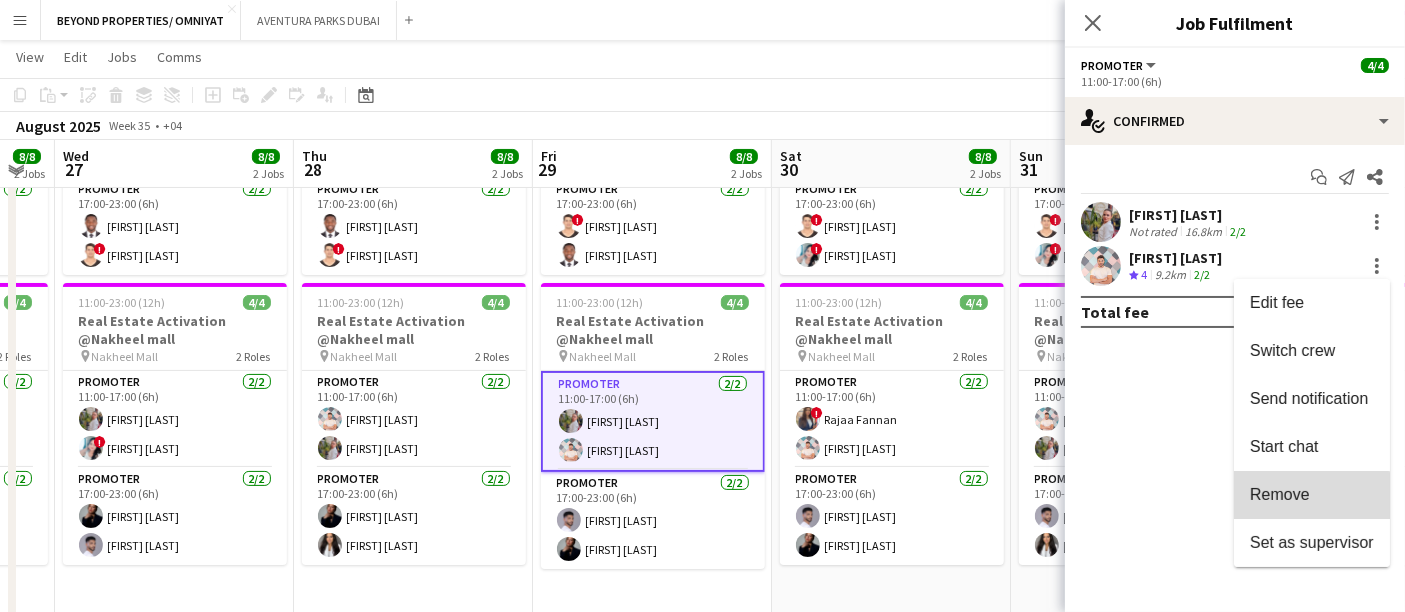 click on "Remove" at bounding box center [1312, 495] 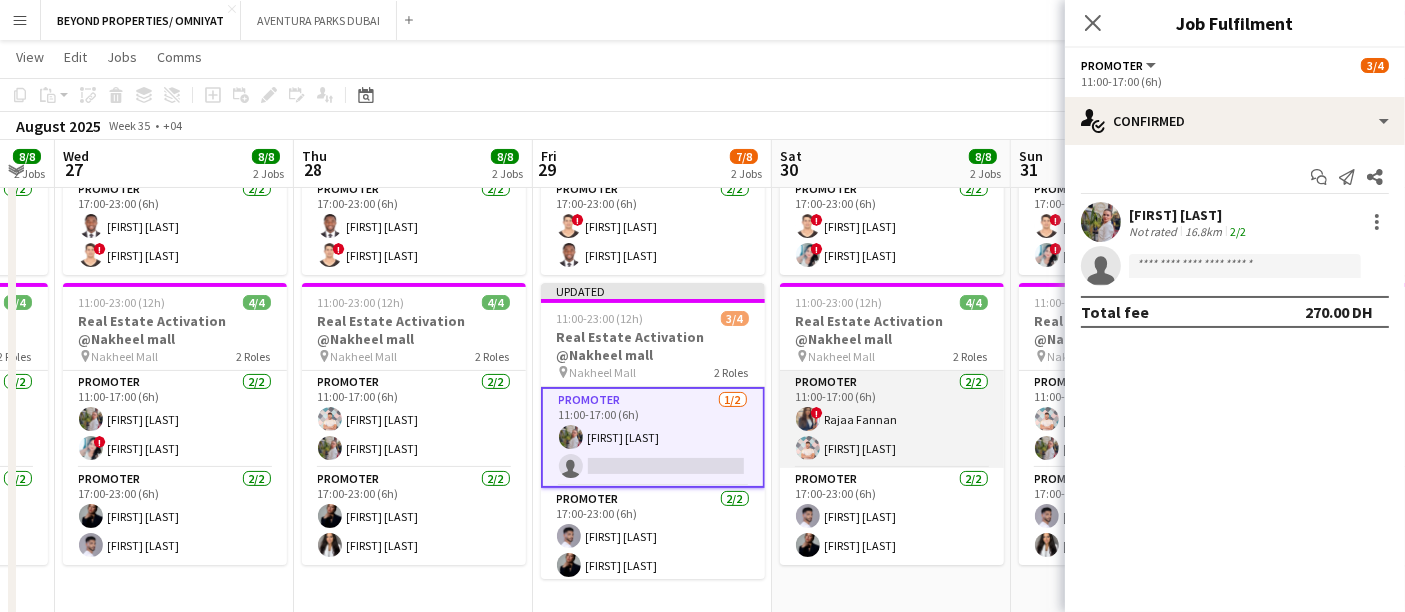 click on "Promoter   2/2   11:00-17:00 (6h)
! Rajaa Fannan Ali oussama Boutrik" at bounding box center (892, 419) 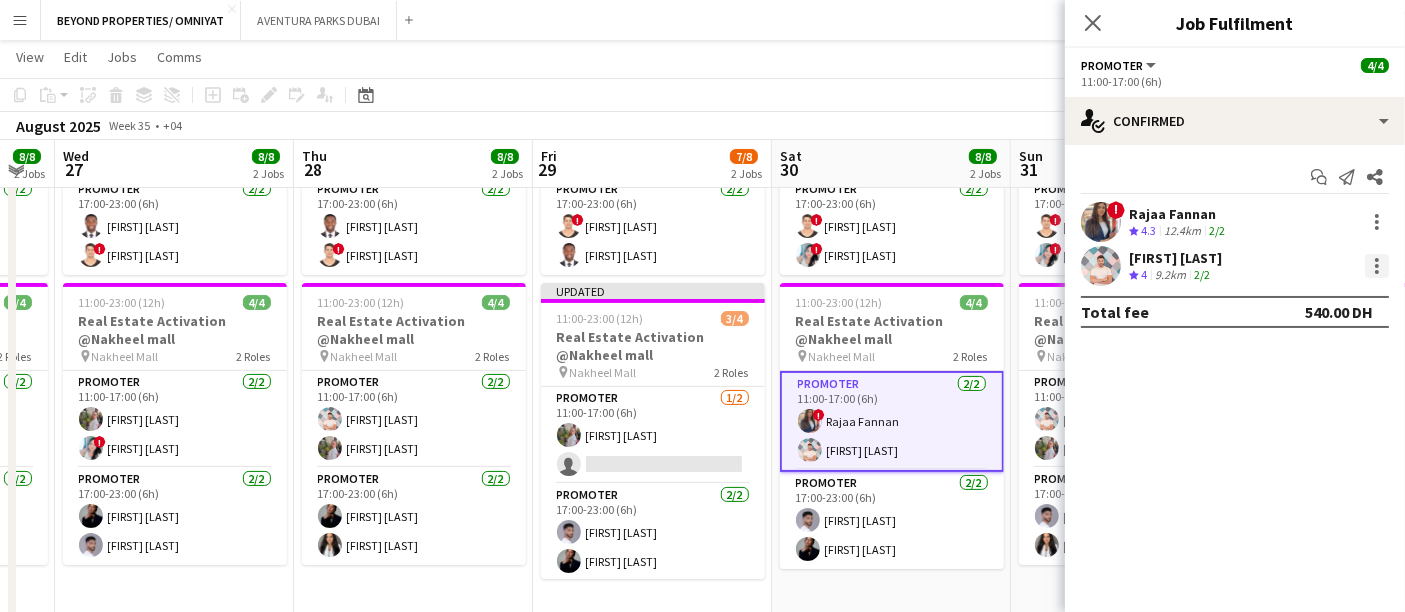 click at bounding box center (1377, 266) 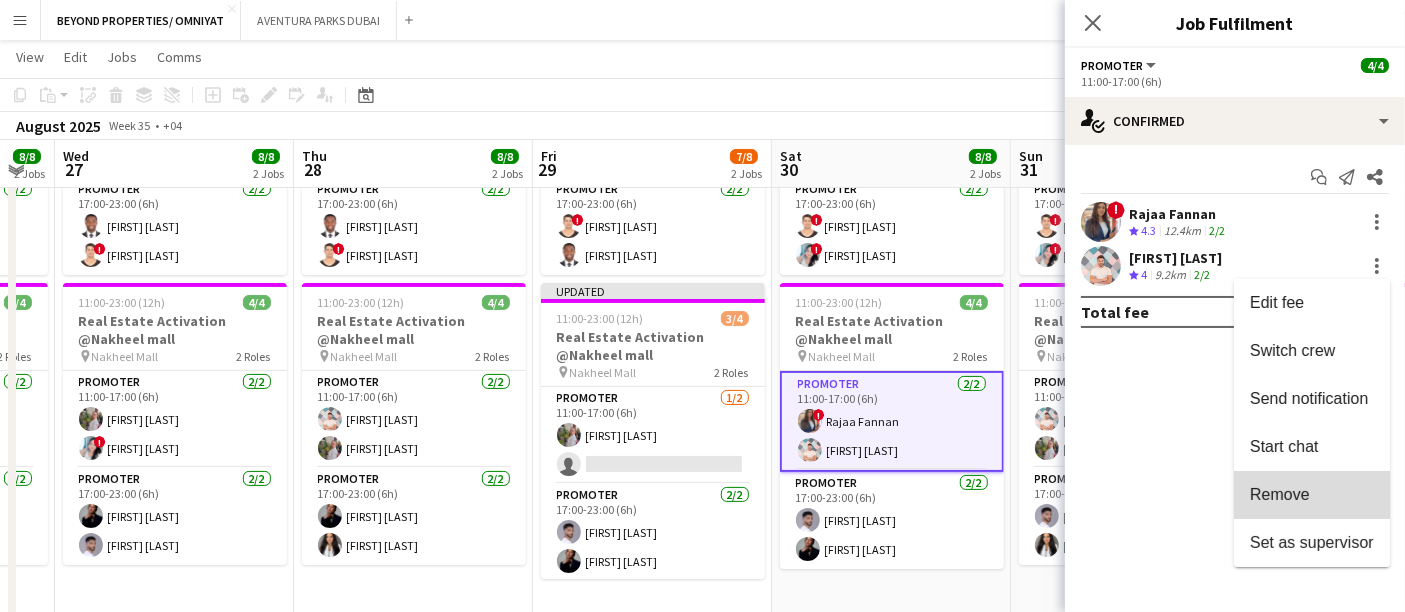 click on "Remove" at bounding box center [1312, 495] 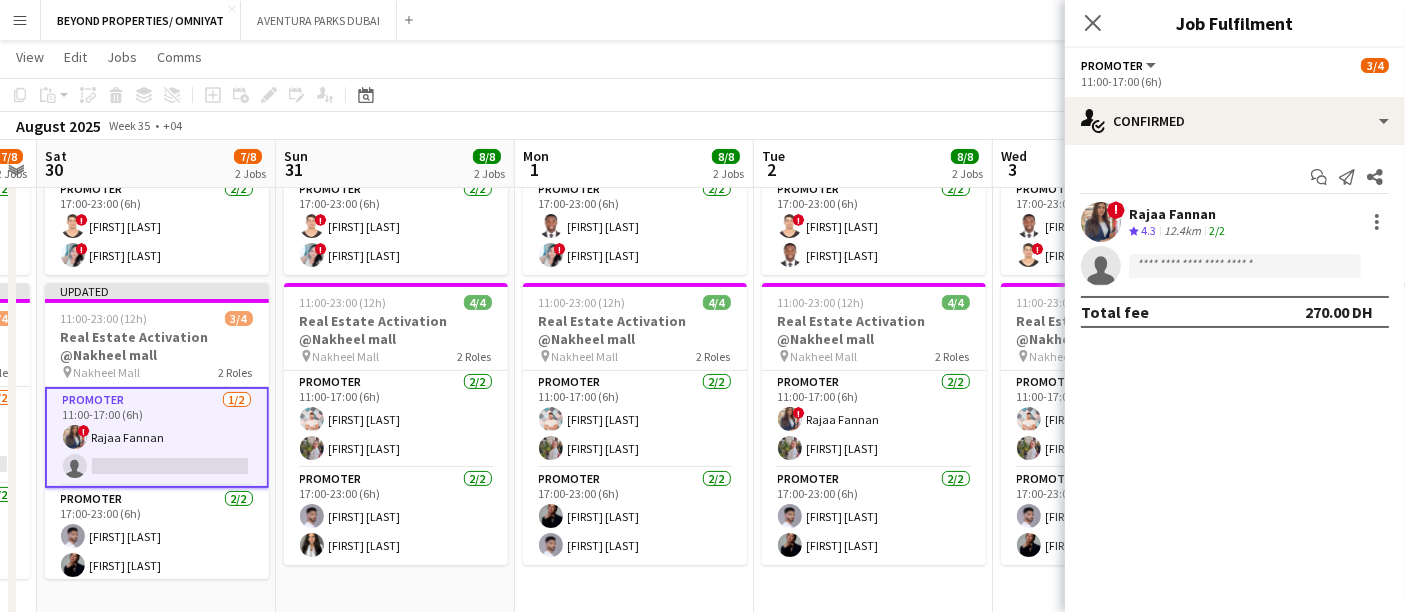 drag, startPoint x: 1010, startPoint y: 347, endPoint x: 268, endPoint y: 308, distance: 743.02423 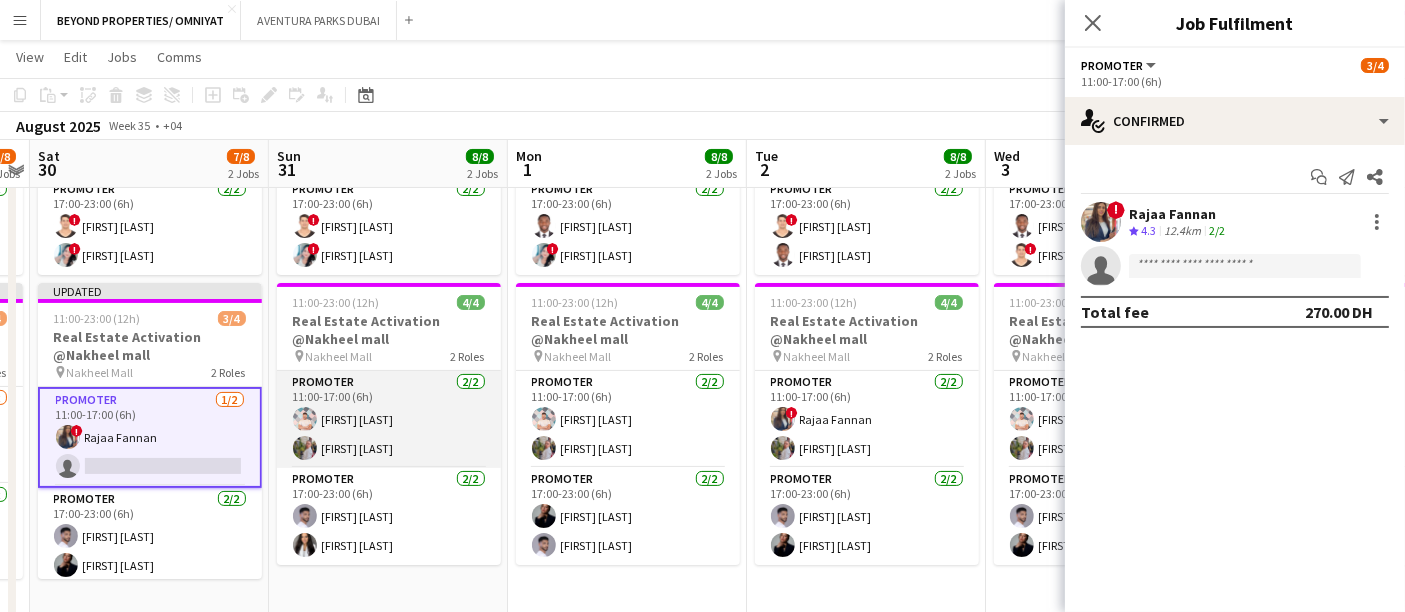 click on "Promoter   2/2   11:00-17:00 (6h)
[FIRST] [LAST] [FIRST] [LAST]" at bounding box center [389, 419] 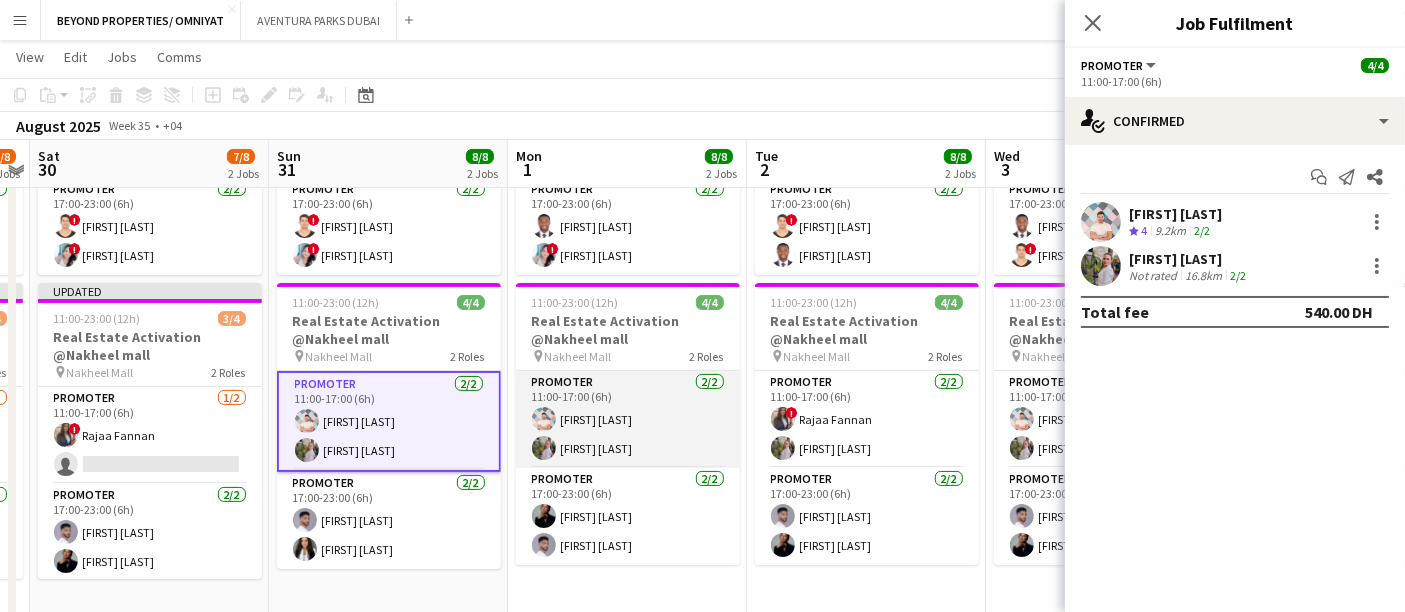 click on "Promoter   2/2   11:00-17:00 (6h)
[FIRST] [LAST] [FIRST] [LAST]" at bounding box center (628, 419) 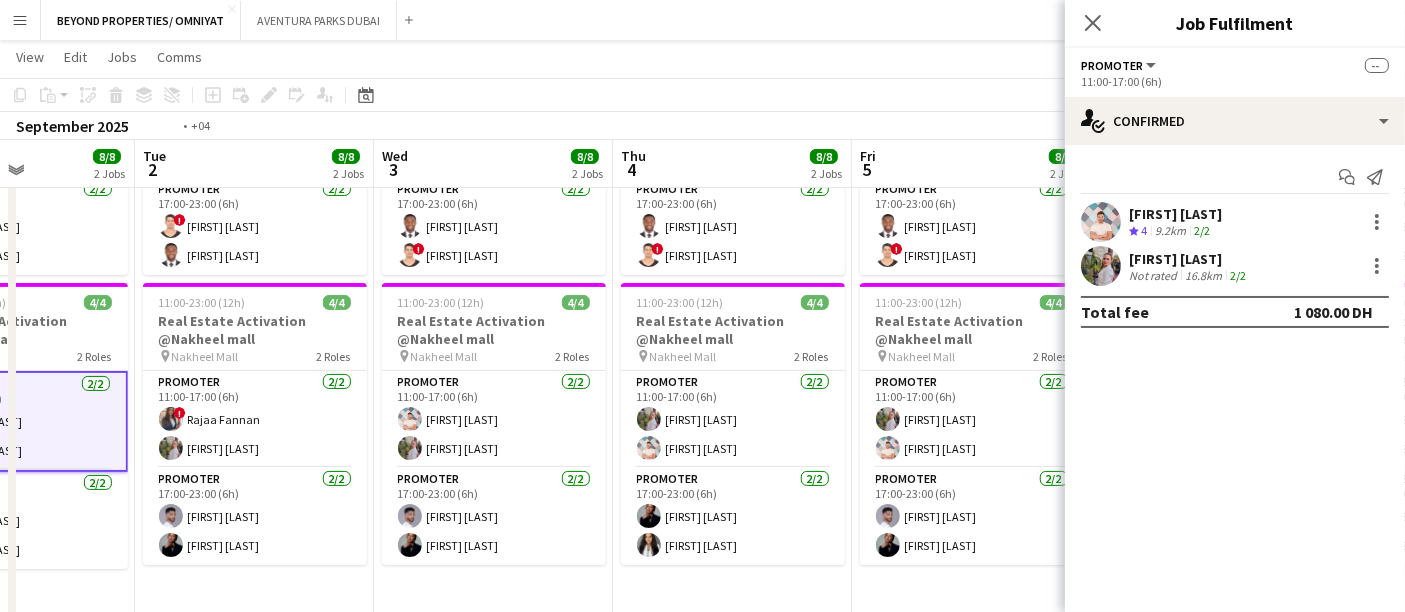 scroll, scrollTop: 0, scrollLeft: 822, axis: horizontal 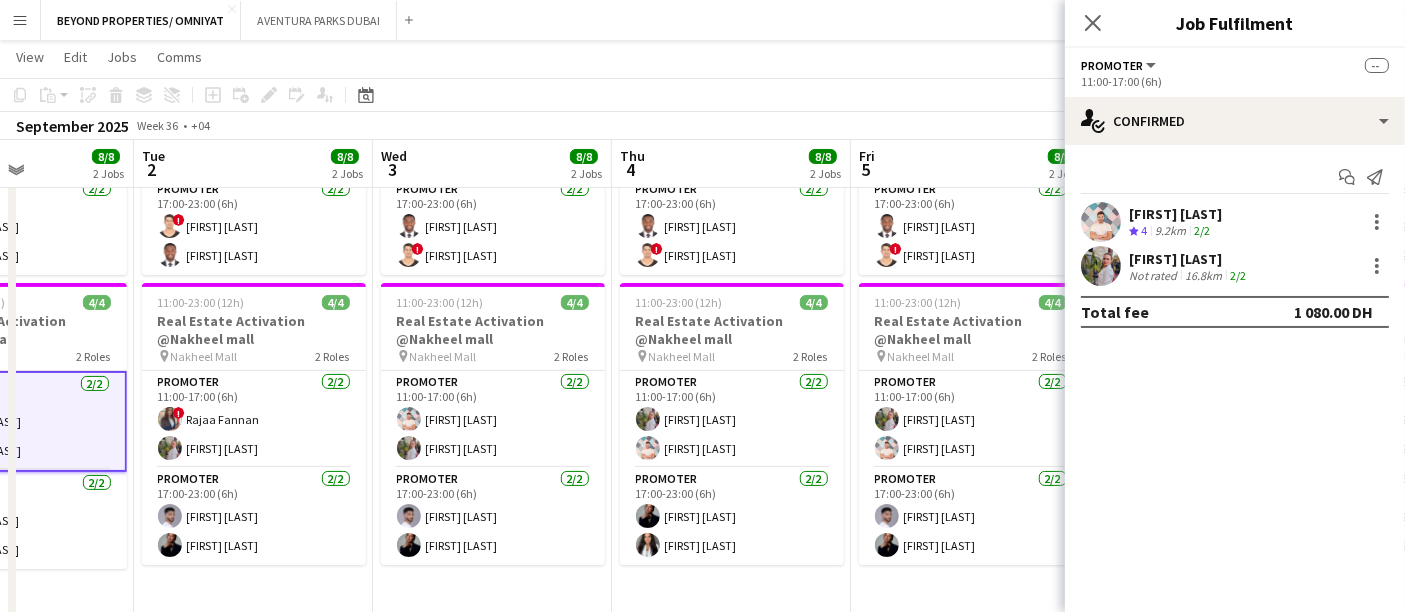 drag, startPoint x: 920, startPoint y: 405, endPoint x: 307, endPoint y: 406, distance: 613.0008 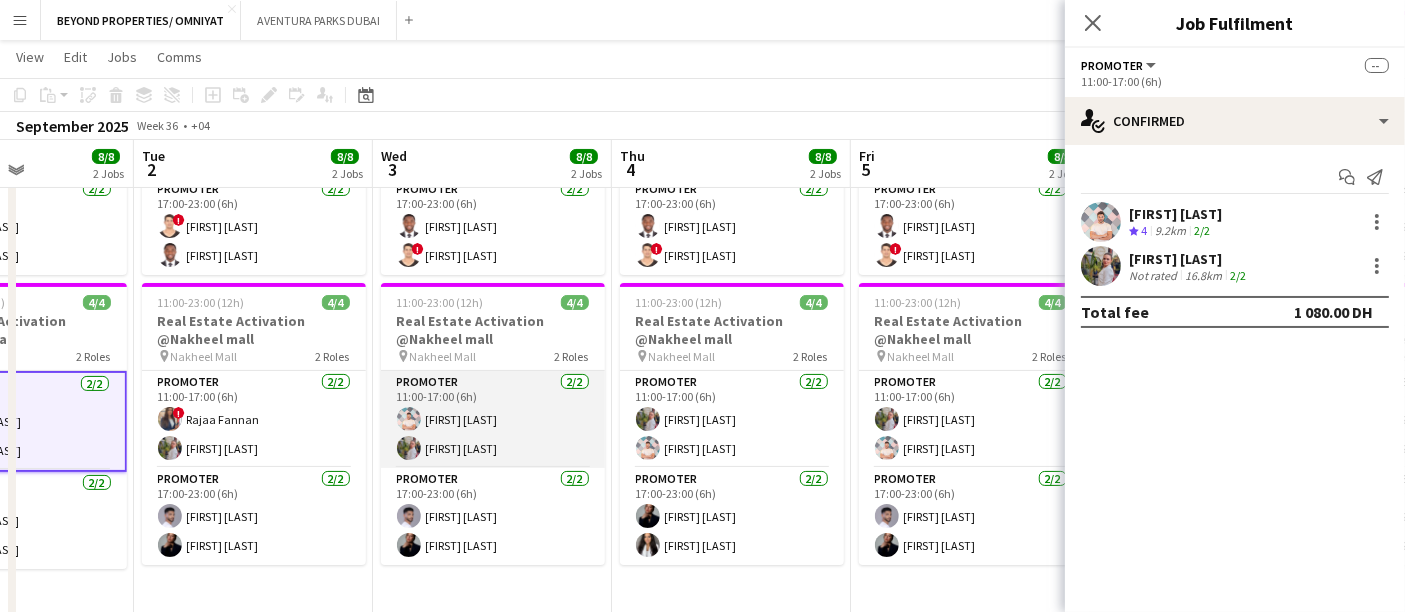 click on "Promoter   2/2   11:00-17:00 (6h)
[FIRST] [LAST] [FIRST] [LAST]" at bounding box center [493, 419] 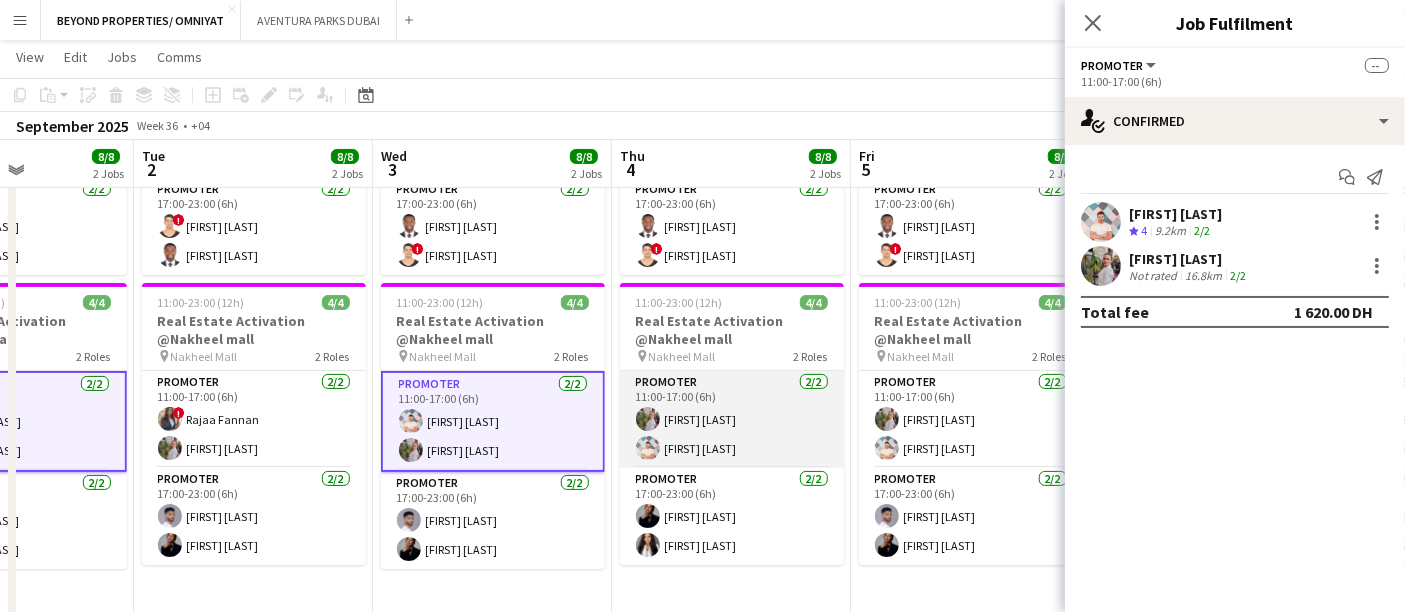 click on "Promoter   2/2   11:00-17:00 (6h)
Yulia Morozova Ali oussama Boutrik" at bounding box center [732, 419] 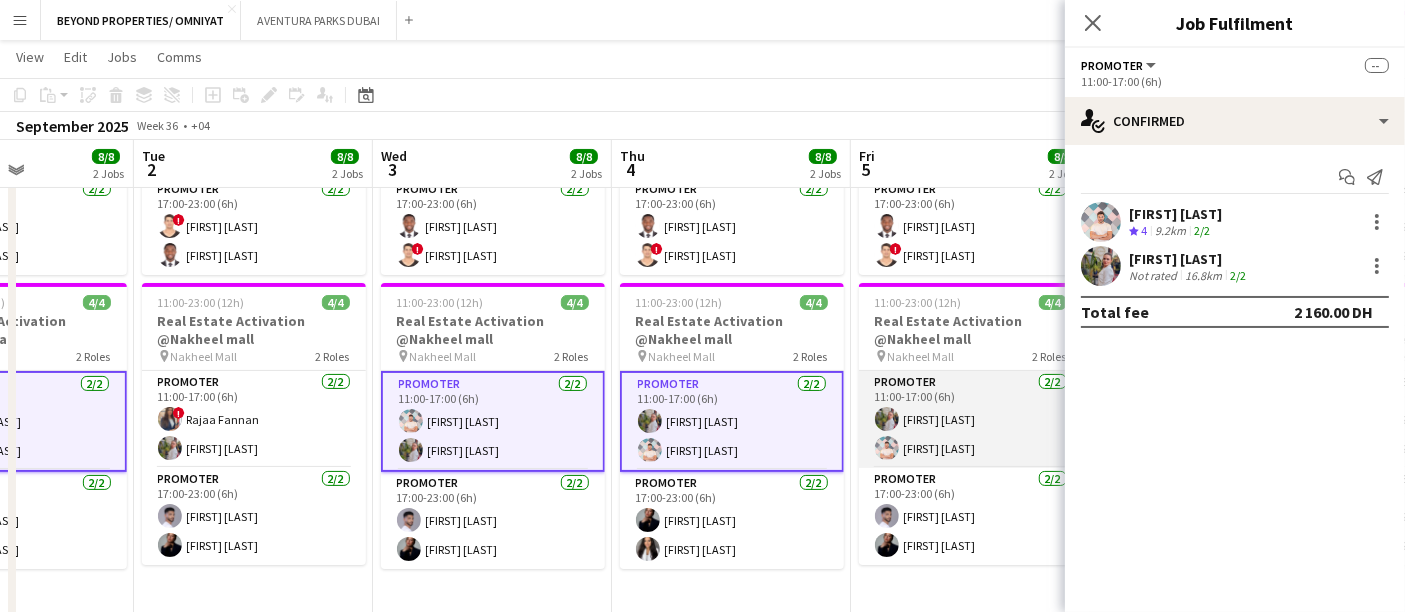 click on "Promoter   2/2   11:00-17:00 (6h)
Yulia Morozova Ali oussama Boutrik" at bounding box center [971, 419] 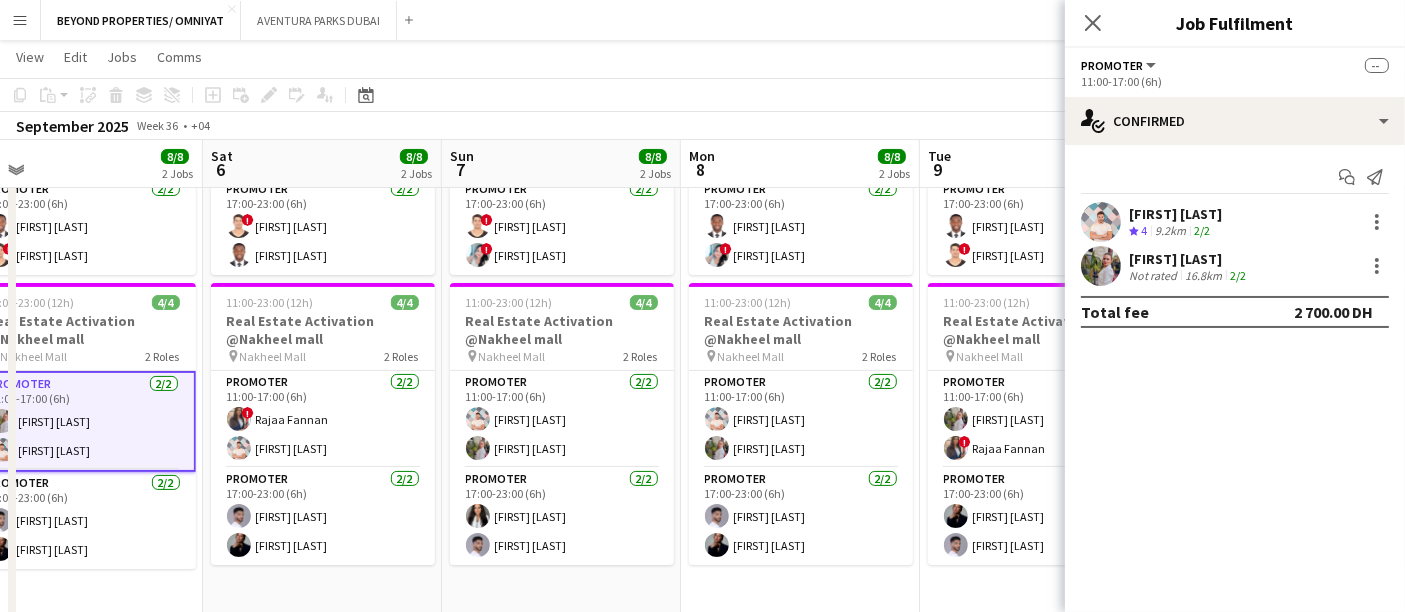 drag, startPoint x: 926, startPoint y: 414, endPoint x: 83, endPoint y: 414, distance: 843 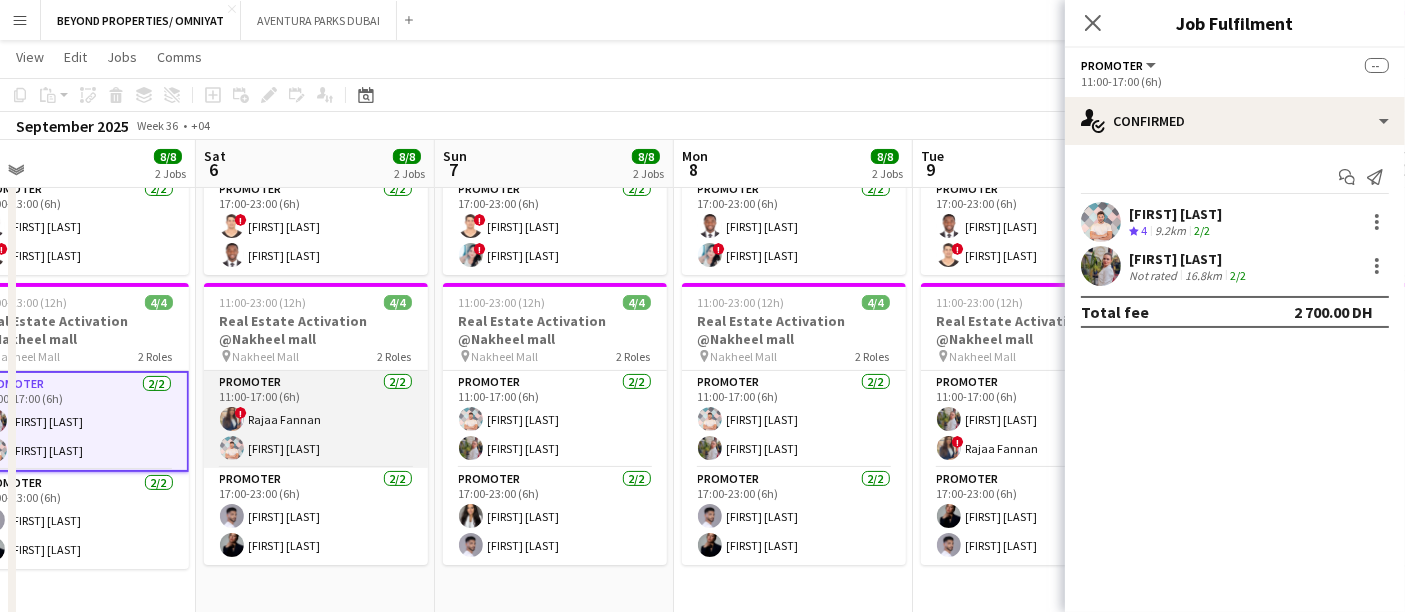 click on "Promoter   2/2   11:00-17:00 (6h)
! Rajaa Fannan Ali oussama Boutrik" at bounding box center [316, 419] 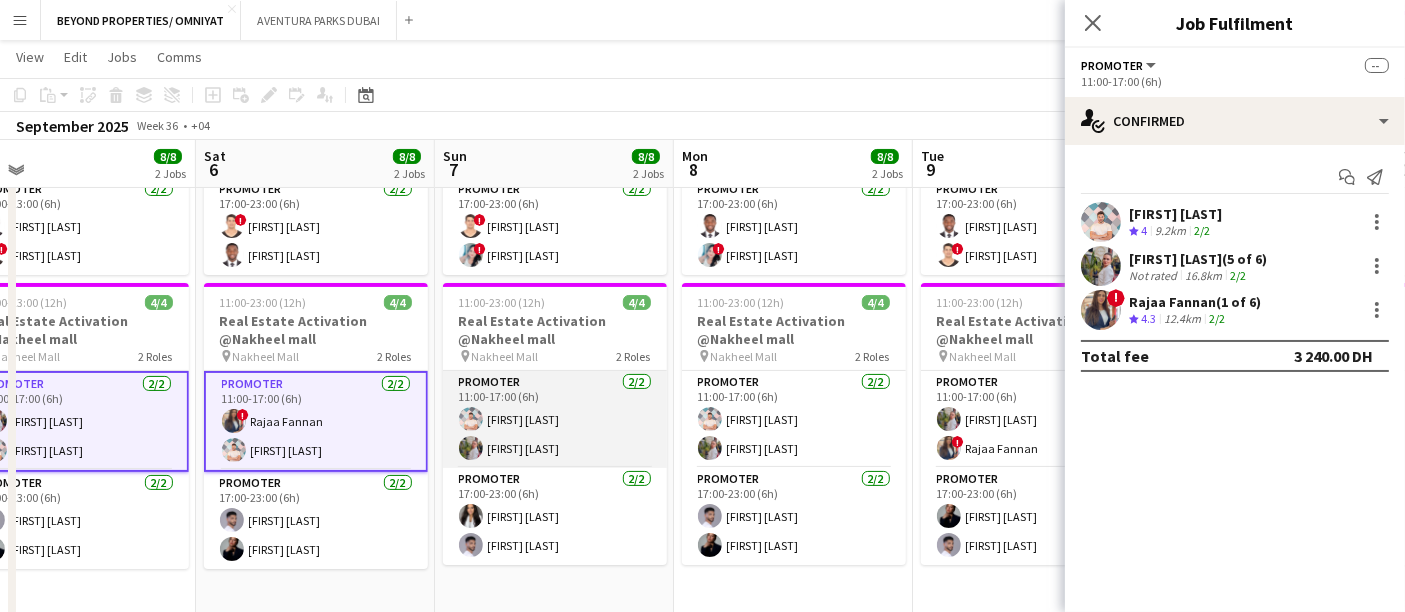 click on "Promoter   2/2   11:00-17:00 (6h)
[FIRST] [LAST] [FIRST] [LAST]" at bounding box center [555, 419] 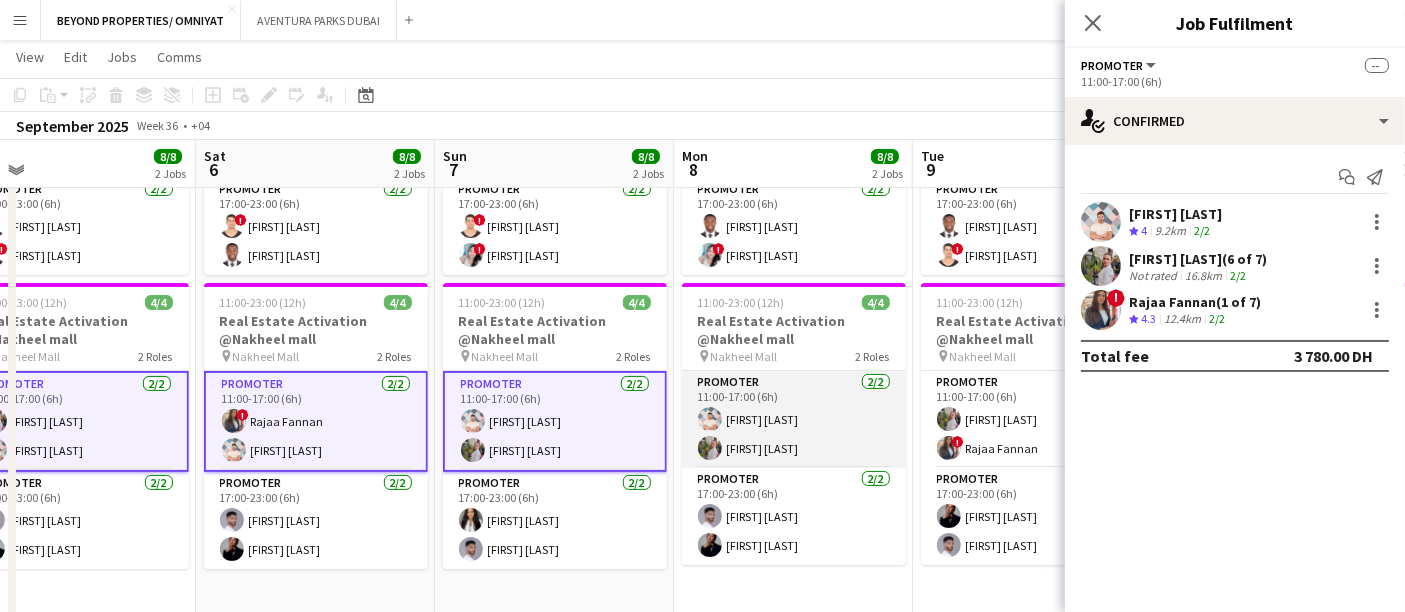 click on "Promoter   2/2   11:00-17:00 (6h)
[FIRST] [LAST] [FIRST] [LAST]" at bounding box center [794, 419] 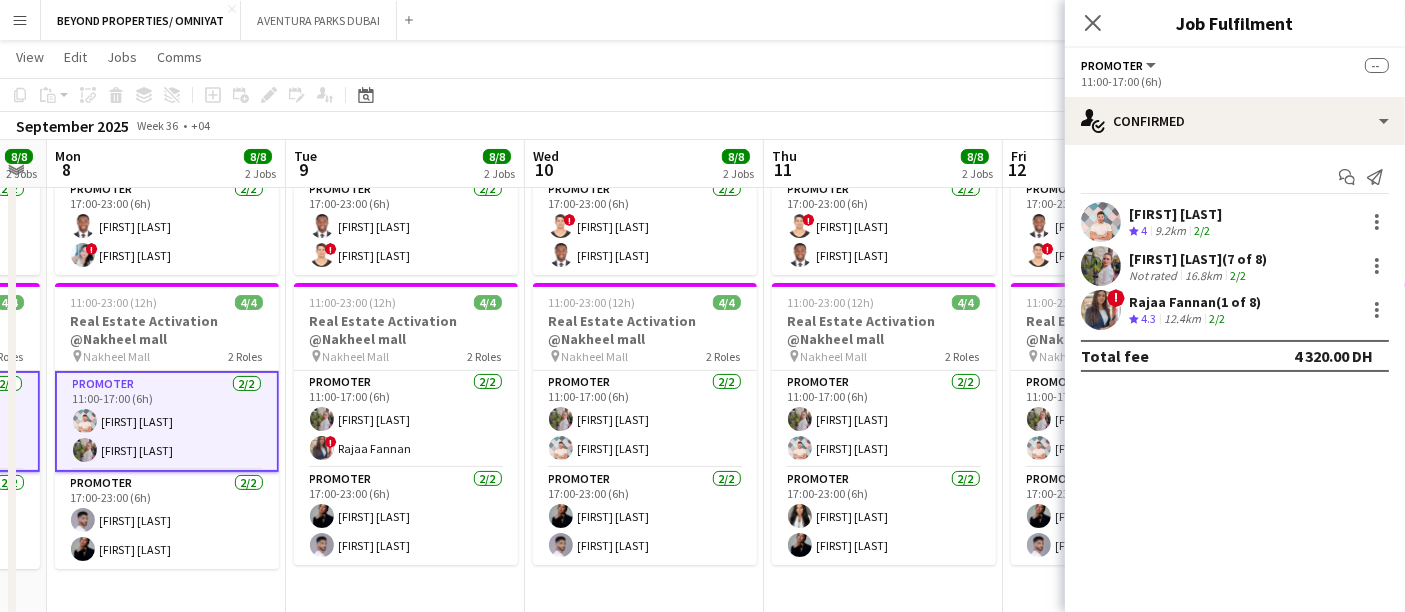 scroll, scrollTop: 0, scrollLeft: 693, axis: horizontal 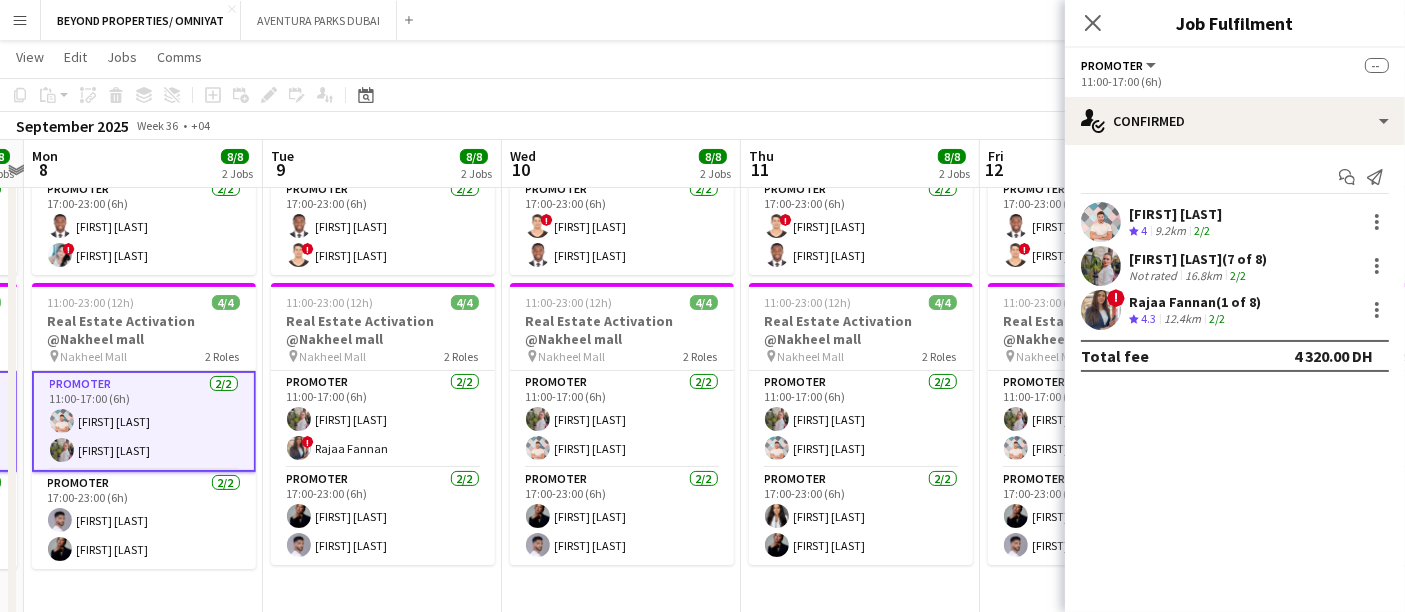 drag, startPoint x: 984, startPoint y: 406, endPoint x: 334, endPoint y: 407, distance: 650.0008 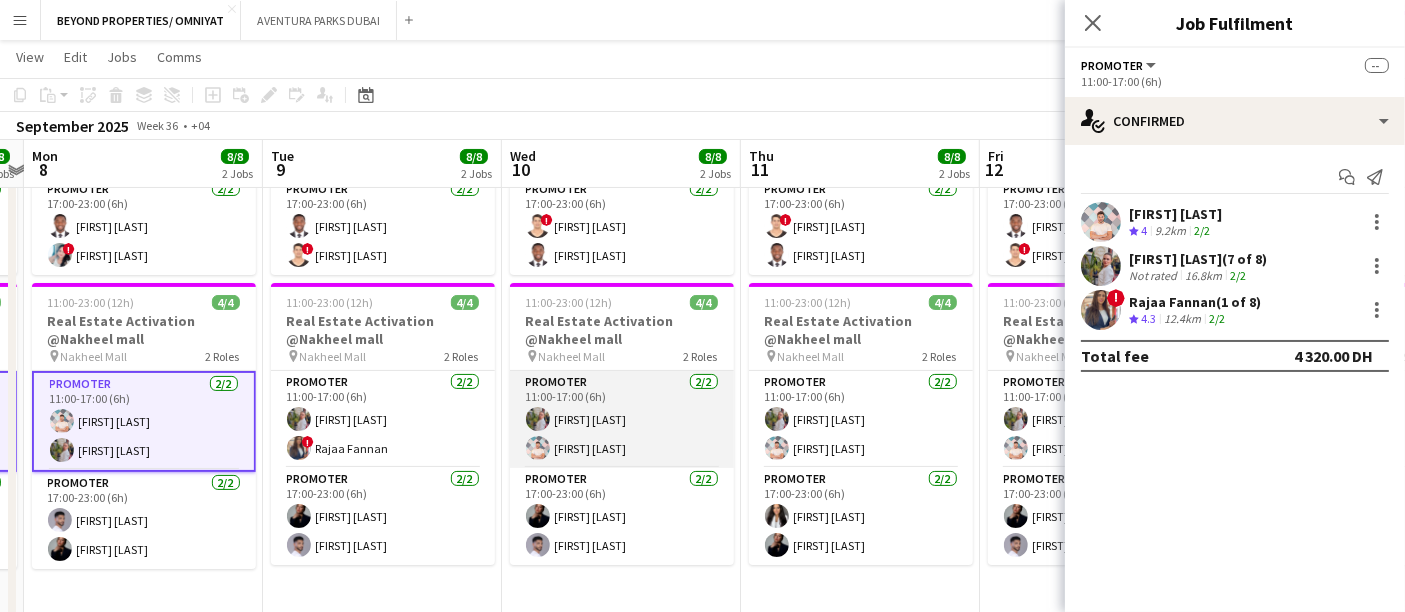 click on "Promoter   2/2   11:00-17:00 (6h)
Yulia Morozova Ali oussama Boutrik" at bounding box center [622, 419] 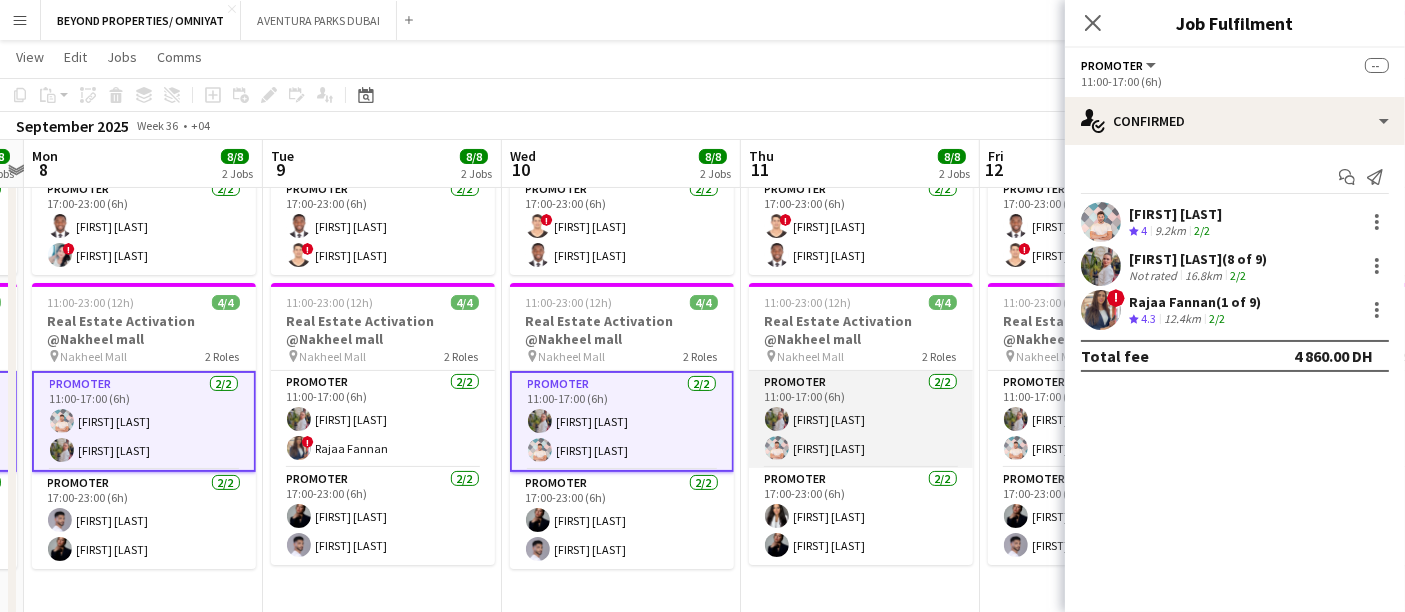 click on "Promoter   2/2   11:00-17:00 (6h)
Yulia Morozova Ali oussama Boutrik" at bounding box center (861, 419) 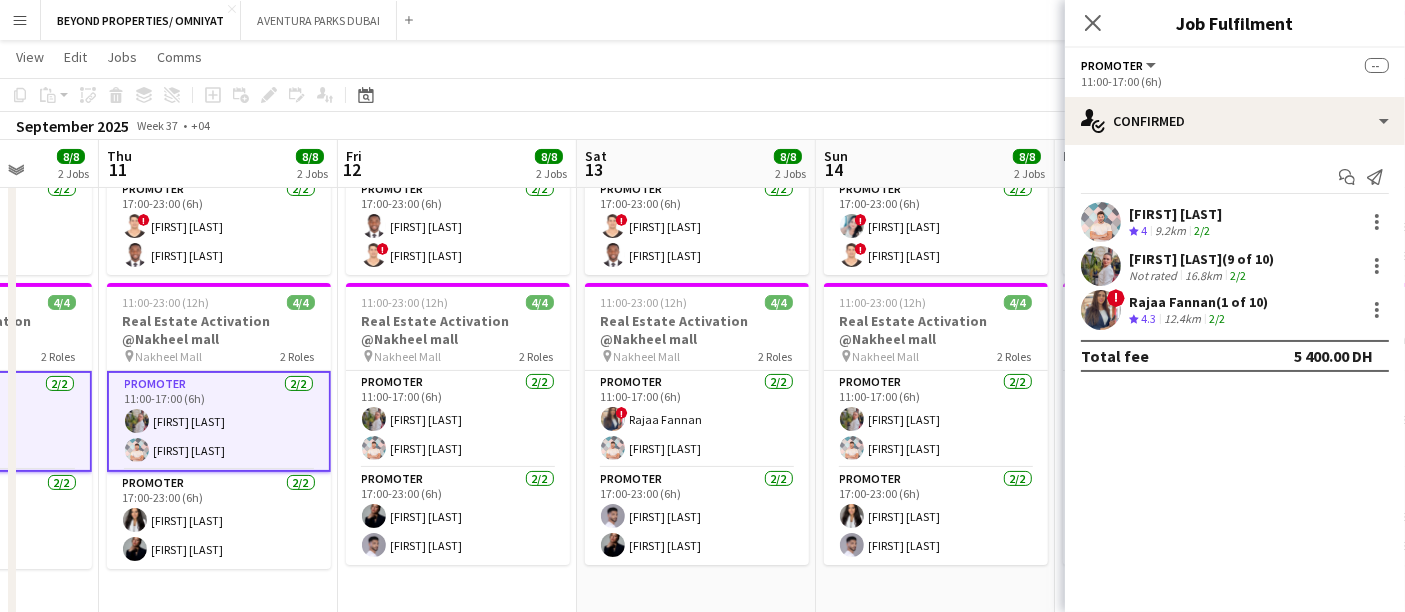 scroll, scrollTop: 0, scrollLeft: 680, axis: horizontal 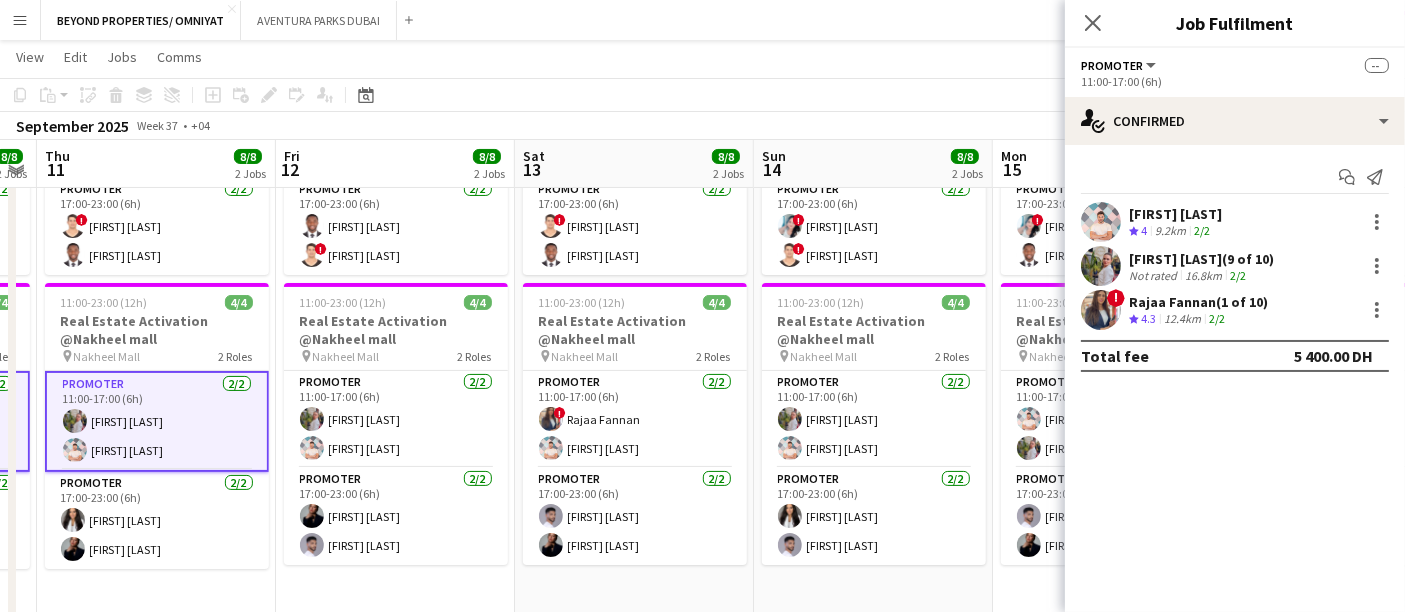 drag, startPoint x: 882, startPoint y: 427, endPoint x: 274, endPoint y: 427, distance: 608 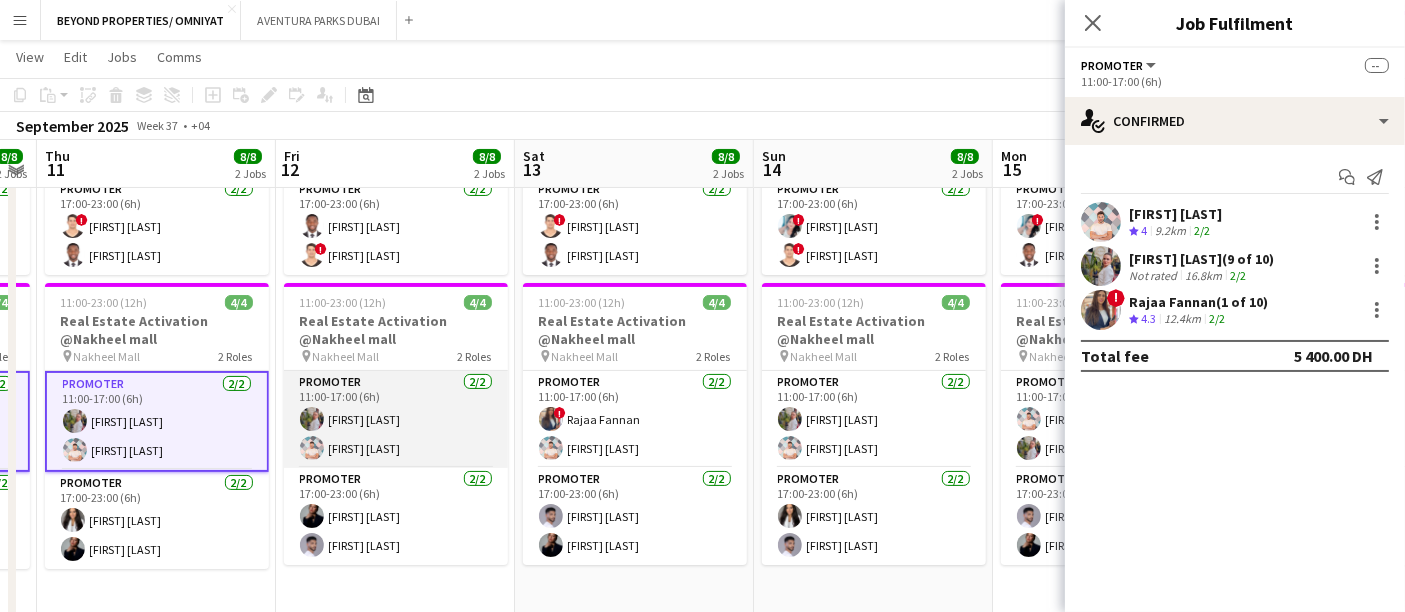 click on "Promoter   2/2   11:00-17:00 (6h)
Yulia Morozova Ali oussama Boutrik" at bounding box center [396, 419] 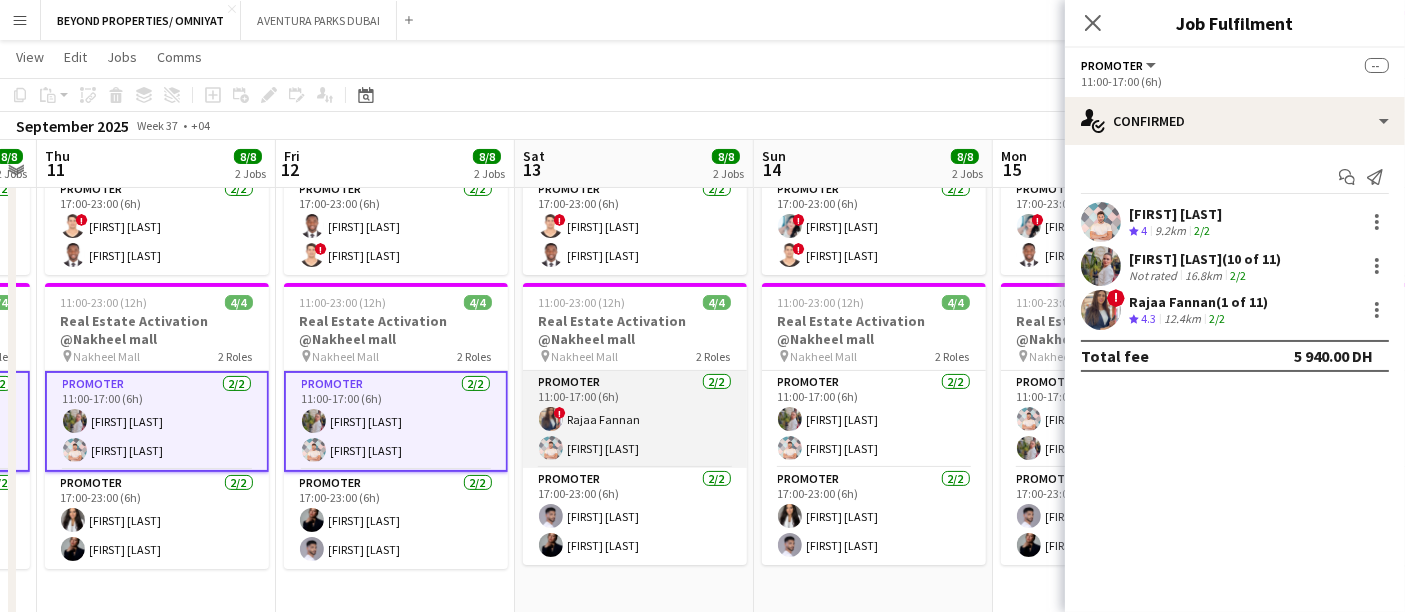 click on "Promoter   2/2   11:00-17:00 (6h)
! Rajaa Fannan Ali oussama Boutrik" at bounding box center (635, 419) 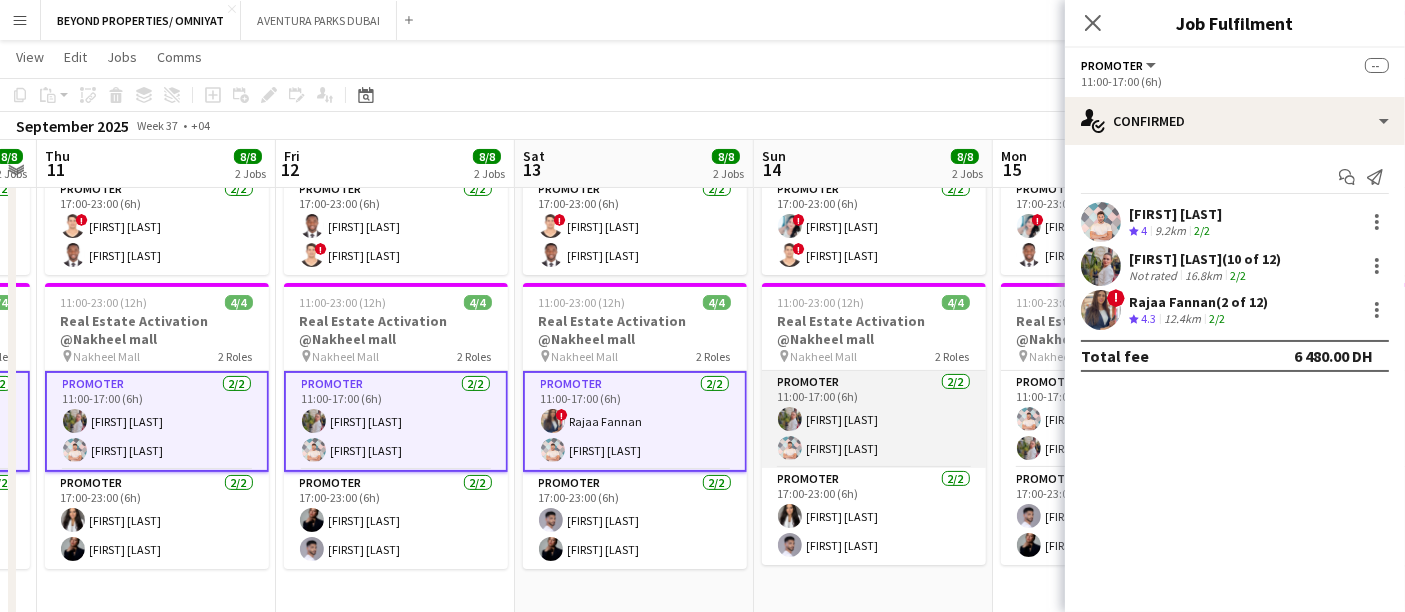 click on "Promoter   2/2   11:00-17:00 (6h)
Yulia Morozova Ali oussama Boutrik" at bounding box center [874, 419] 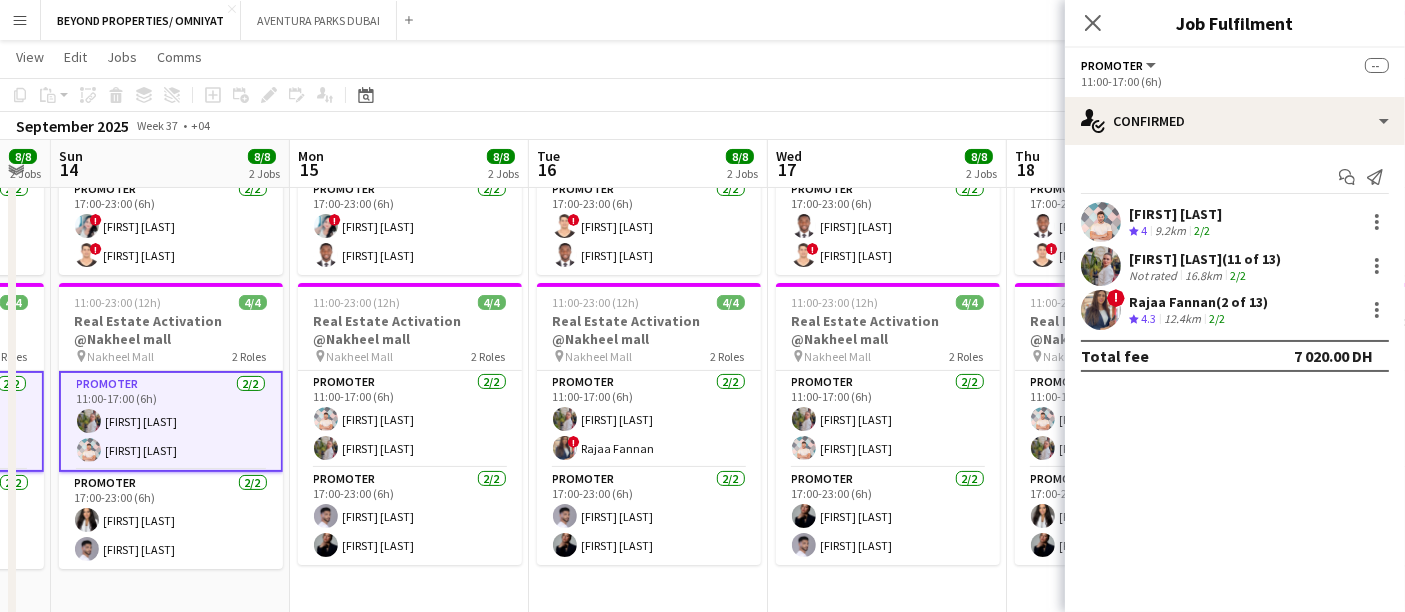 scroll, scrollTop: 0, scrollLeft: 711, axis: horizontal 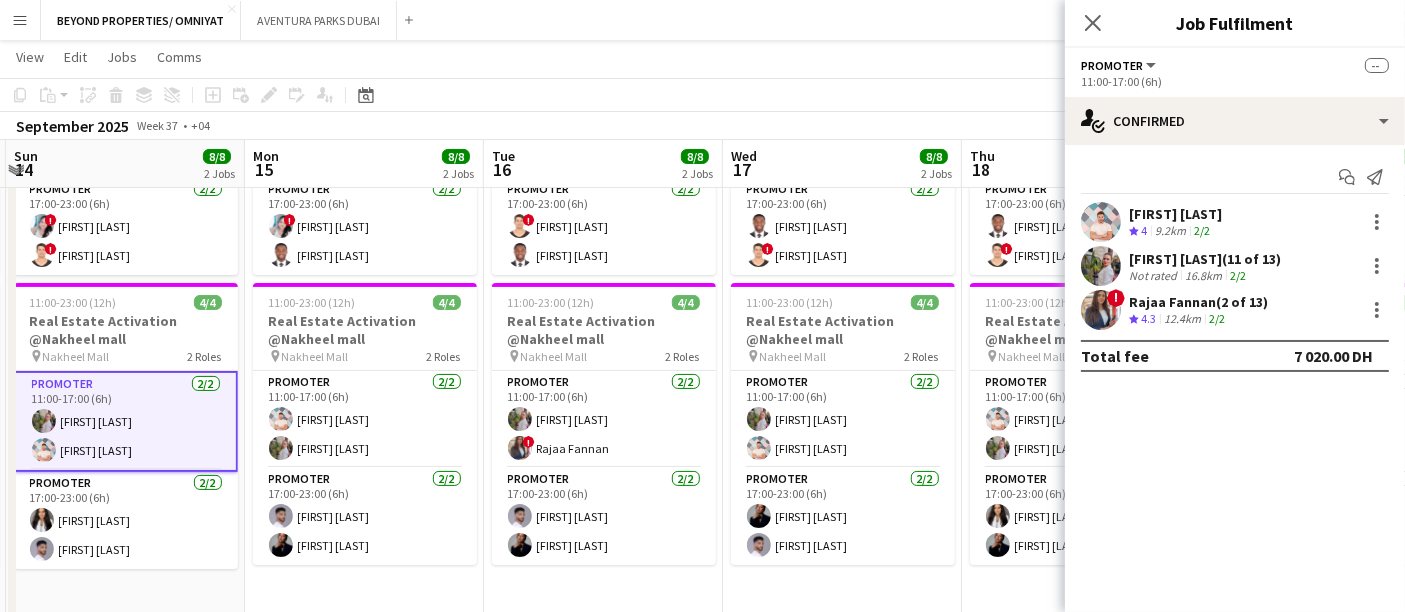 drag, startPoint x: 922, startPoint y: 430, endPoint x: 211, endPoint y: 430, distance: 711 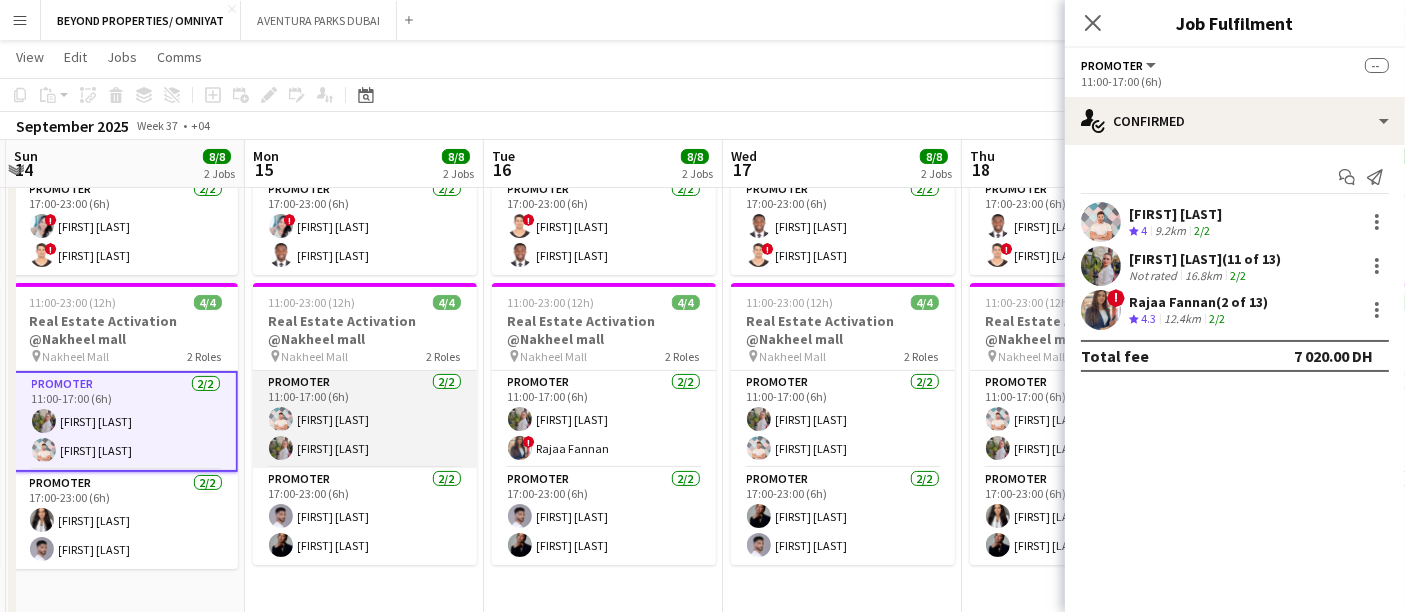 click on "Promoter   2/2   11:00-17:00 (6h)
[FIRST] [LAST] [FIRST] [LAST]" at bounding box center [365, 419] 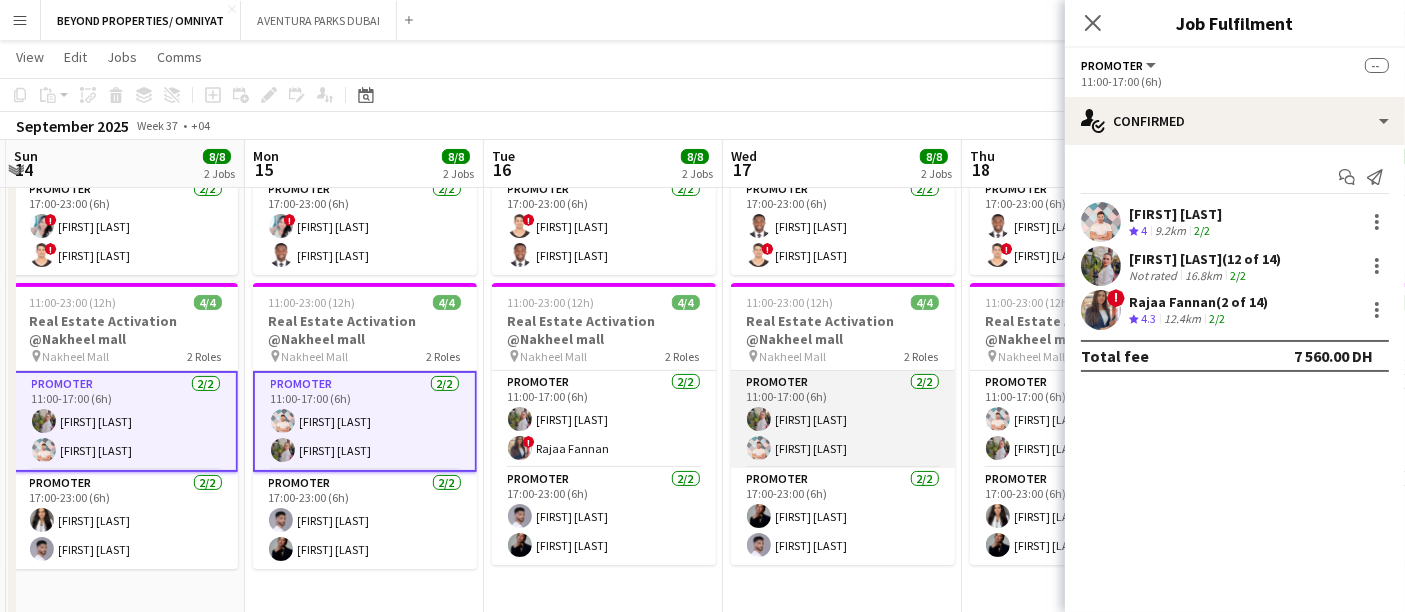 click on "Promoter   2/2   11:00-17:00 (6h)
Yulia Morozova Ali oussama Boutrik" at bounding box center [843, 419] 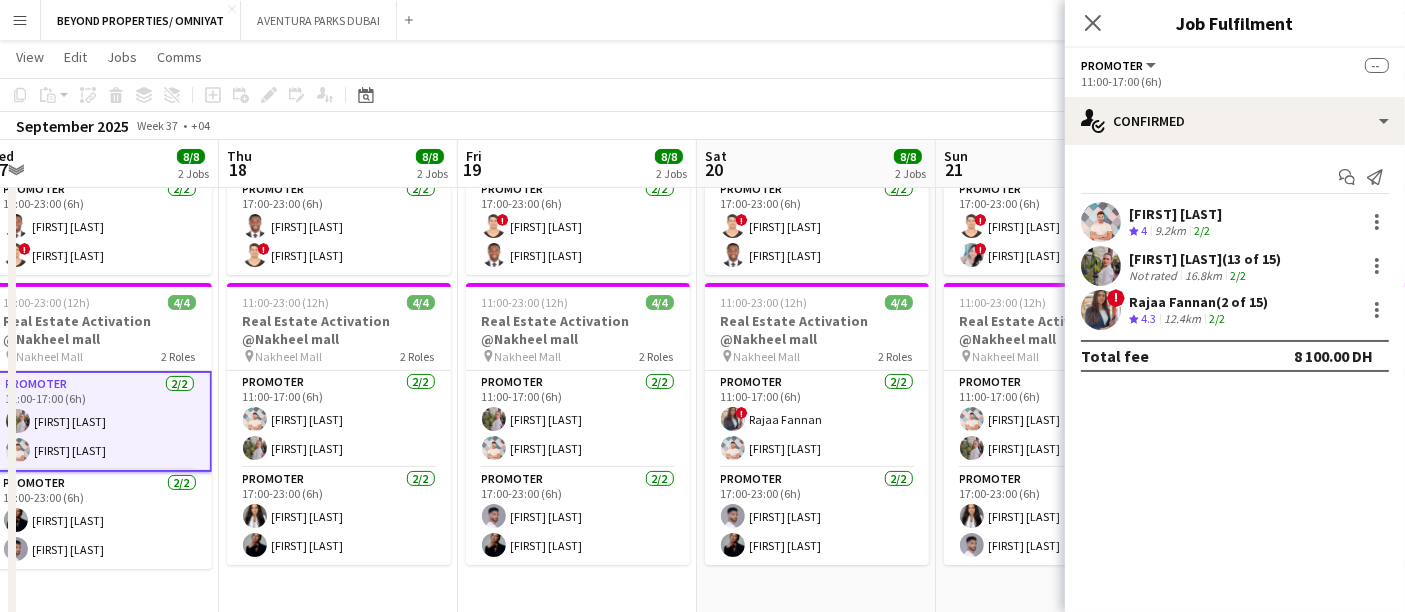 scroll, scrollTop: 0, scrollLeft: 773, axis: horizontal 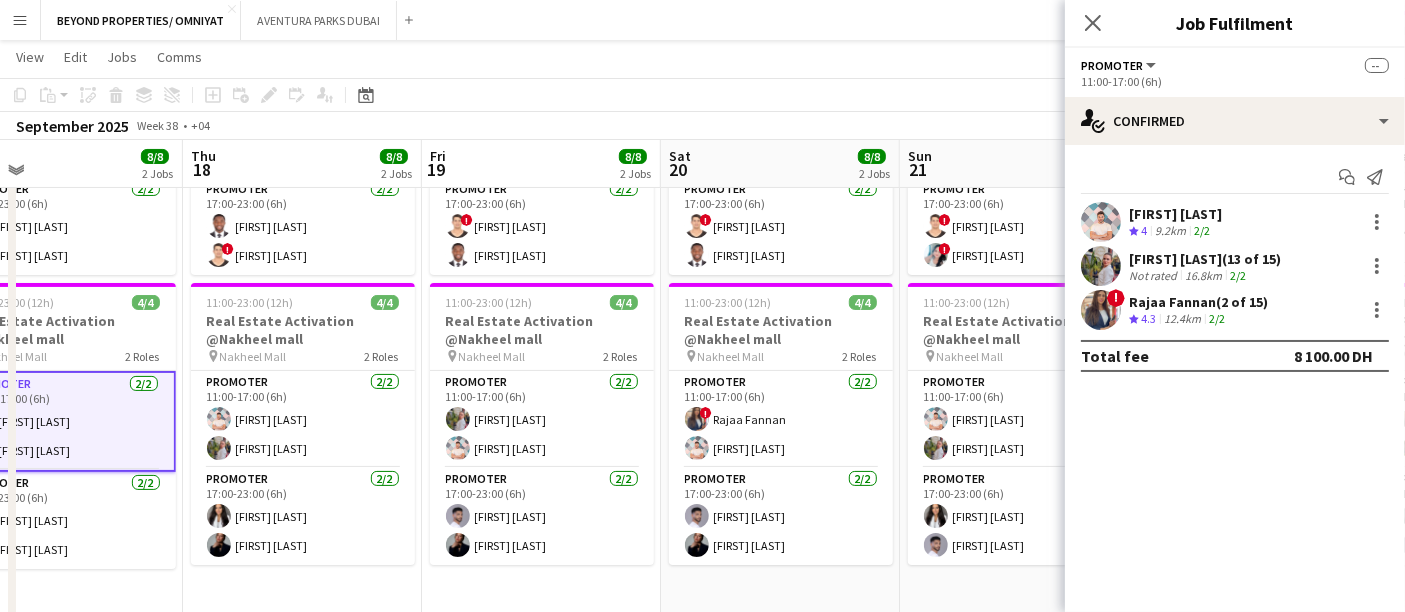 drag, startPoint x: 925, startPoint y: 416, endPoint x: 146, endPoint y: 421, distance: 779.01605 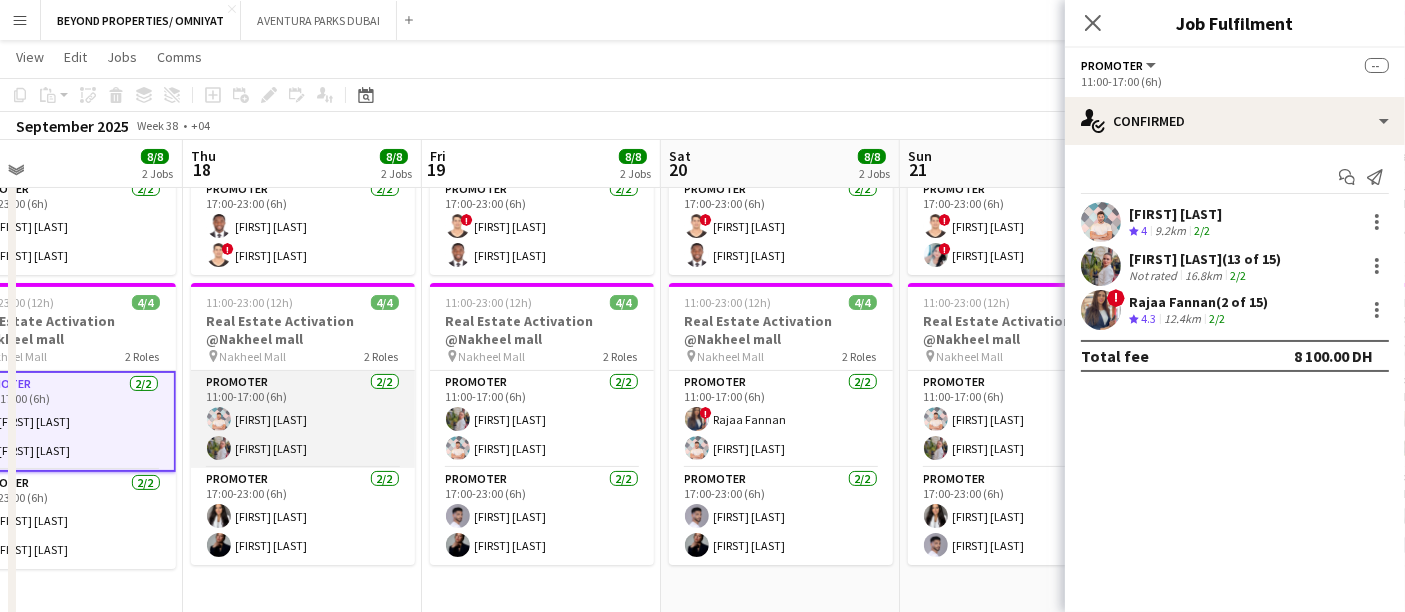 click on "Promoter   2/2   11:00-17:00 (6h)
[FIRST] [LAST] [FIRST] [LAST]" at bounding box center (303, 419) 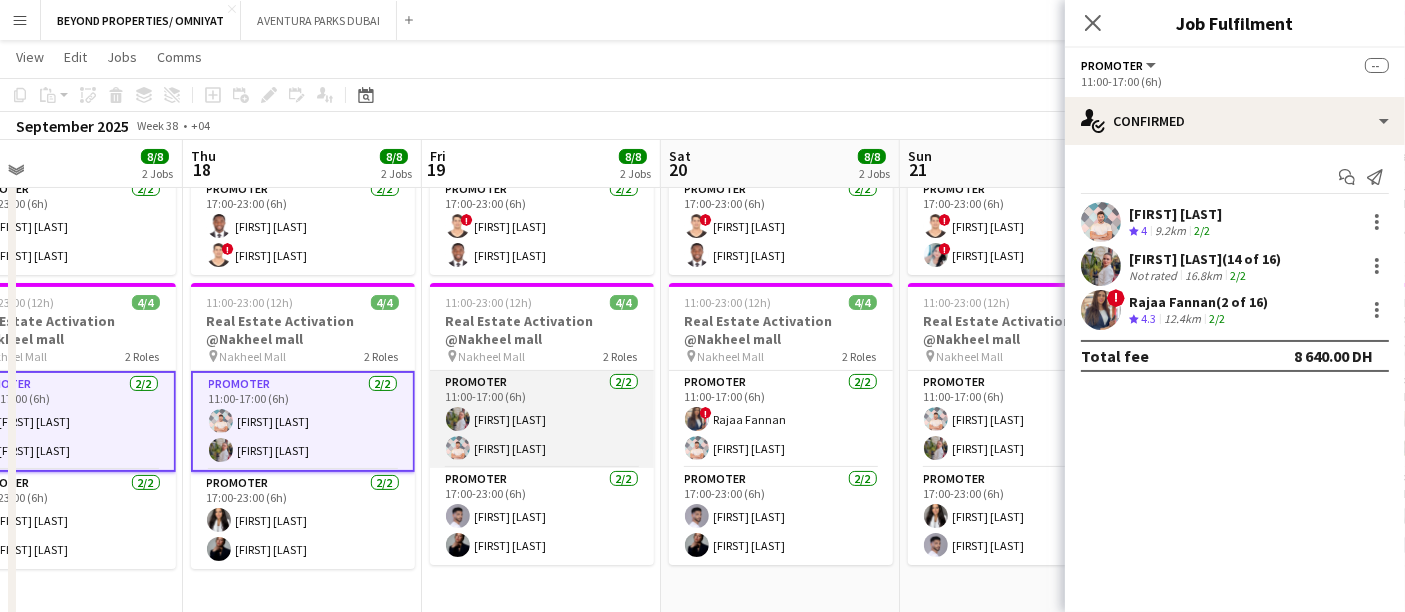 click on "Promoter   2/2   11:00-17:00 (6h)
Yulia Morozova Ali oussama Boutrik" at bounding box center (542, 419) 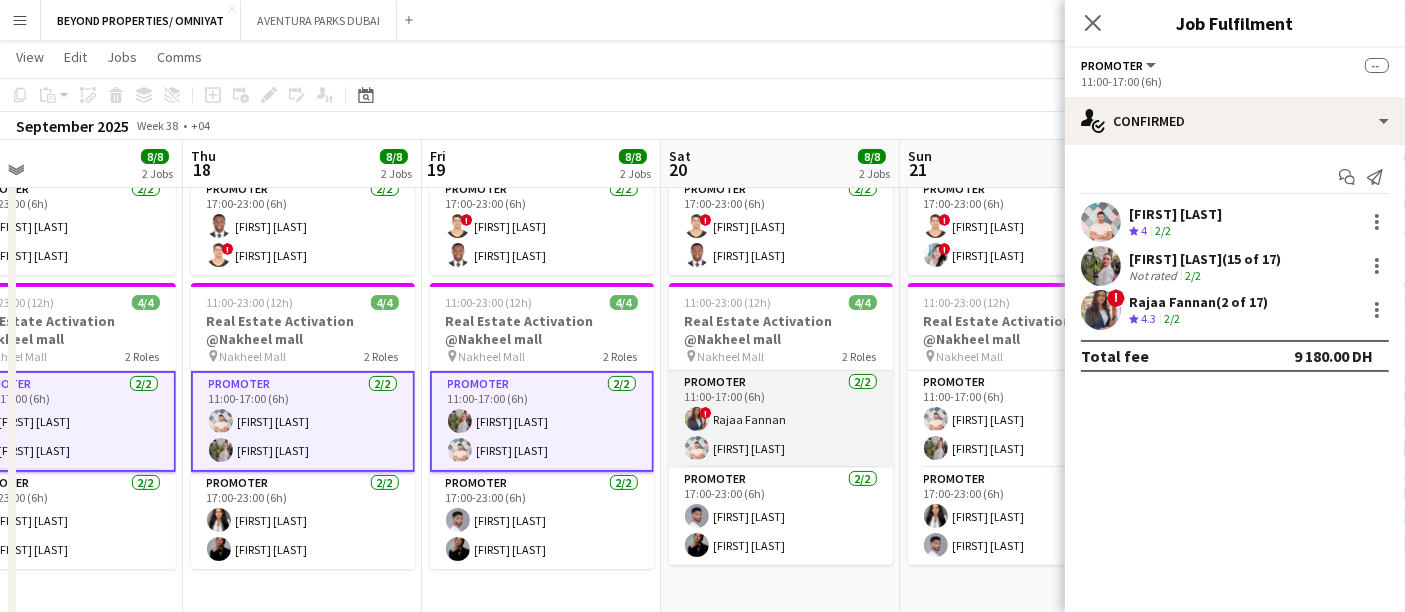 click on "Promoter   2/2   11:00-17:00 (6h)
! Rajaa Fannan Ali oussama Boutrik" at bounding box center (781, 419) 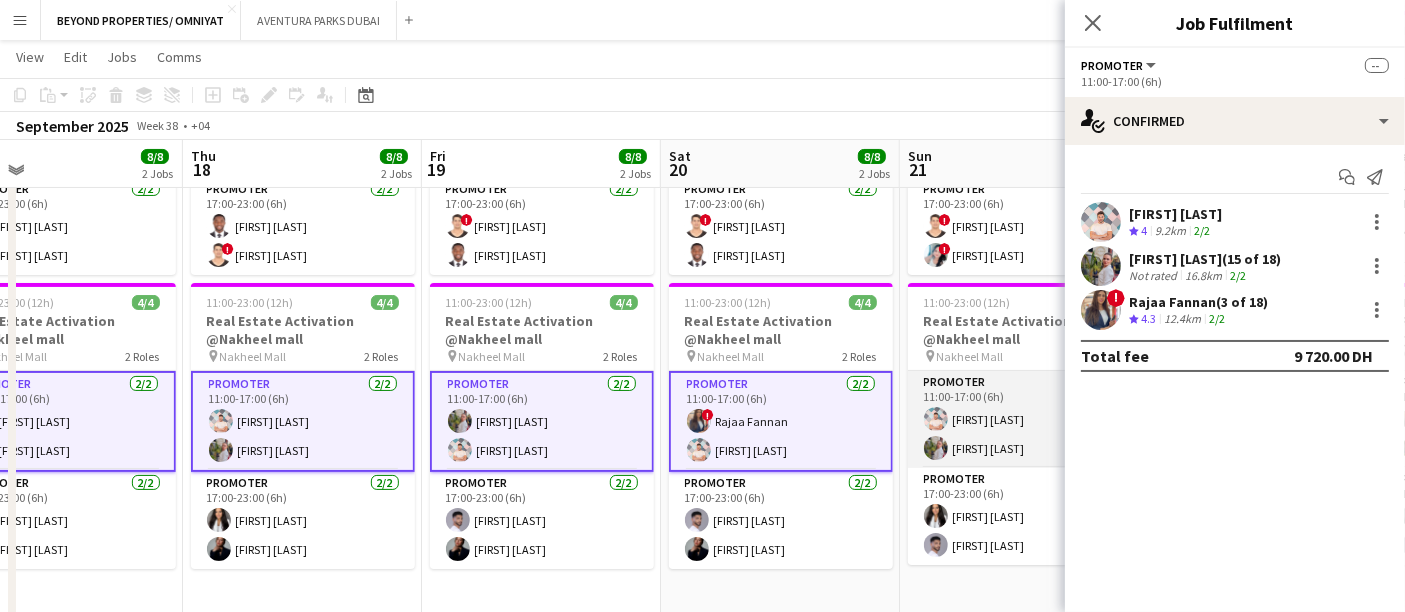 click on "Promoter   2/2   11:00-17:00 (6h)
[FIRST] [LAST] [FIRST] [LAST]" at bounding box center (1020, 419) 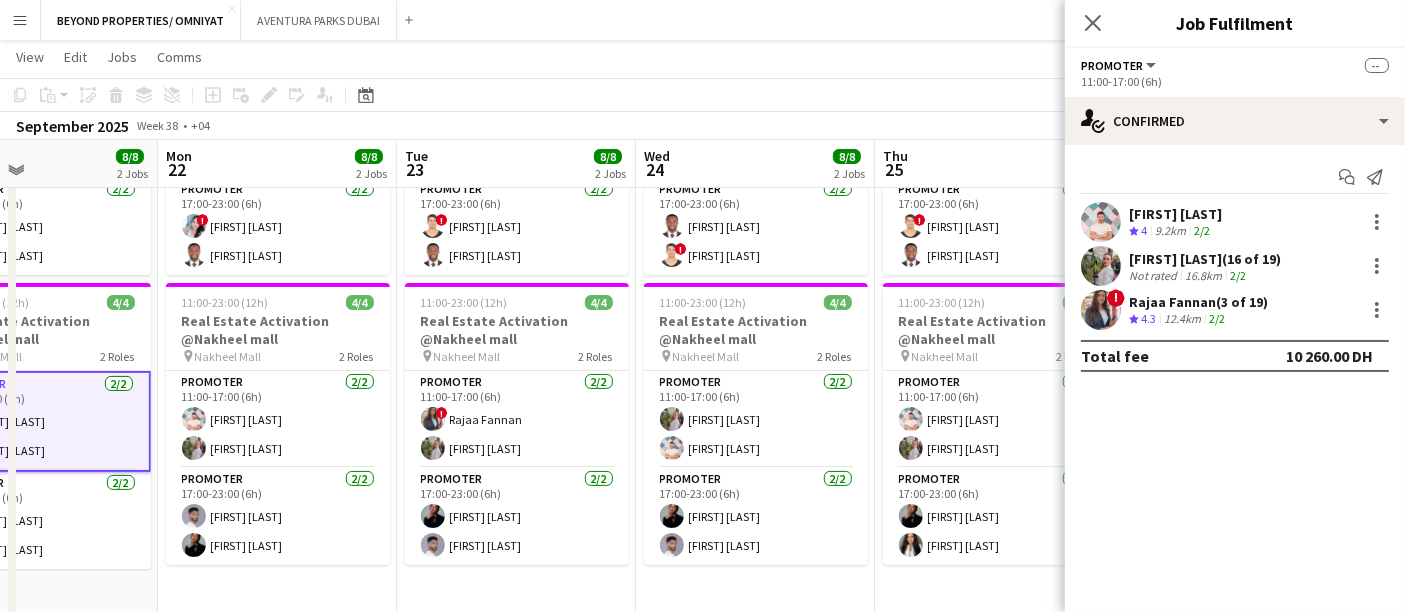 scroll, scrollTop: 0, scrollLeft: 590, axis: horizontal 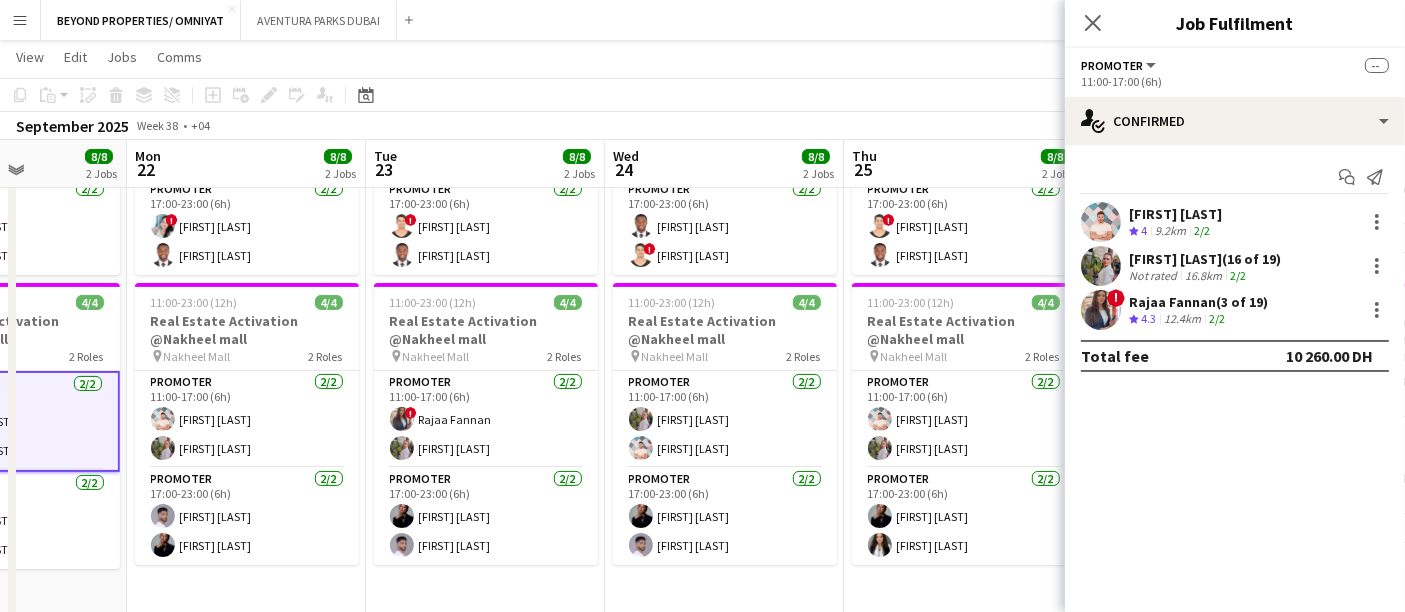 drag, startPoint x: 1012, startPoint y: 416, endPoint x: 0, endPoint y: 427, distance: 1012.05975 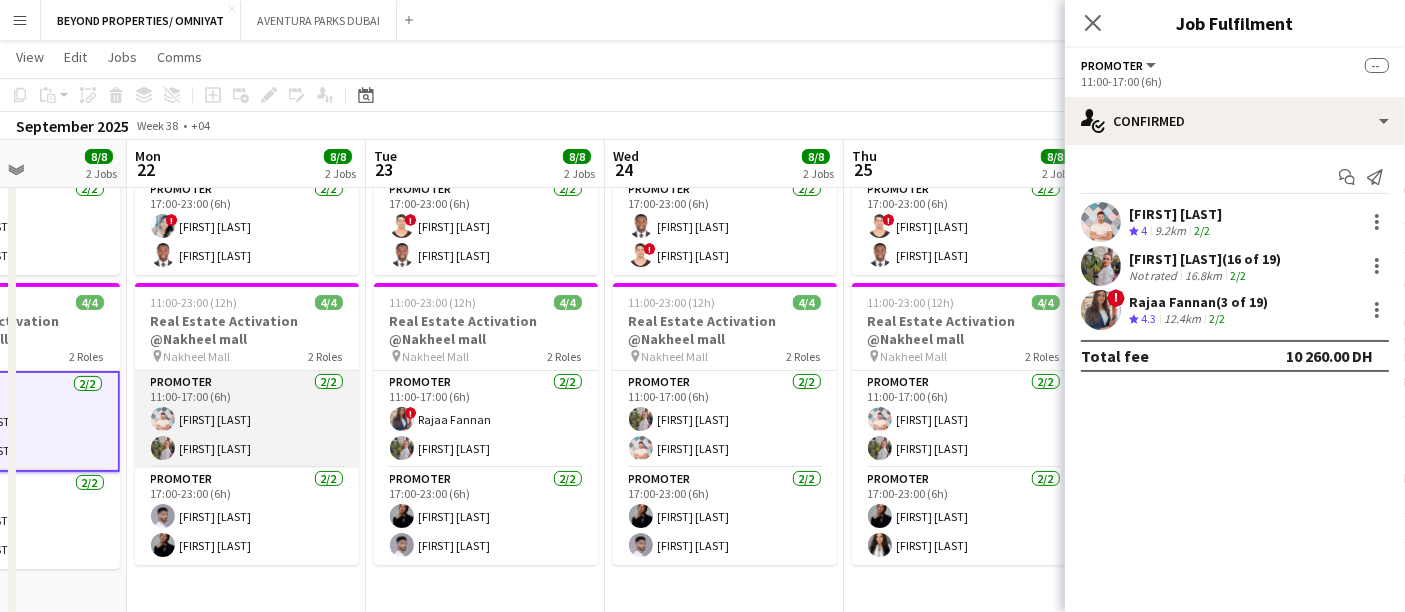 click on "Promoter   2/2   11:00-17:00 (6h)
[FIRST] [LAST] [FIRST] [LAST]" at bounding box center [247, 419] 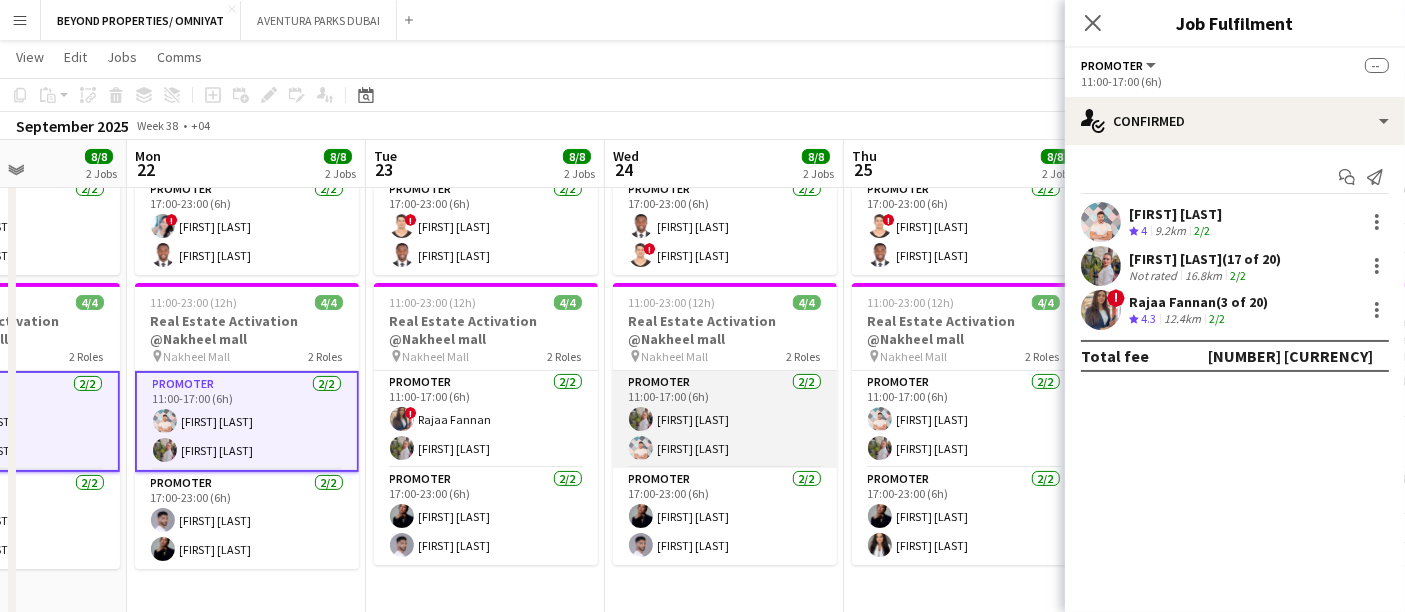 click on "Promoter   2/2   11:00-17:00 (6h)
Yulia Morozova Ali oussama Boutrik" at bounding box center [725, 419] 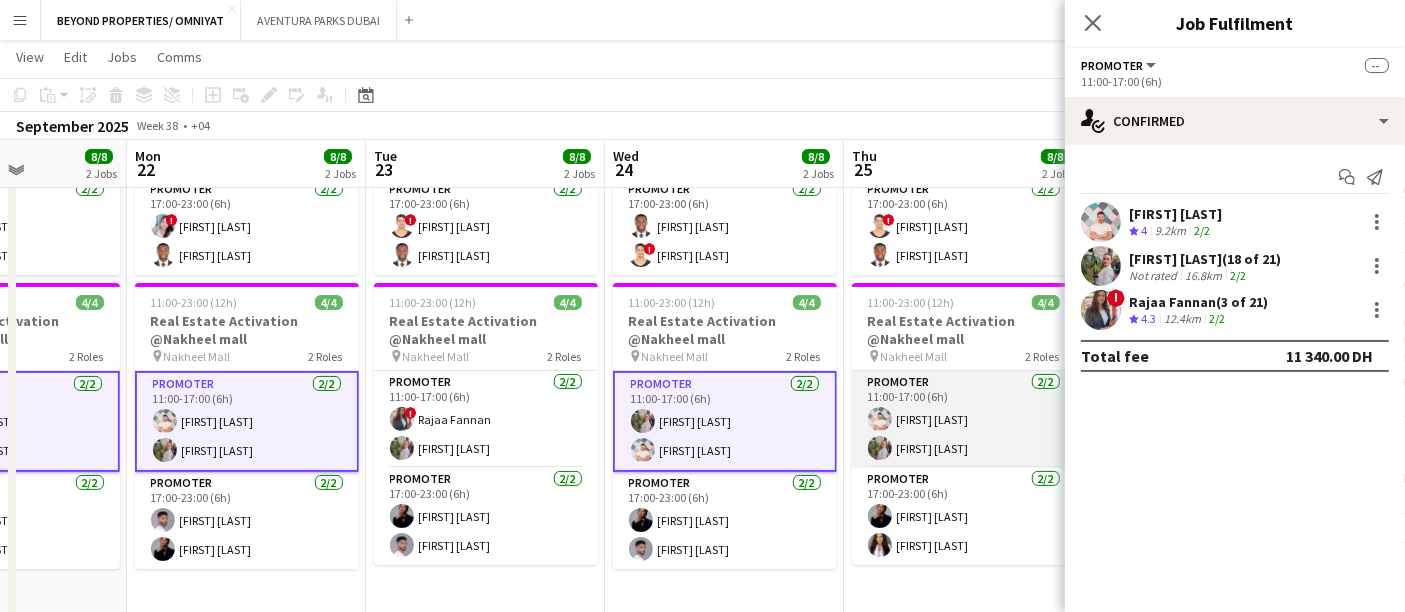 click on "Promoter   2/2   11:00-17:00 (6h)
[FIRST] [LAST] [FIRST] [LAST]" at bounding box center [964, 419] 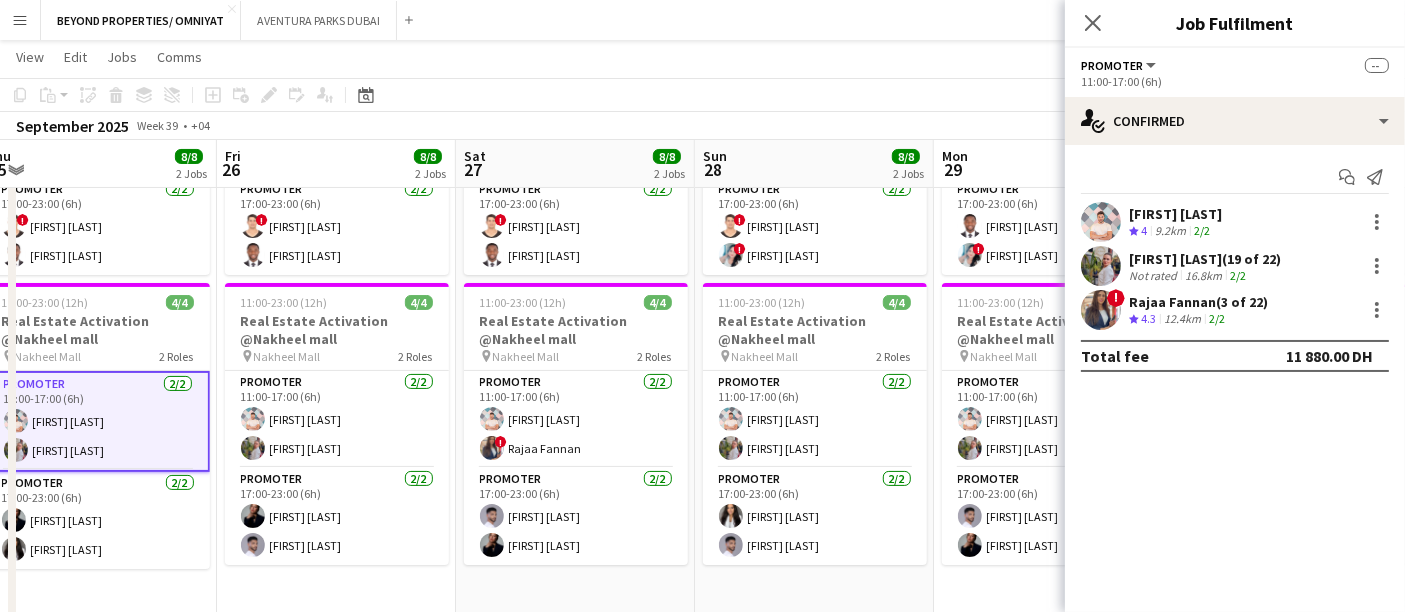 drag, startPoint x: 934, startPoint y: 413, endPoint x: 67, endPoint y: 423, distance: 867.0577 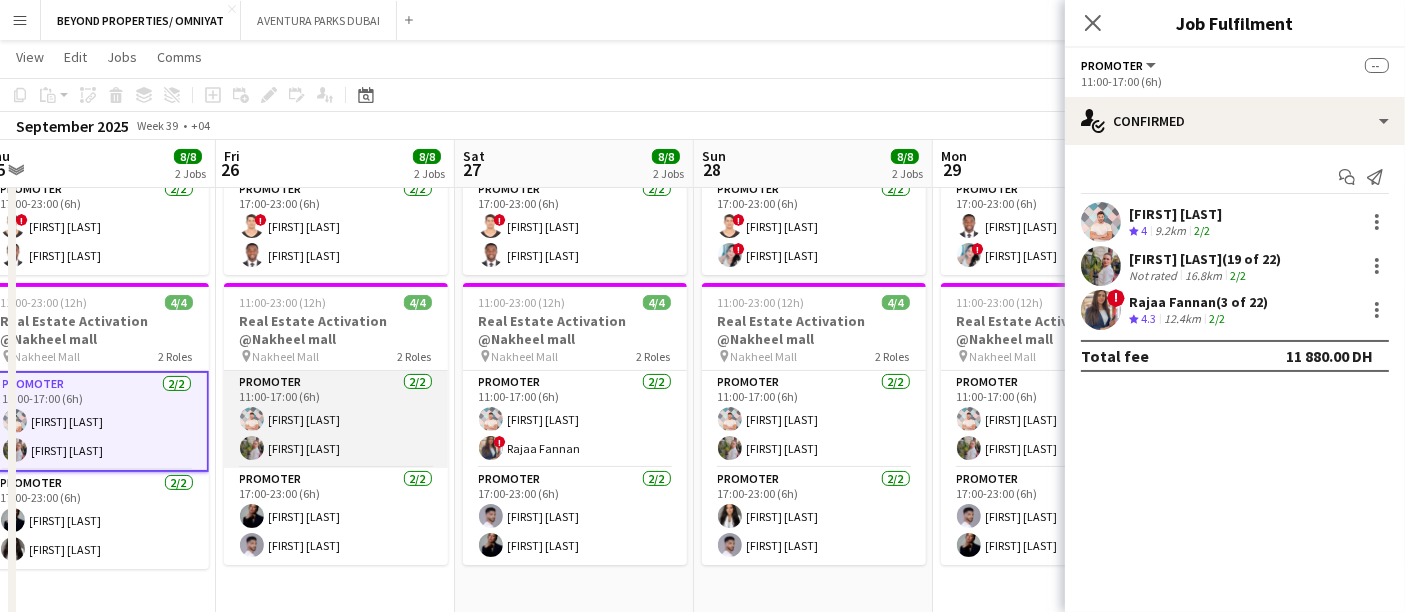 click on "Promoter   2/2   11:00-17:00 (6h)
[FIRST] [LAST] [FIRST] [LAST]" at bounding box center [336, 419] 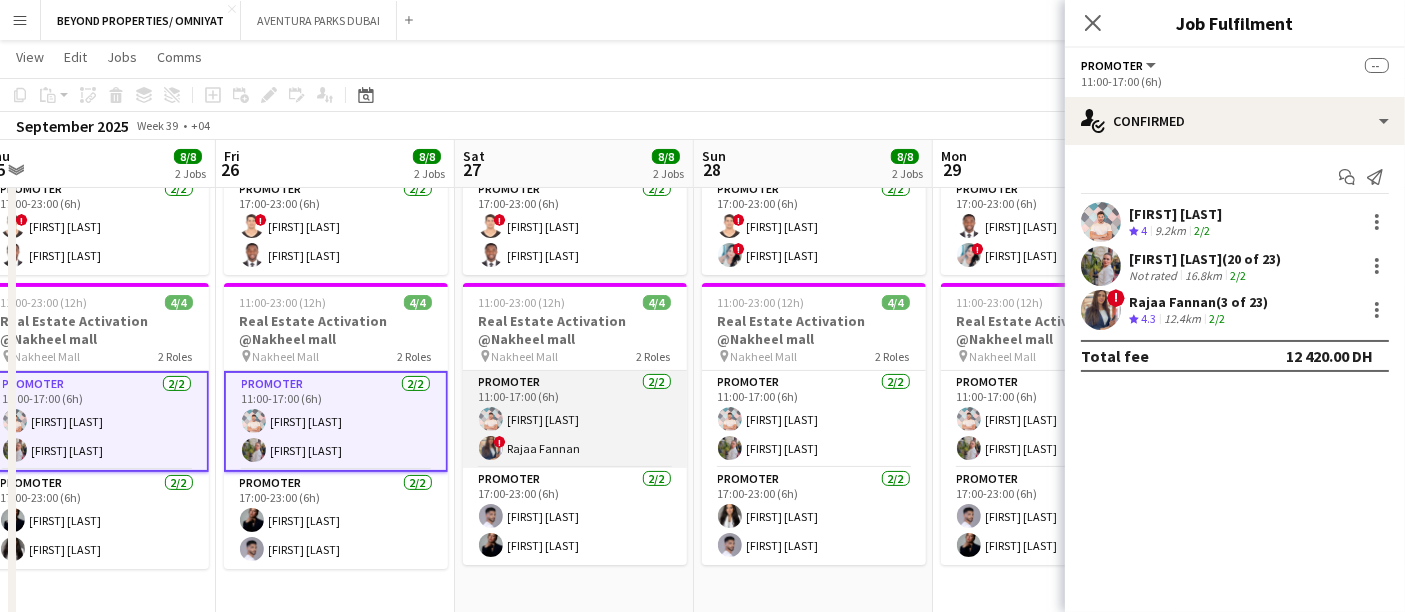 click on "Promoter   2/2   11:00-17:00 (6h)
[FIRST] [LAST] ! [FIRST] [LAST]" at bounding box center (575, 419) 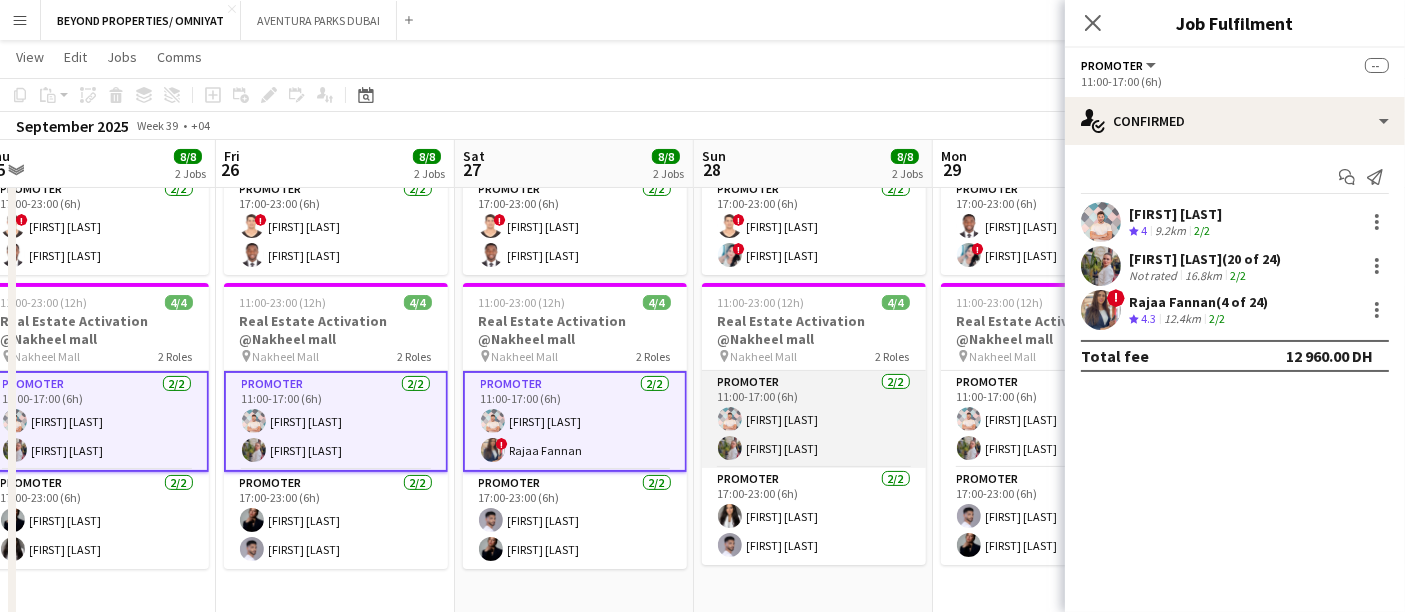click on "Promoter   2/2   11:00-17:00 (6h)
[FIRST] [LAST] [FIRST] [LAST]" at bounding box center (814, 419) 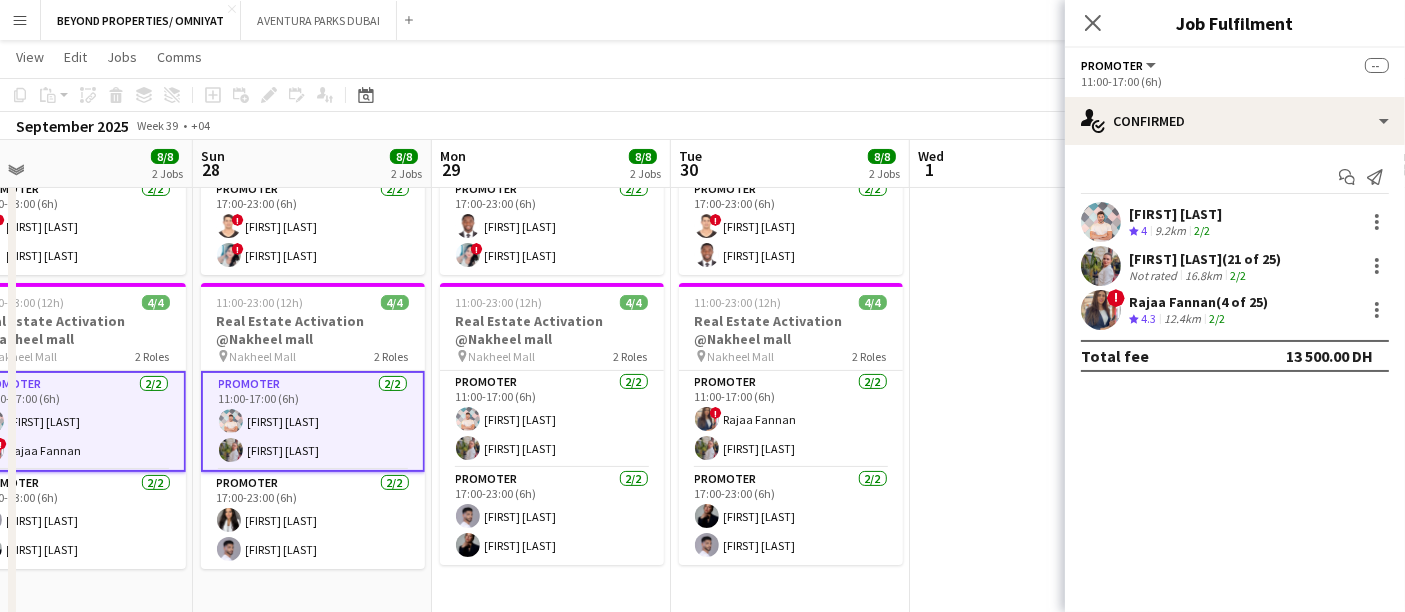 scroll, scrollTop: 0, scrollLeft: 671, axis: horizontal 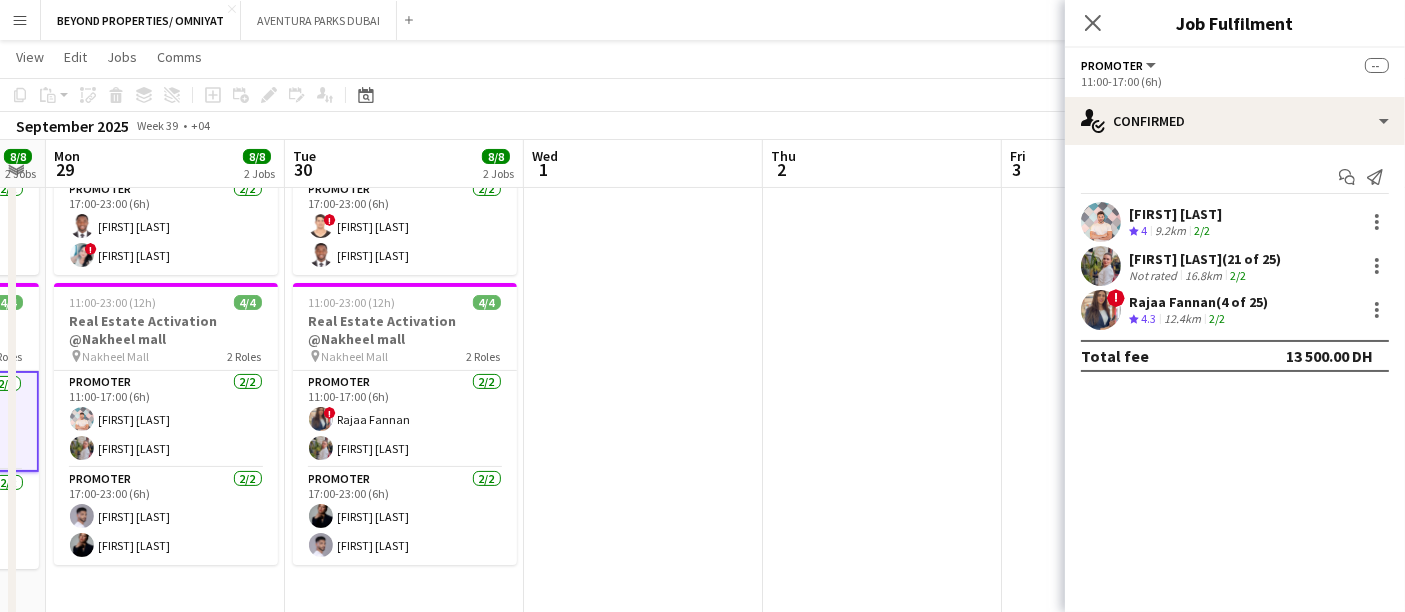 drag, startPoint x: 940, startPoint y: 416, endPoint x: 54, endPoint y: 430, distance: 886.1106 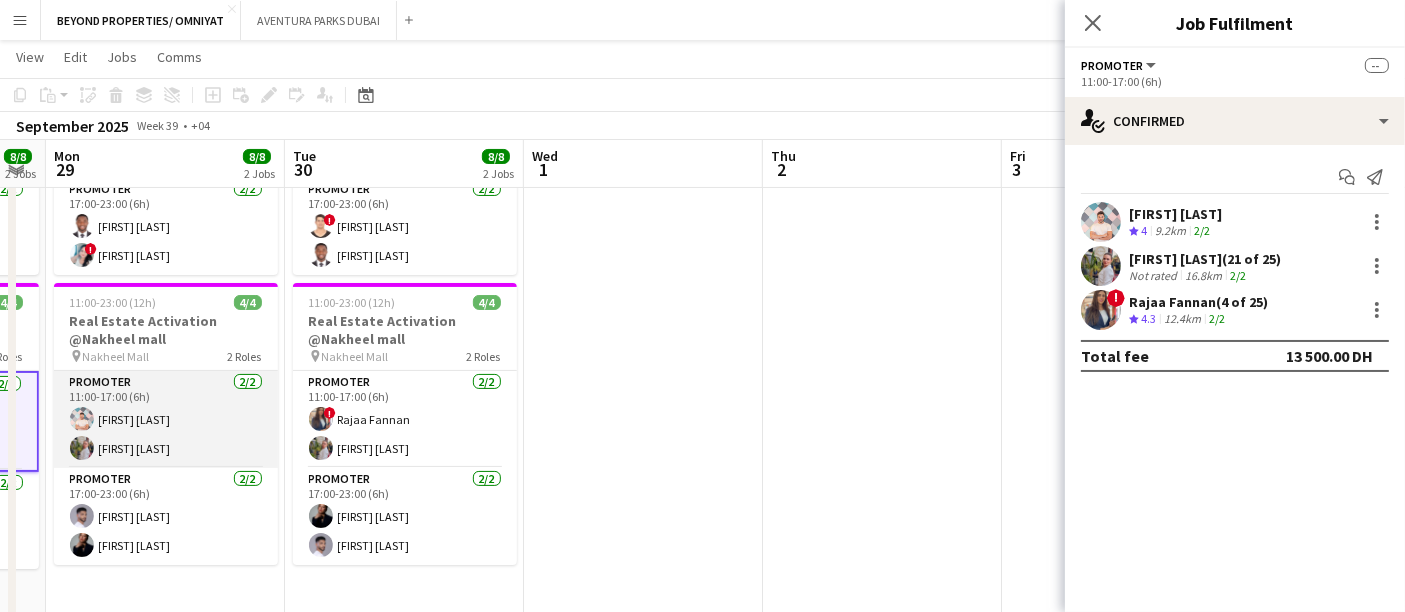 click on "Promoter   2/2   11:00-17:00 (6h)
[FIRST] [LAST] [FIRST] [LAST]" at bounding box center (166, 419) 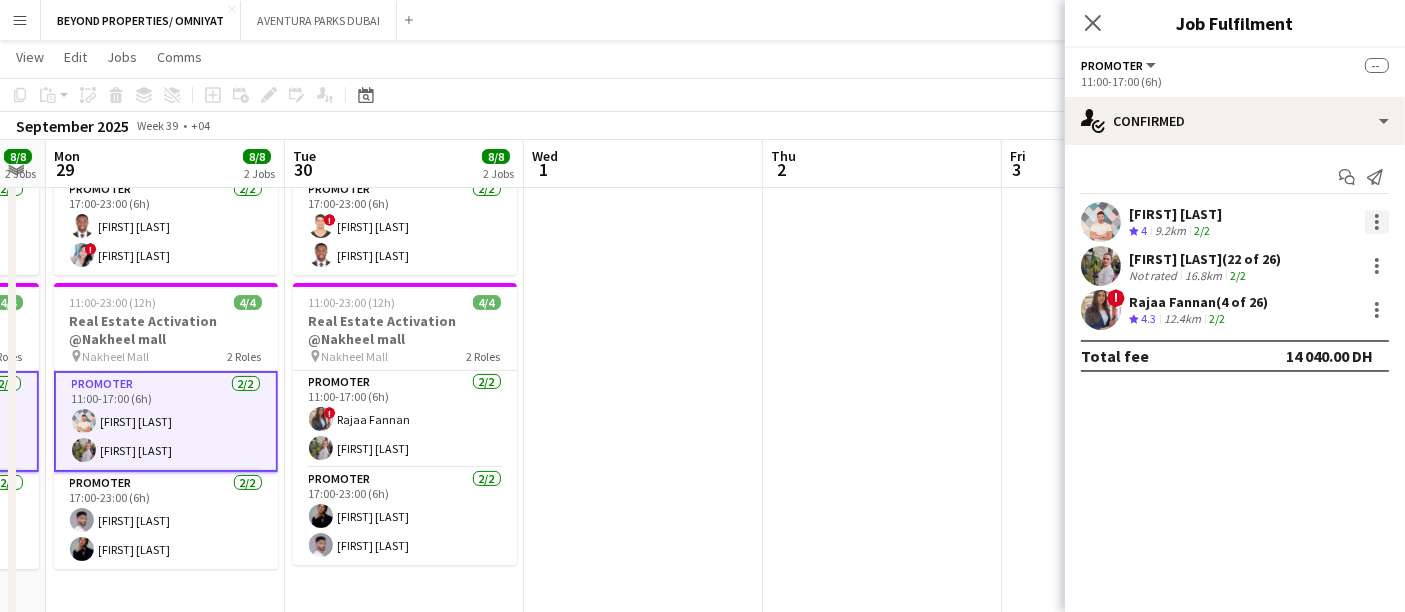 click at bounding box center [1377, 222] 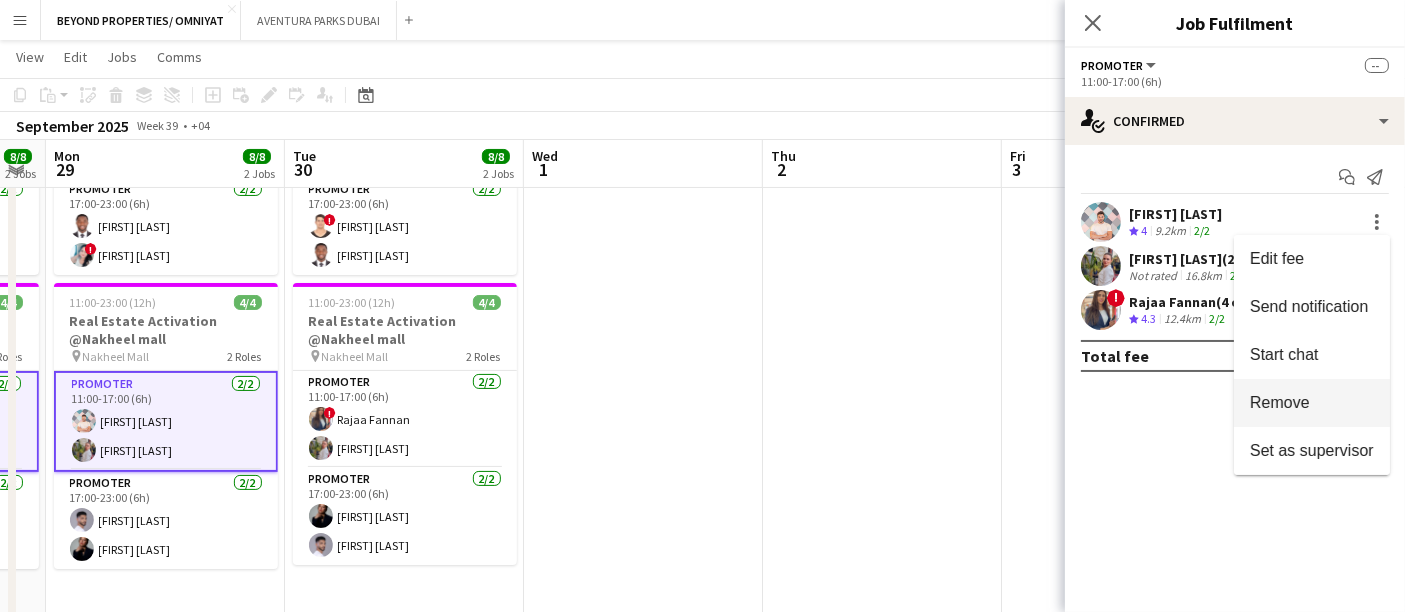 click on "Remove" at bounding box center [1312, 403] 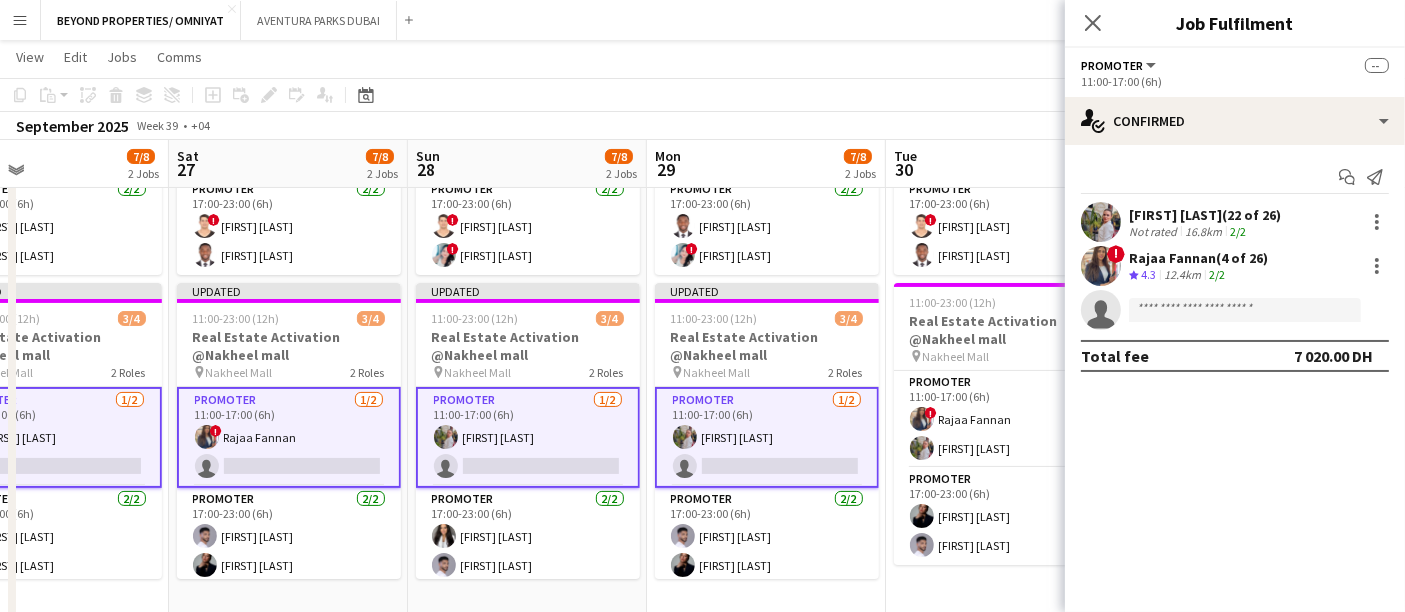 scroll, scrollTop: 0, scrollLeft: 519, axis: horizontal 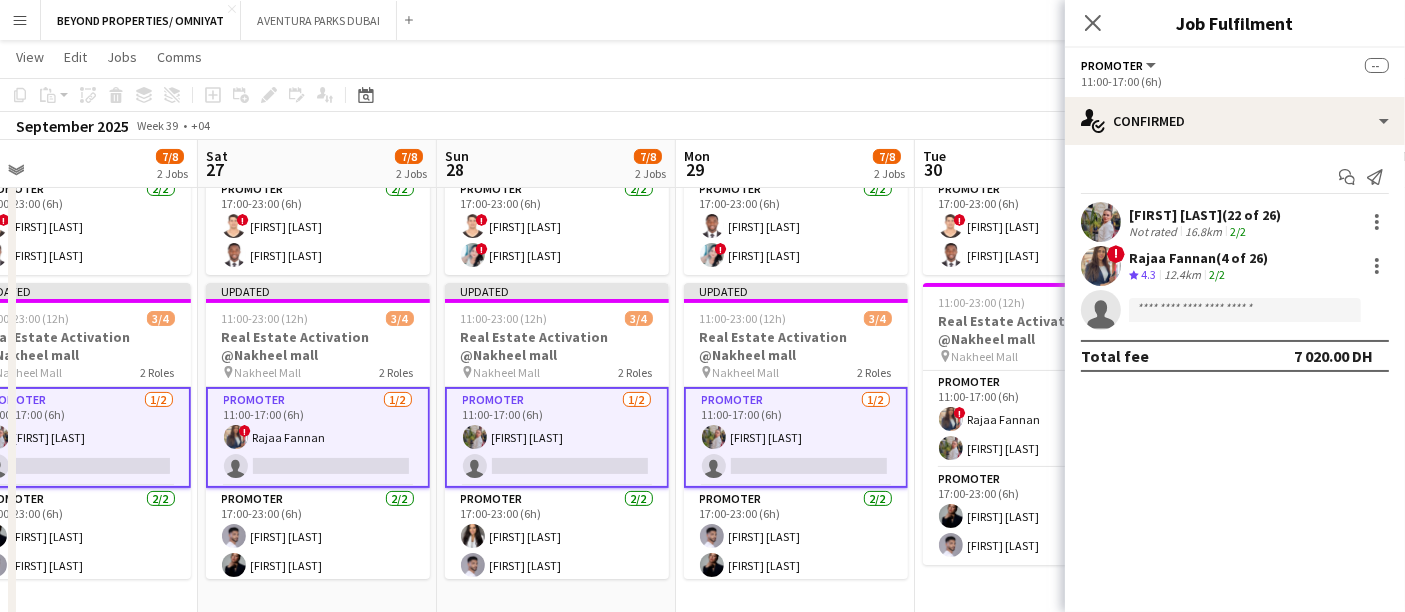 drag, startPoint x: 195, startPoint y: 421, endPoint x: 825, endPoint y: 415, distance: 630.02856 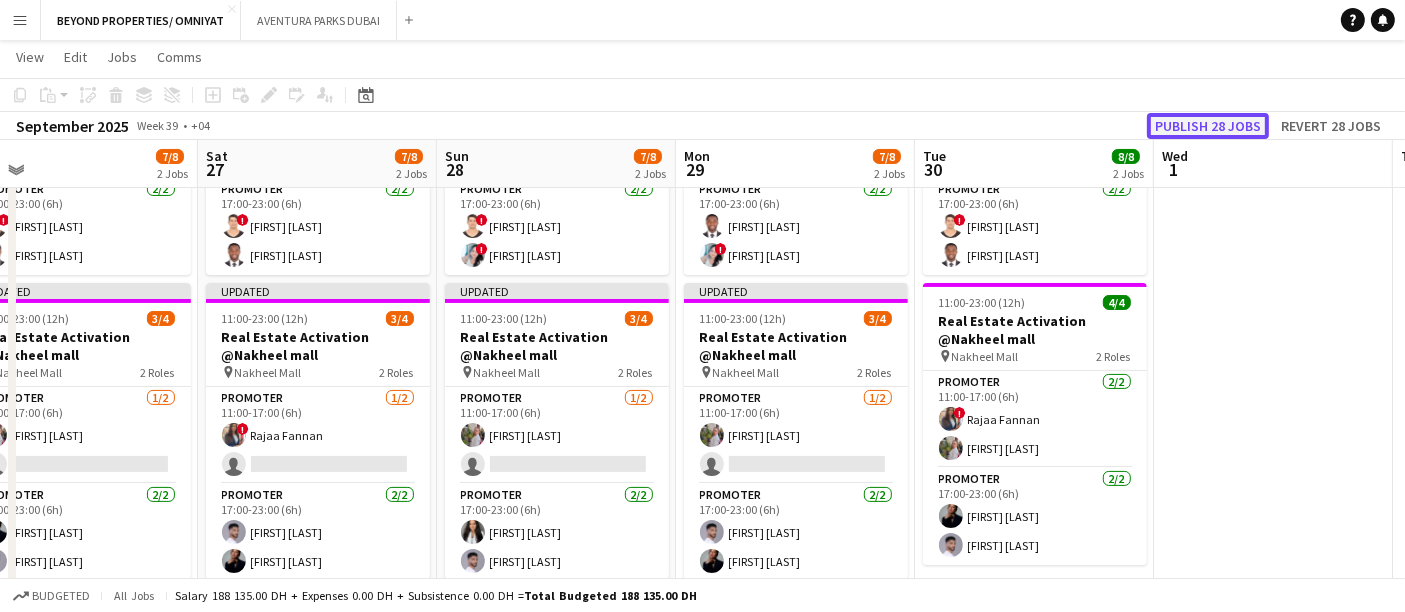 click on "Publish 28 jobs" 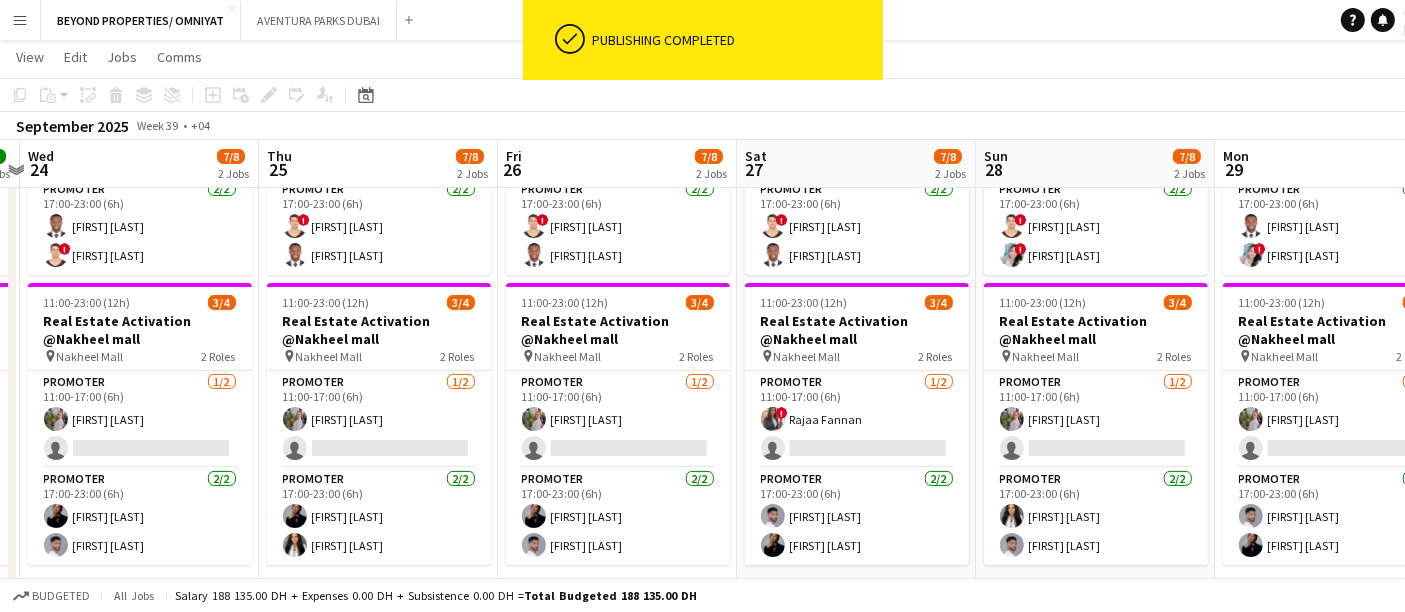 drag, startPoint x: 282, startPoint y: 417, endPoint x: 1069, endPoint y: 334, distance: 791.3646 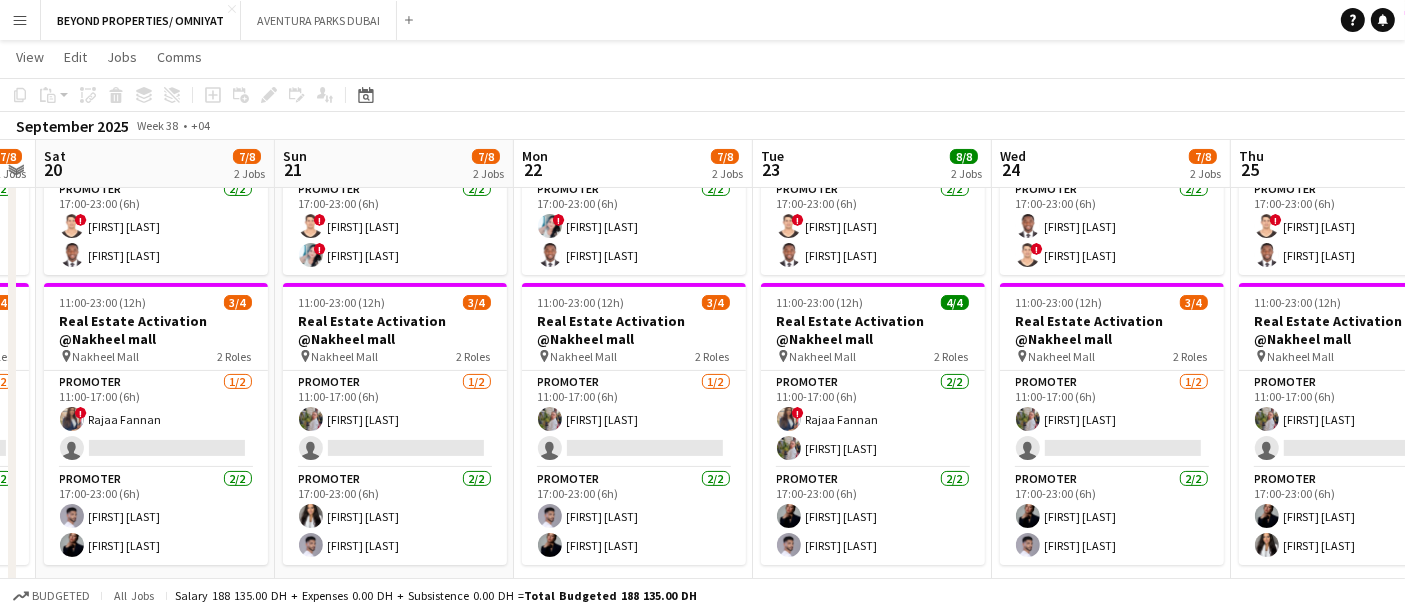 drag, startPoint x: 255, startPoint y: 384, endPoint x: 982, endPoint y: 368, distance: 727.176 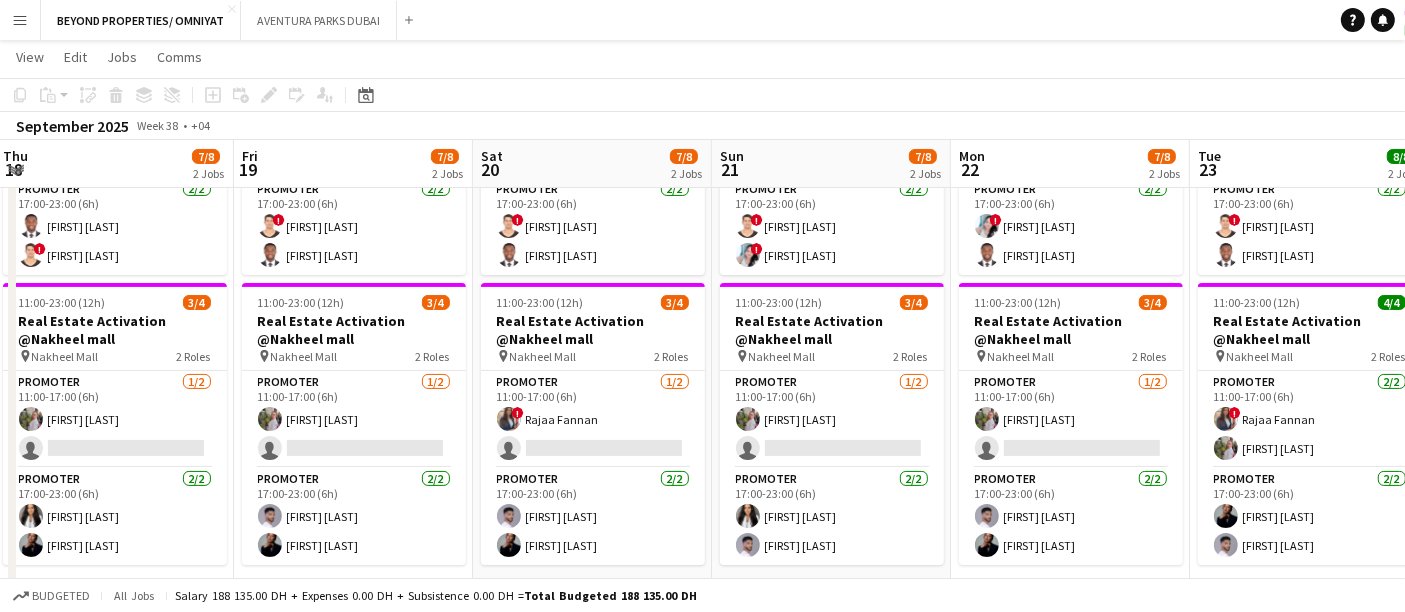 drag, startPoint x: 322, startPoint y: 375, endPoint x: 763, endPoint y: 367, distance: 441.07257 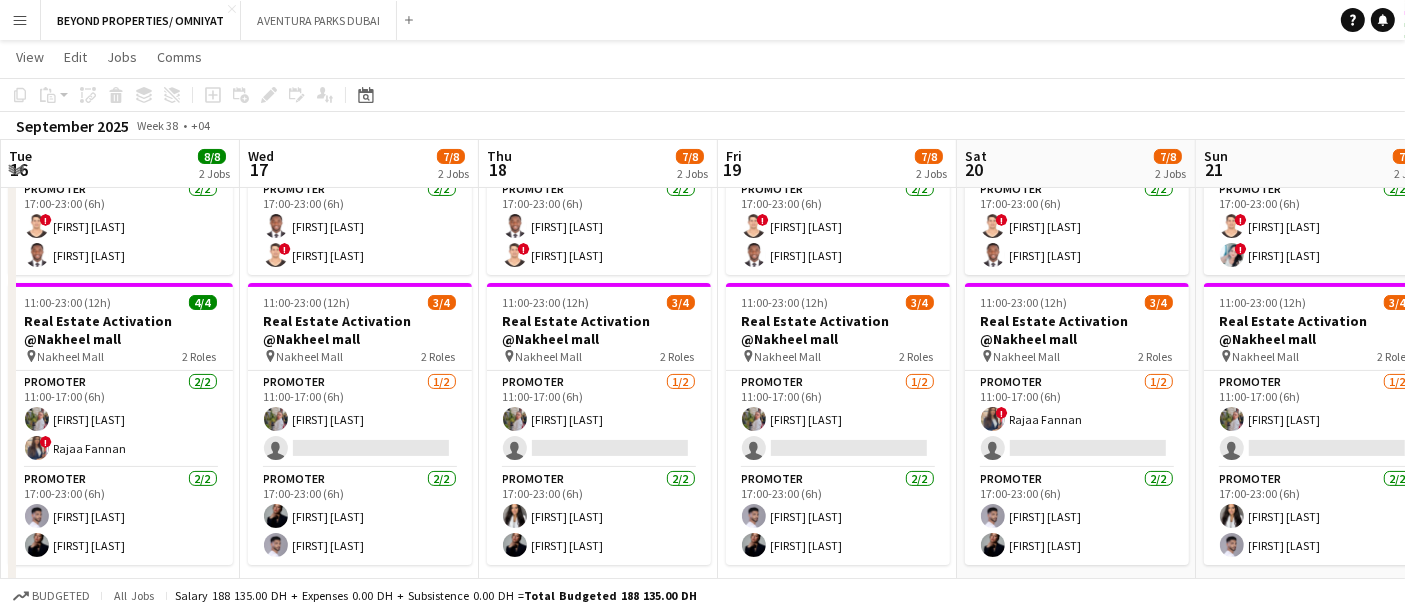 scroll, scrollTop: 0, scrollLeft: 470, axis: horizontal 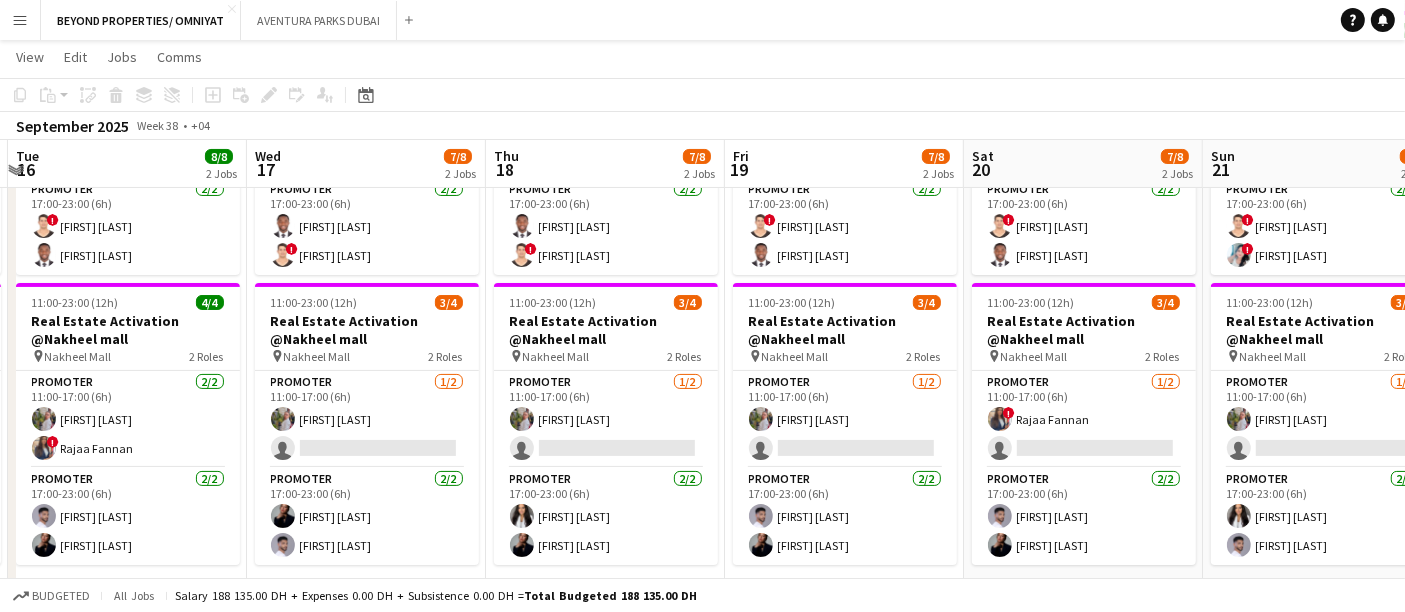 drag, startPoint x: 191, startPoint y: 381, endPoint x: 676, endPoint y: 381, distance: 485 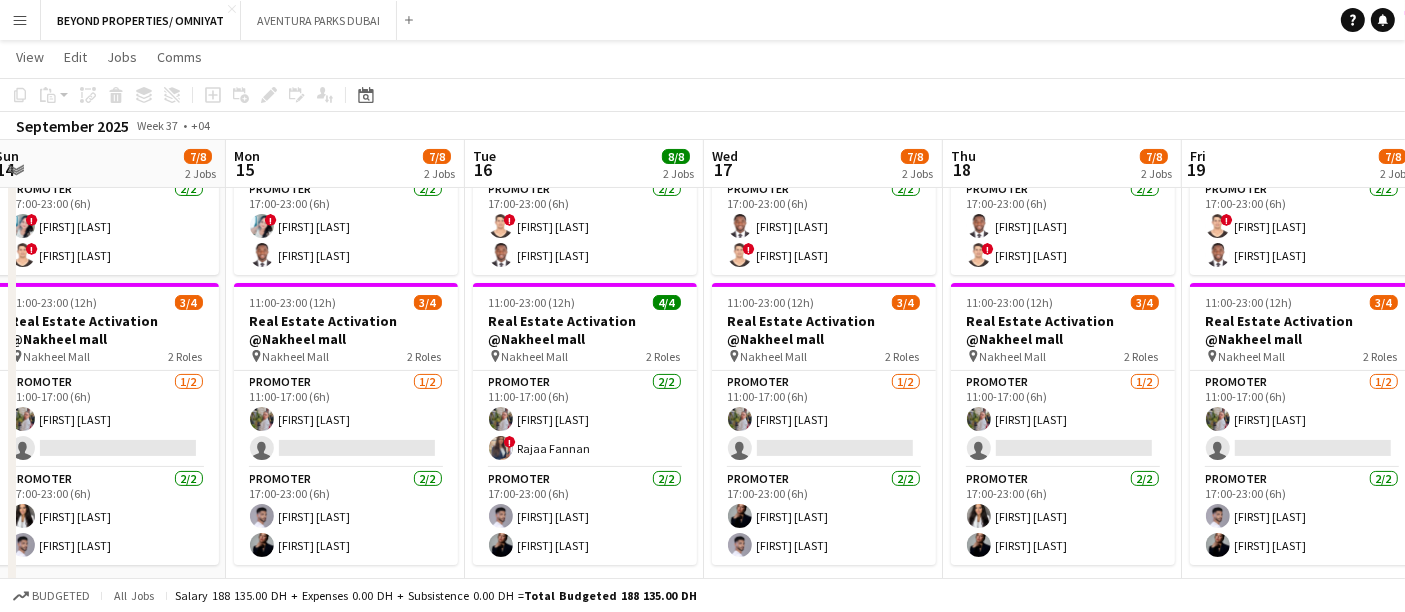 scroll, scrollTop: 0, scrollLeft: 474, axis: horizontal 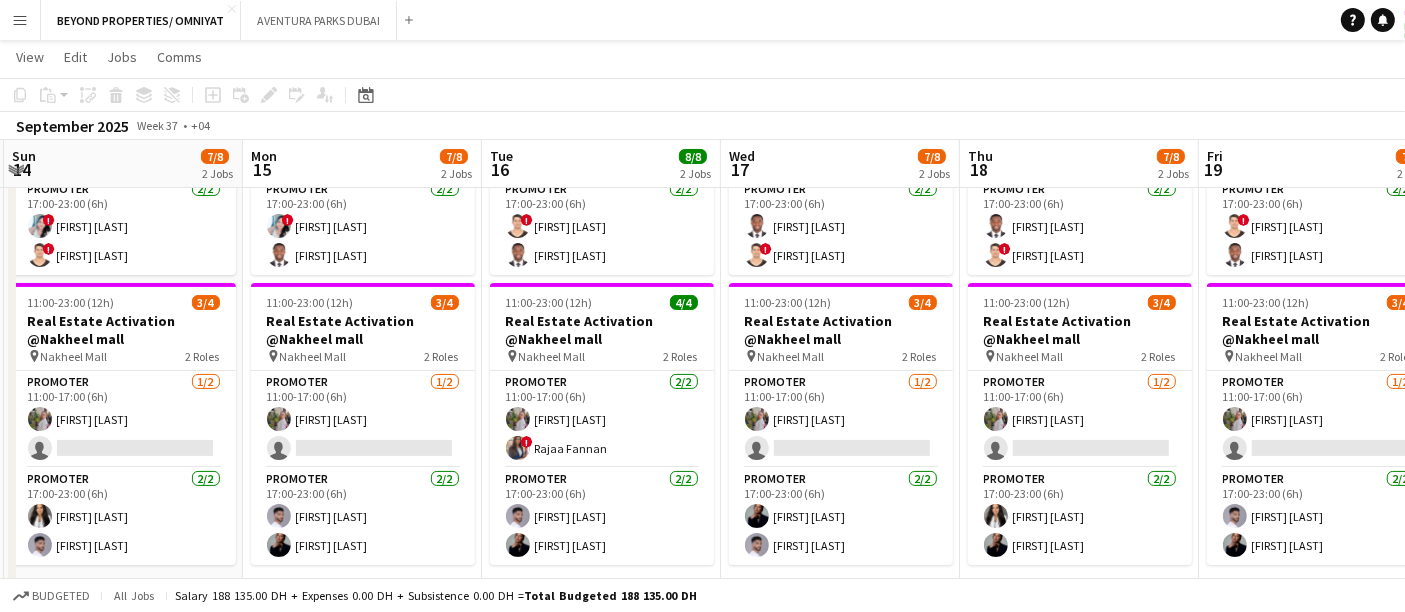 drag, startPoint x: 237, startPoint y: 389, endPoint x: 711, endPoint y: 372, distance: 474.30475 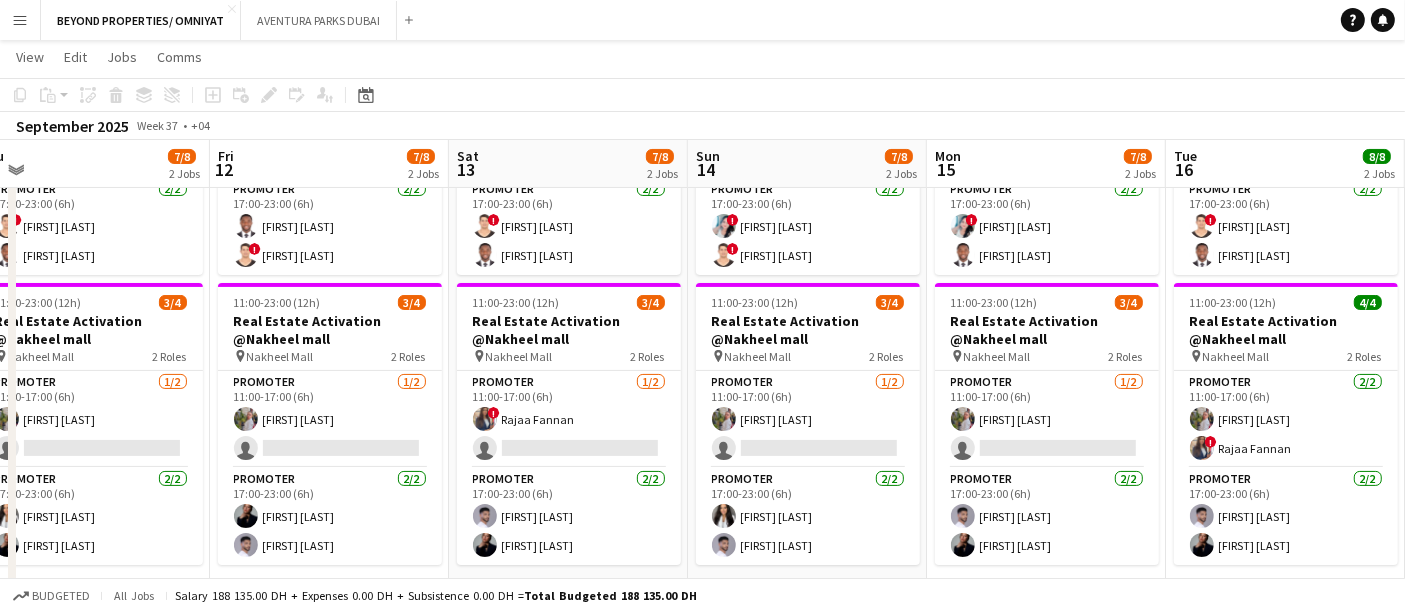 scroll, scrollTop: 0, scrollLeft: 476, axis: horizontal 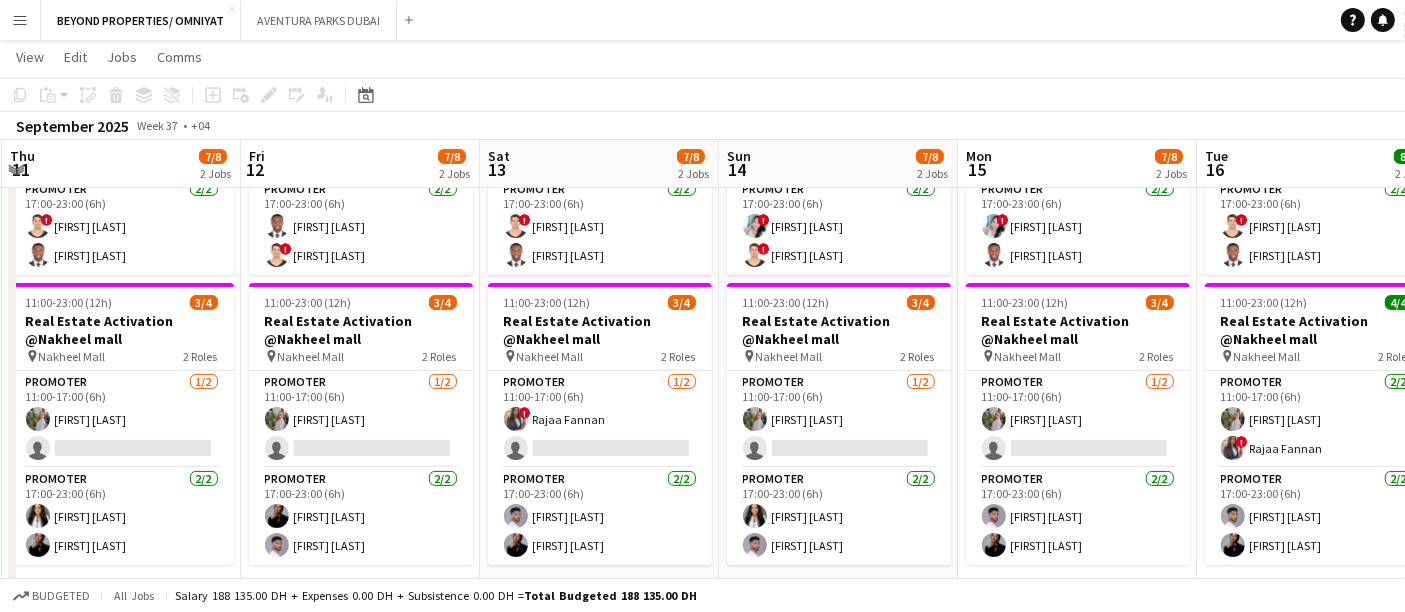 drag, startPoint x: 182, startPoint y: 373, endPoint x: 897, endPoint y: 372, distance: 715.0007 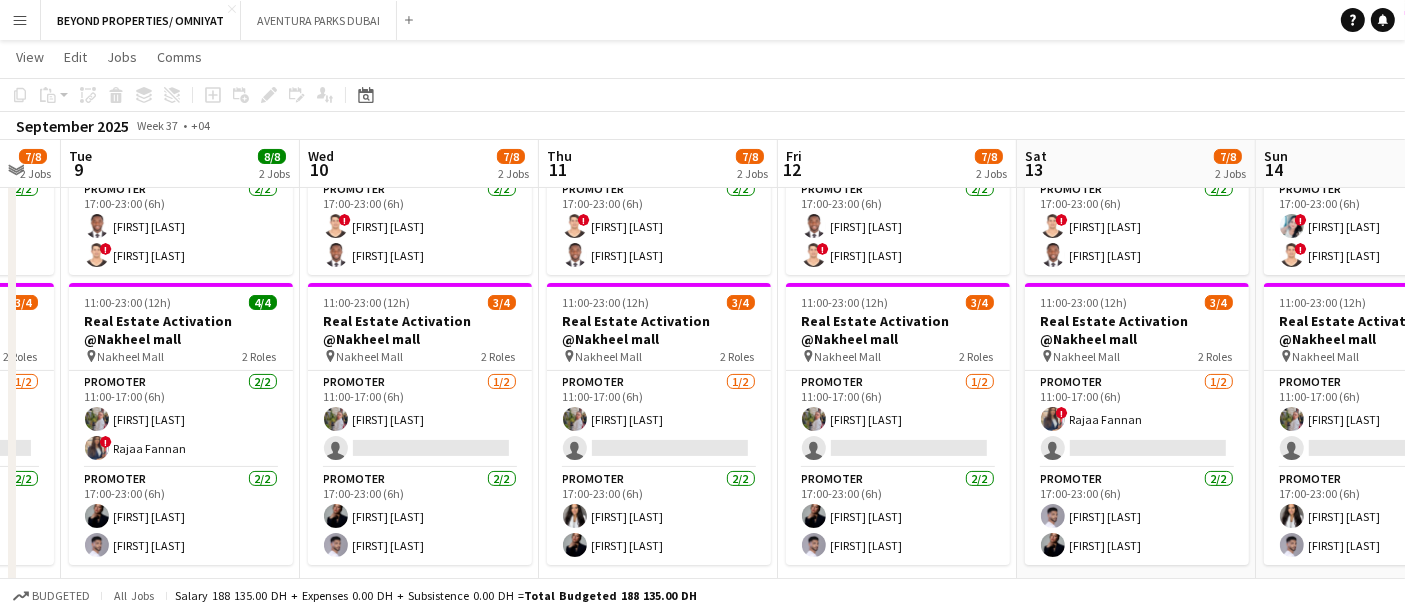 scroll, scrollTop: 0, scrollLeft: 611, axis: horizontal 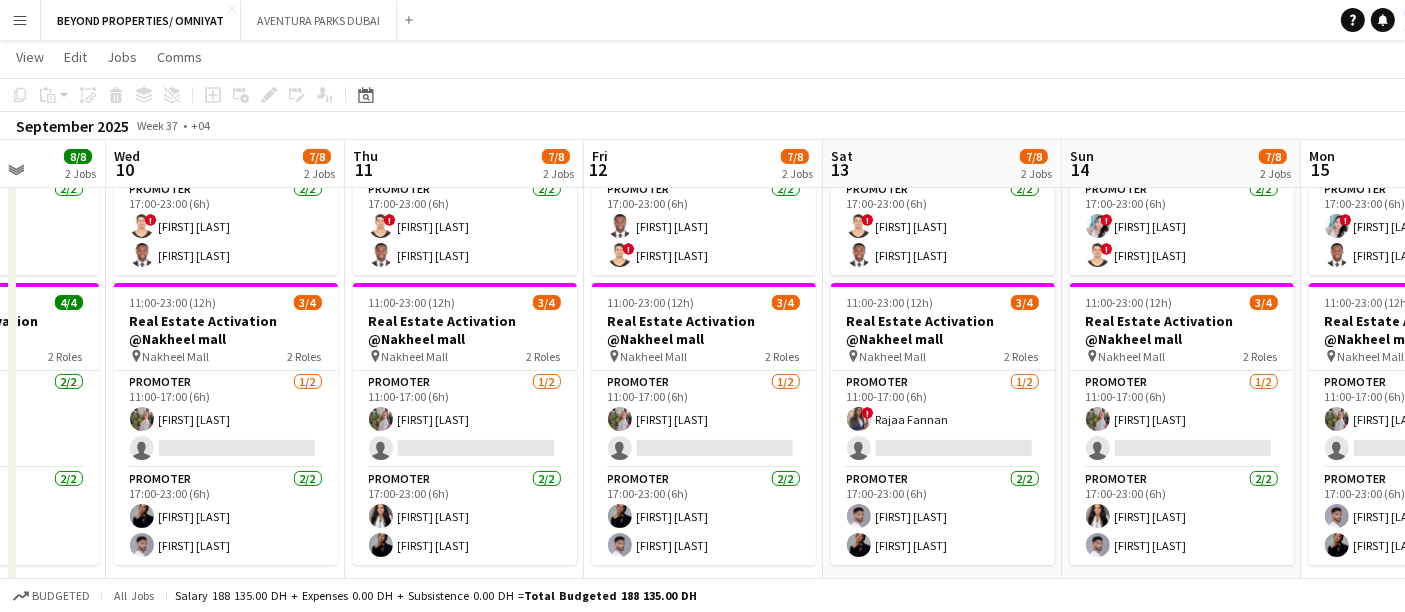 drag, startPoint x: 203, startPoint y: 396, endPoint x: 785, endPoint y: 364, distance: 582.8791 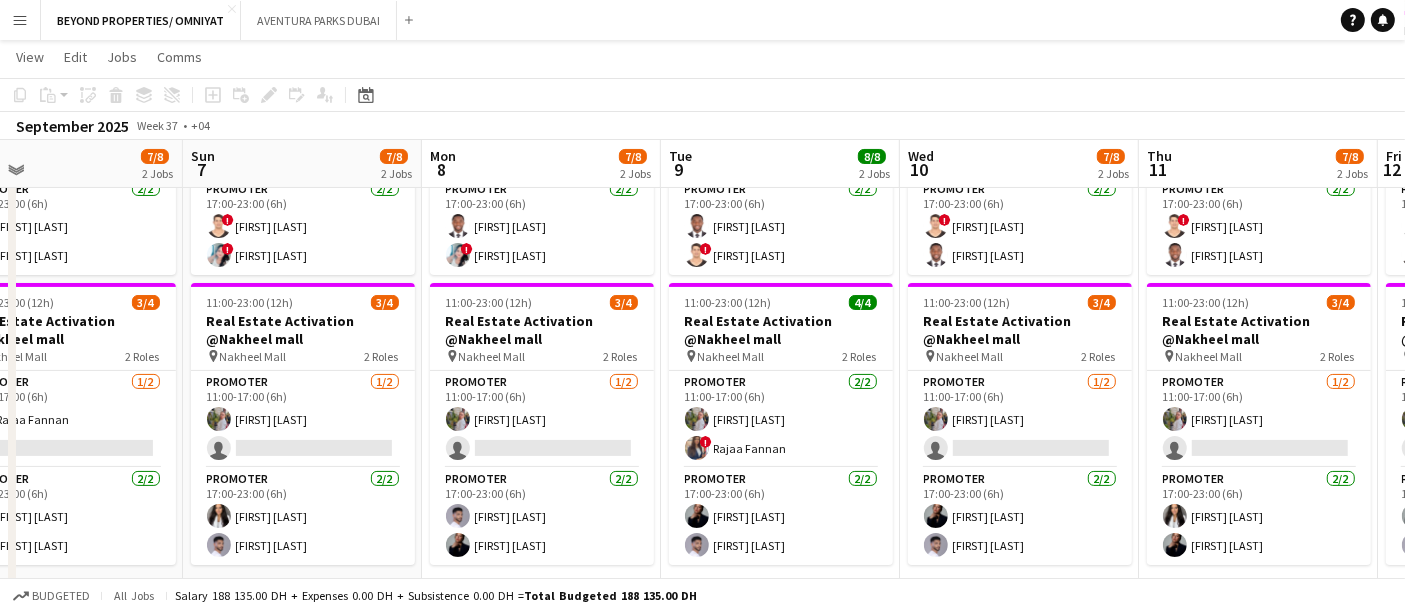 drag, startPoint x: 225, startPoint y: 374, endPoint x: 783, endPoint y: 374, distance: 558 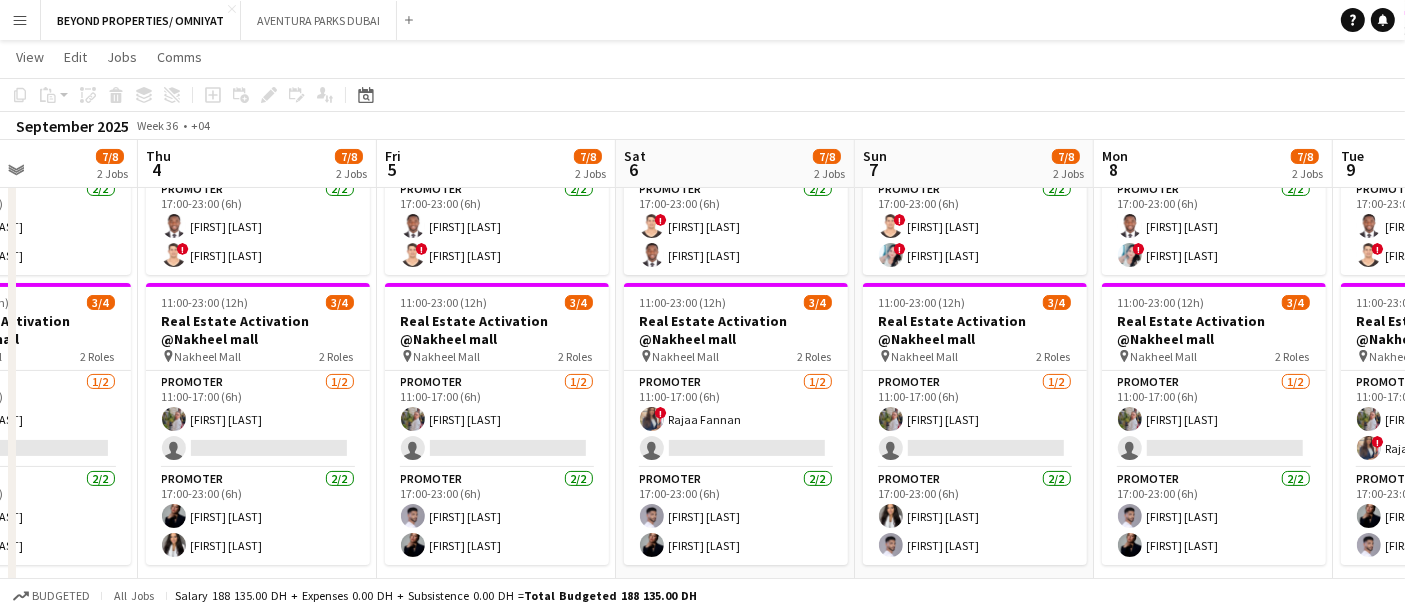 drag, startPoint x: 254, startPoint y: 383, endPoint x: 928, endPoint y: 367, distance: 674.1899 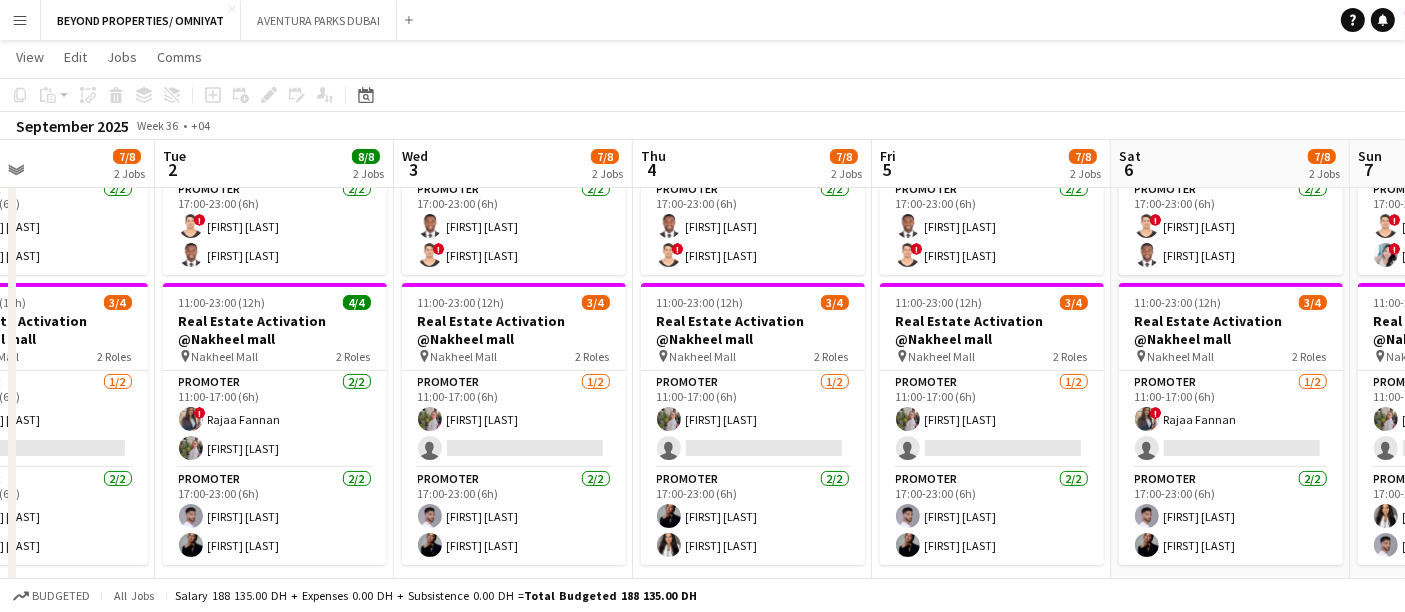 scroll, scrollTop: 0, scrollLeft: 442, axis: horizontal 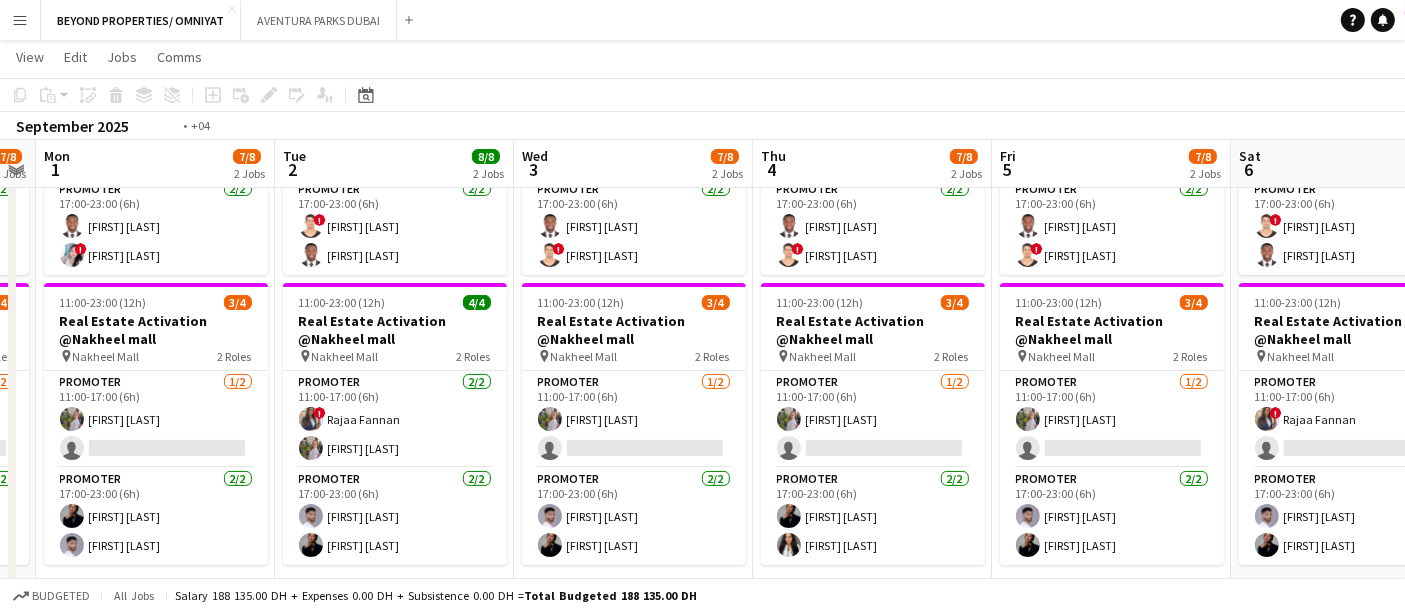 drag, startPoint x: 239, startPoint y: 380, endPoint x: 848, endPoint y: 358, distance: 609.3972 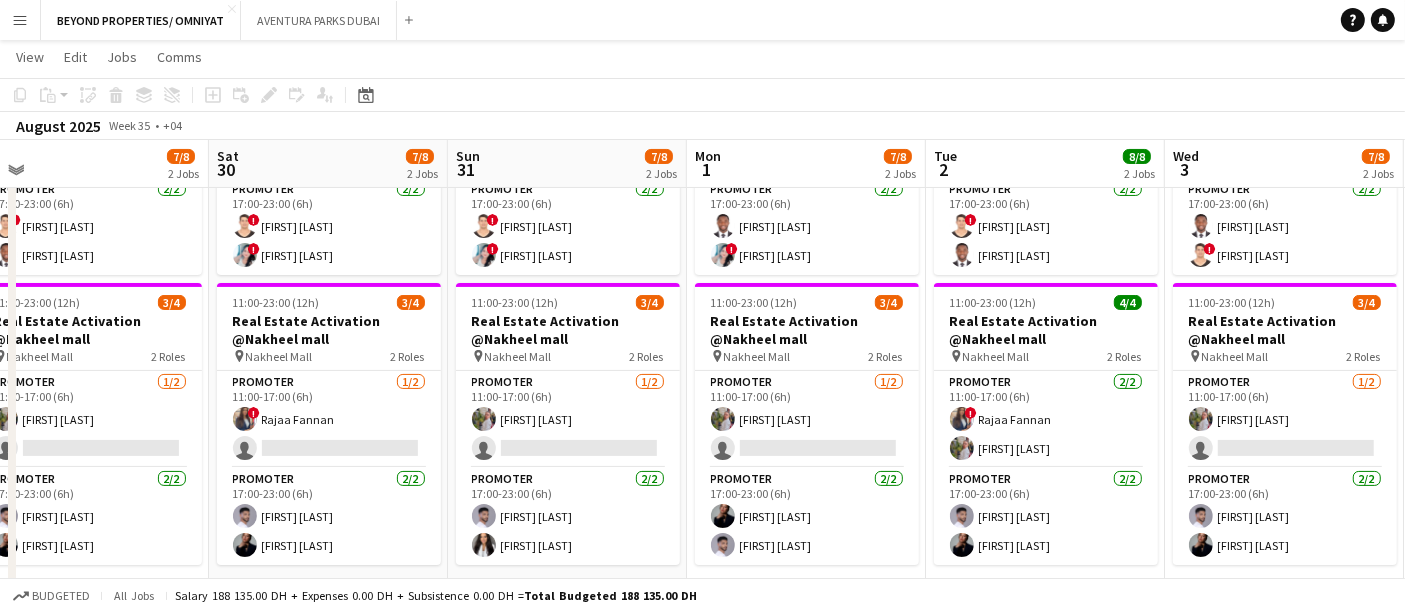 drag, startPoint x: 205, startPoint y: 381, endPoint x: 856, endPoint y: 376, distance: 651.0192 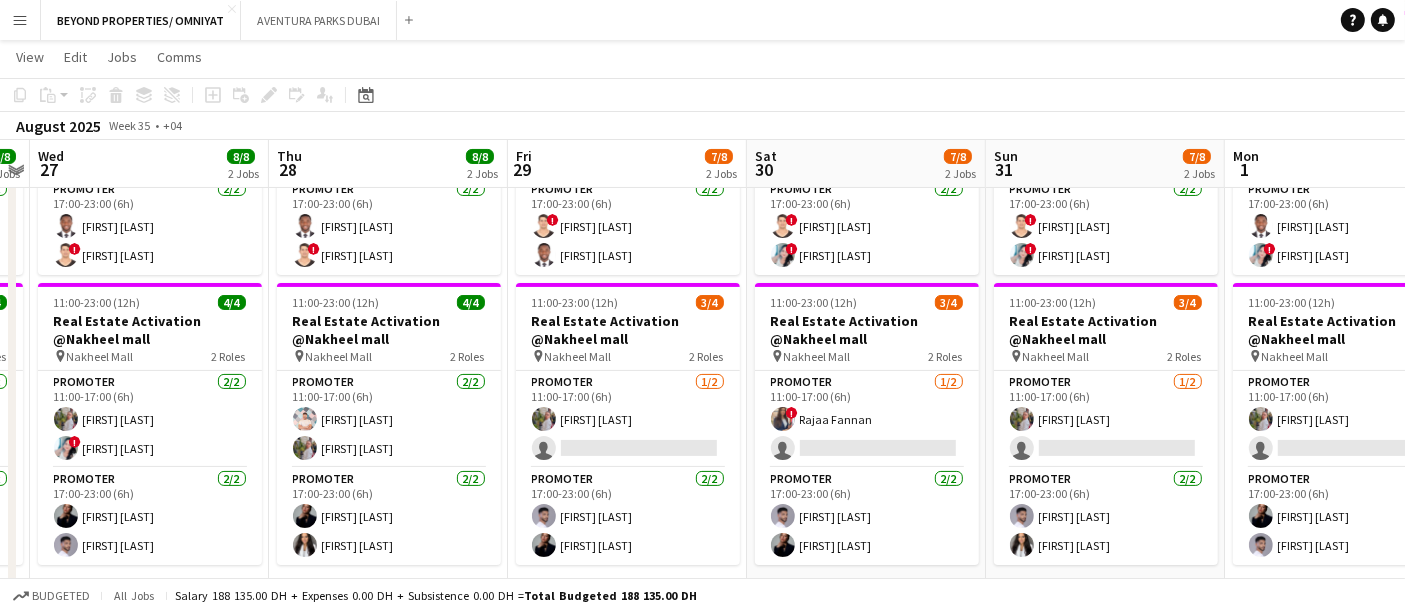 scroll, scrollTop: 0, scrollLeft: 437, axis: horizontal 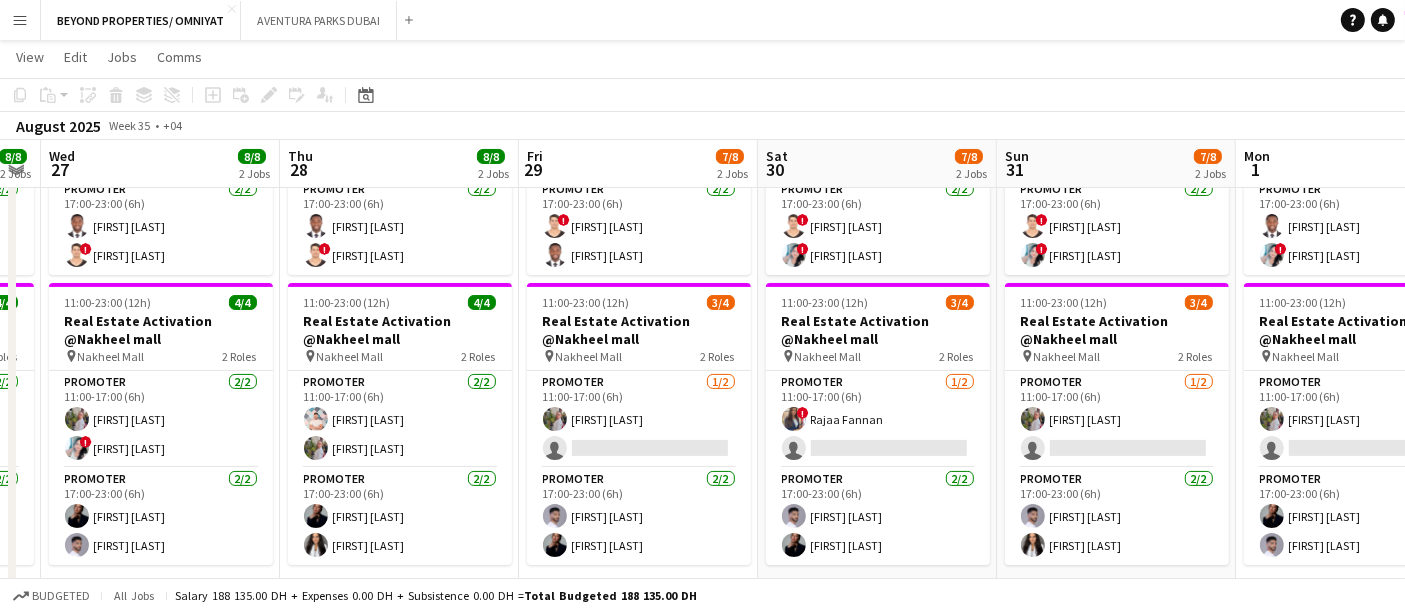 drag, startPoint x: 278, startPoint y: 379, endPoint x: 828, endPoint y: 376, distance: 550.0082 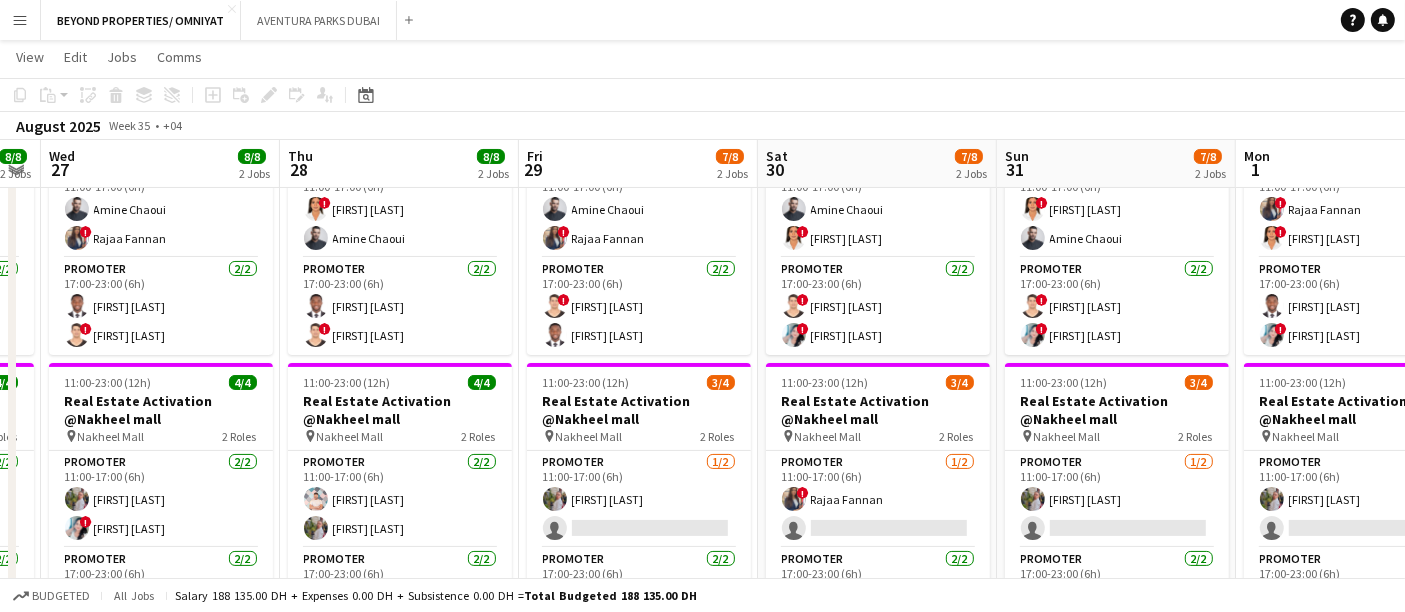 scroll, scrollTop: 202, scrollLeft: 0, axis: vertical 